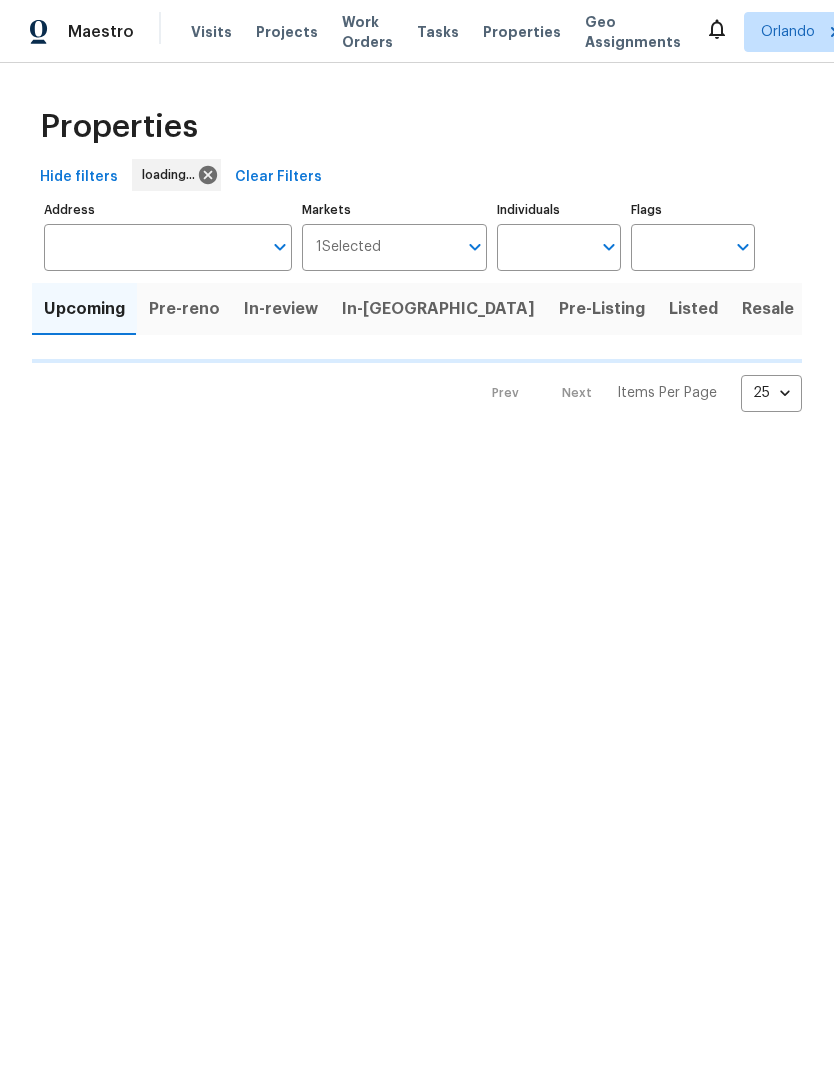 scroll, scrollTop: 0, scrollLeft: 0, axis: both 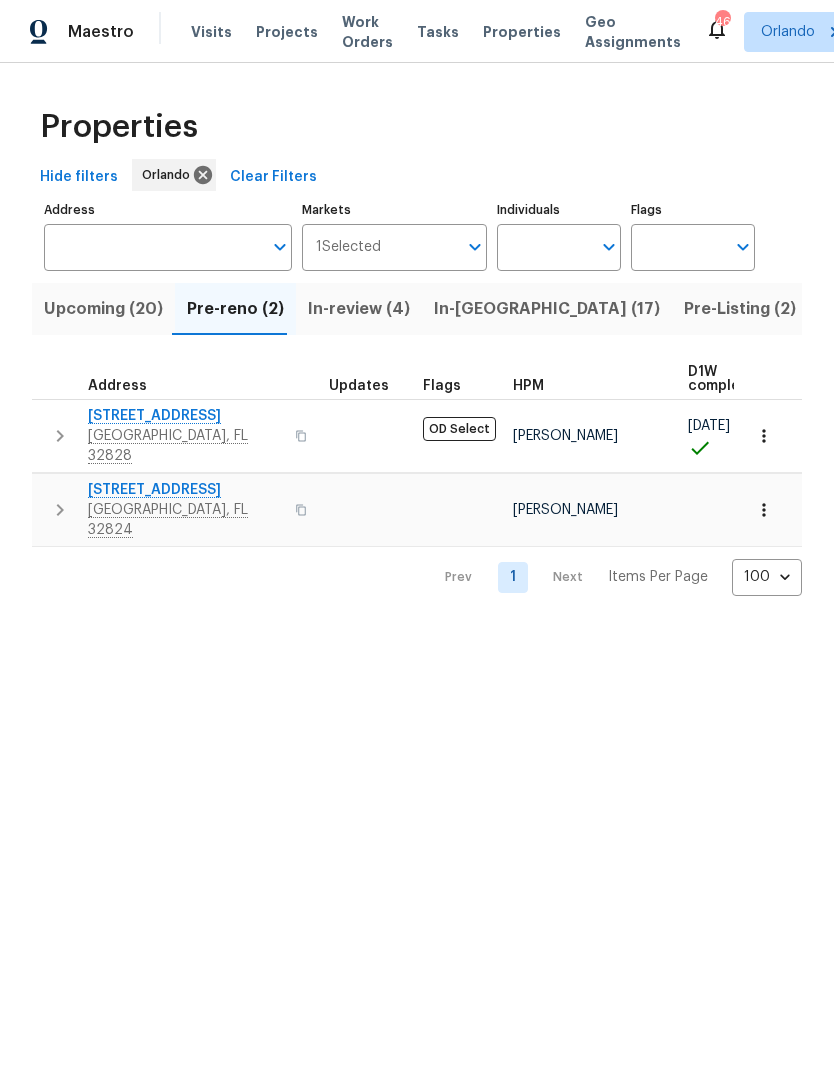 click at bounding box center [764, 510] 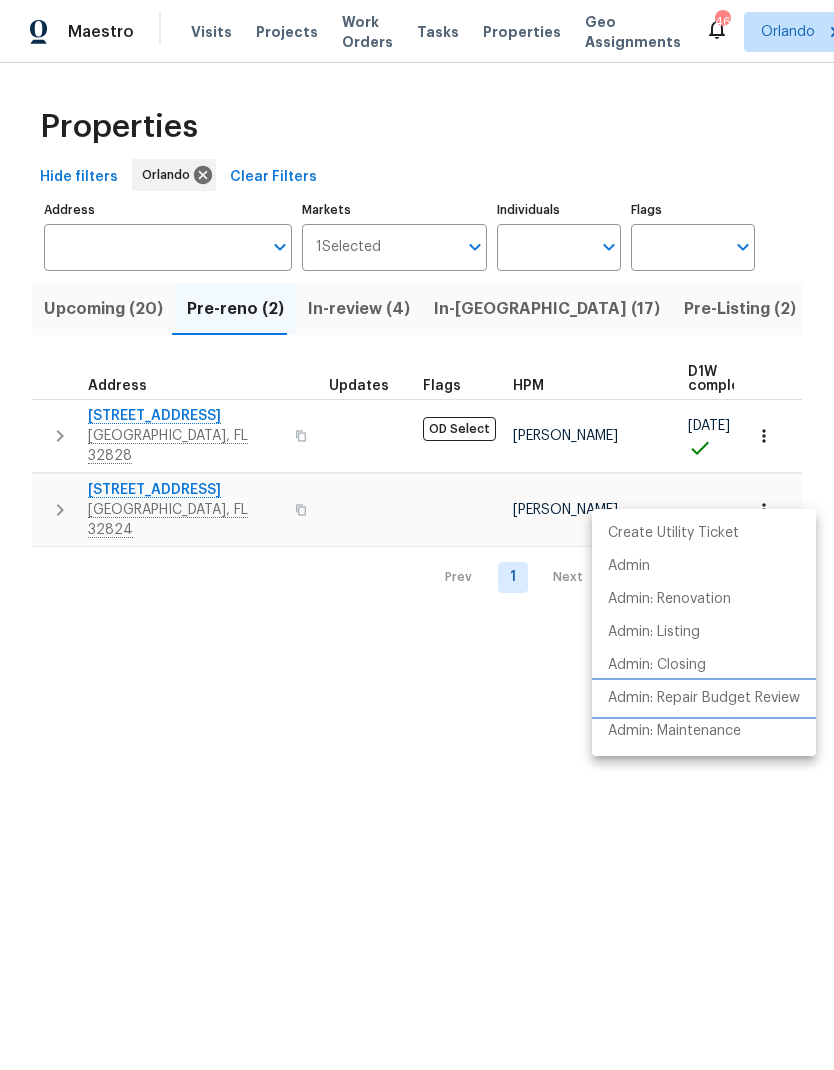 click on "Admin: Repair Budget Review" at bounding box center (704, 698) 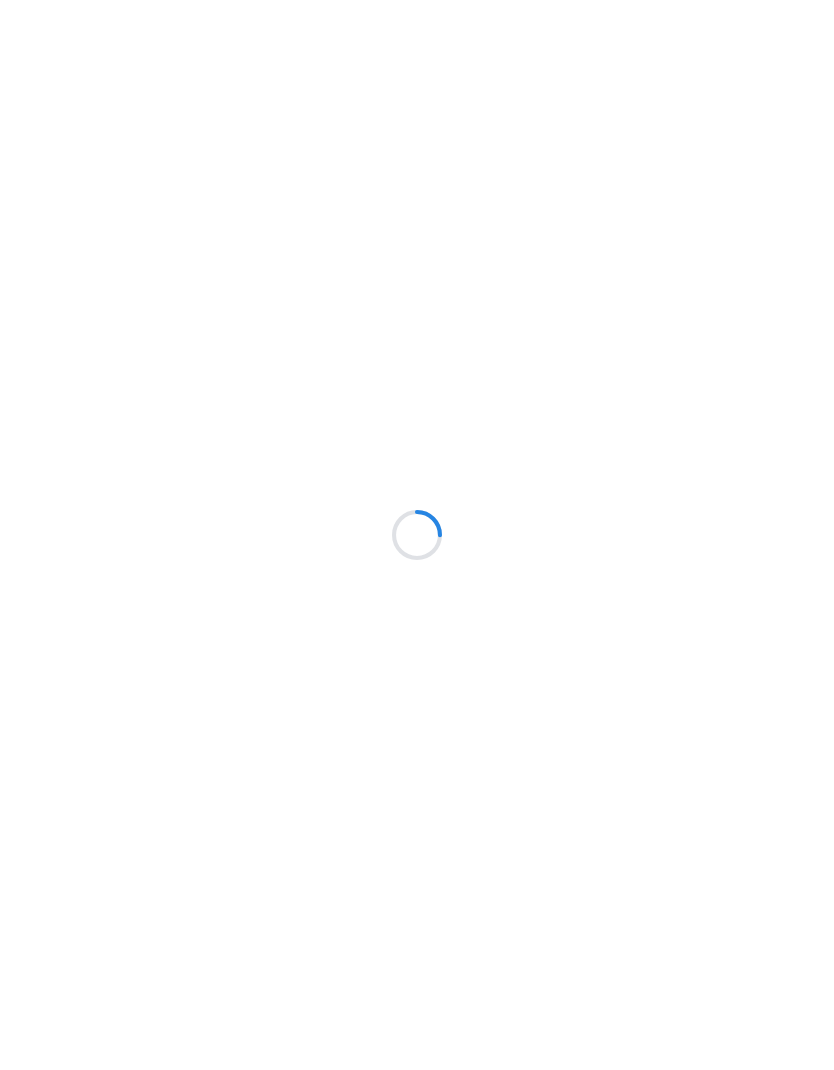 scroll, scrollTop: 0, scrollLeft: 0, axis: both 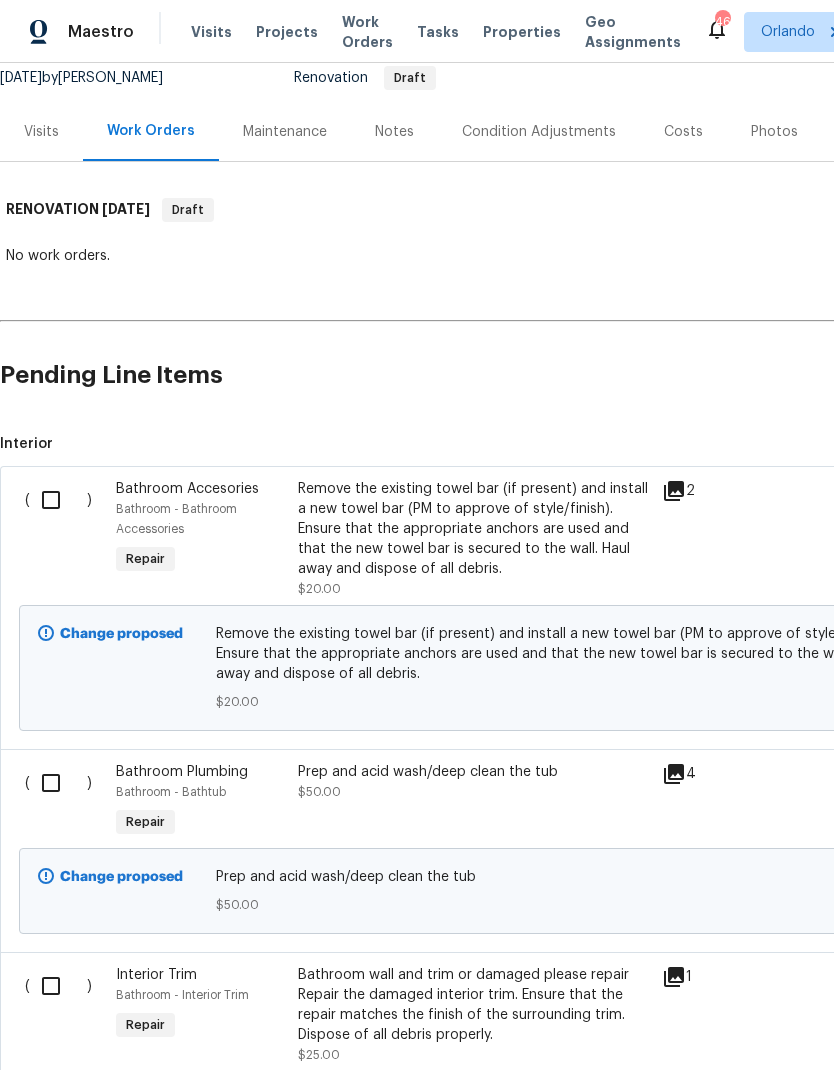 click at bounding box center [58, 500] 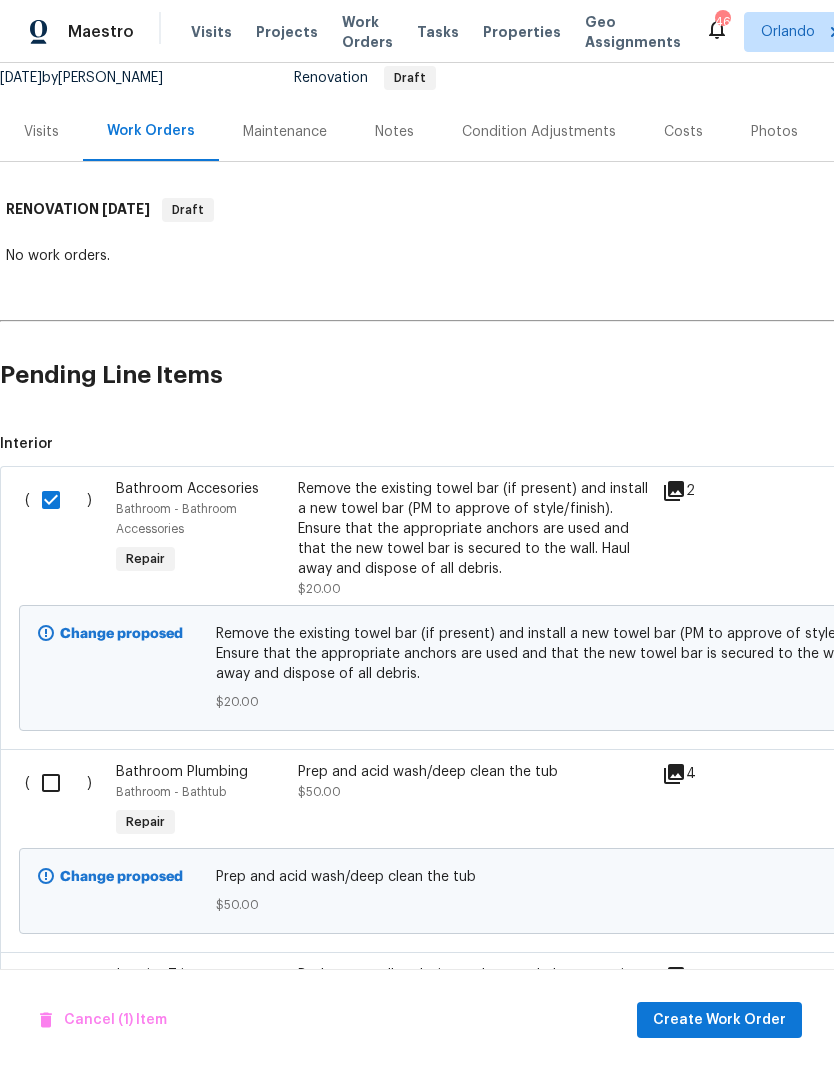 click at bounding box center [58, 783] 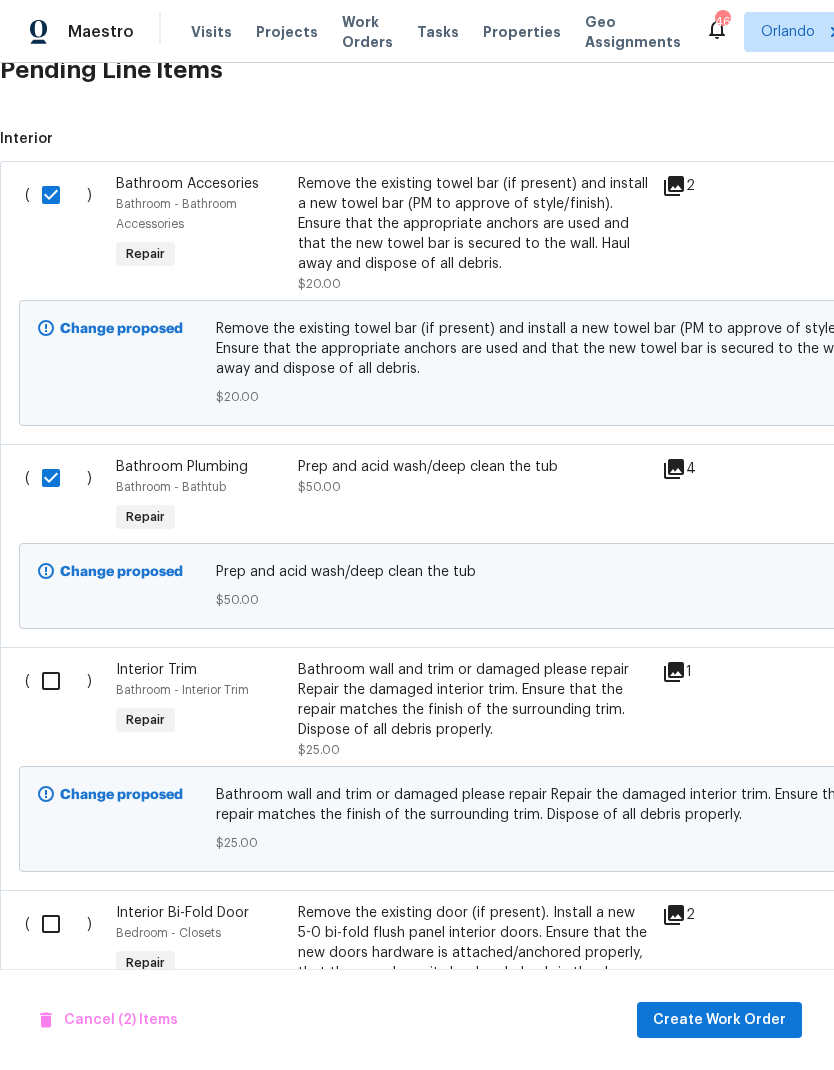 scroll, scrollTop: 505, scrollLeft: -1, axis: both 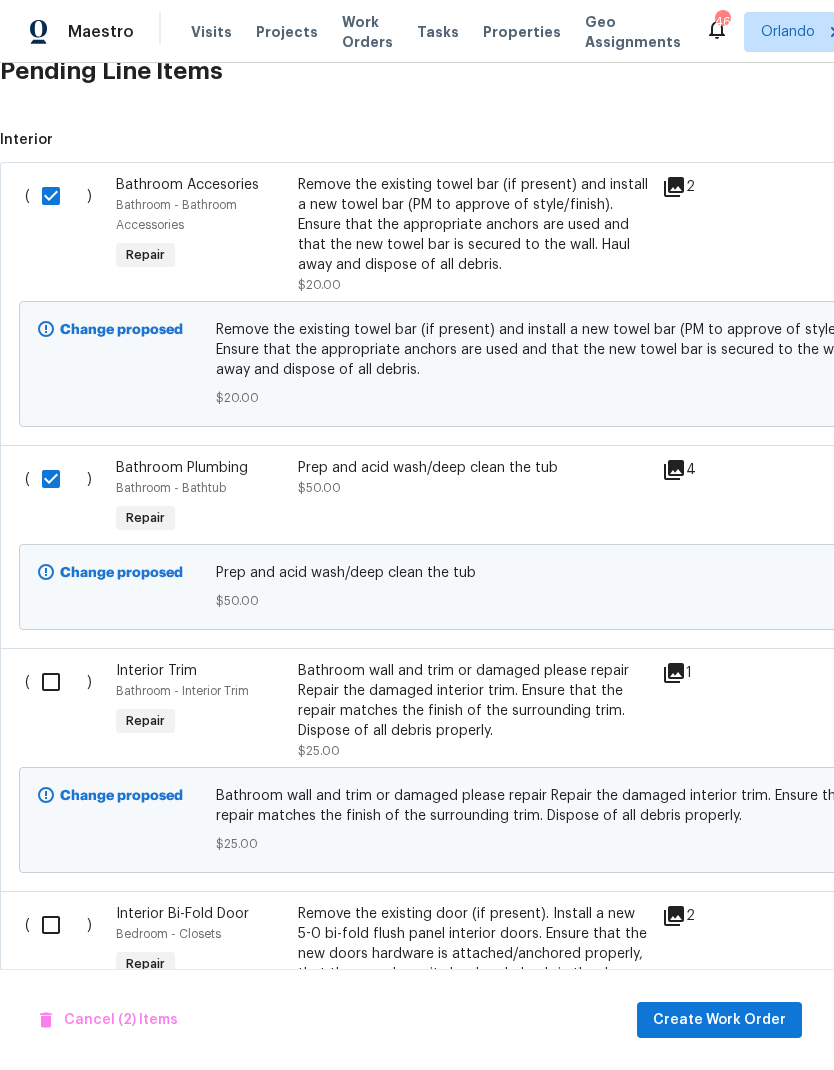 click at bounding box center (58, 682) 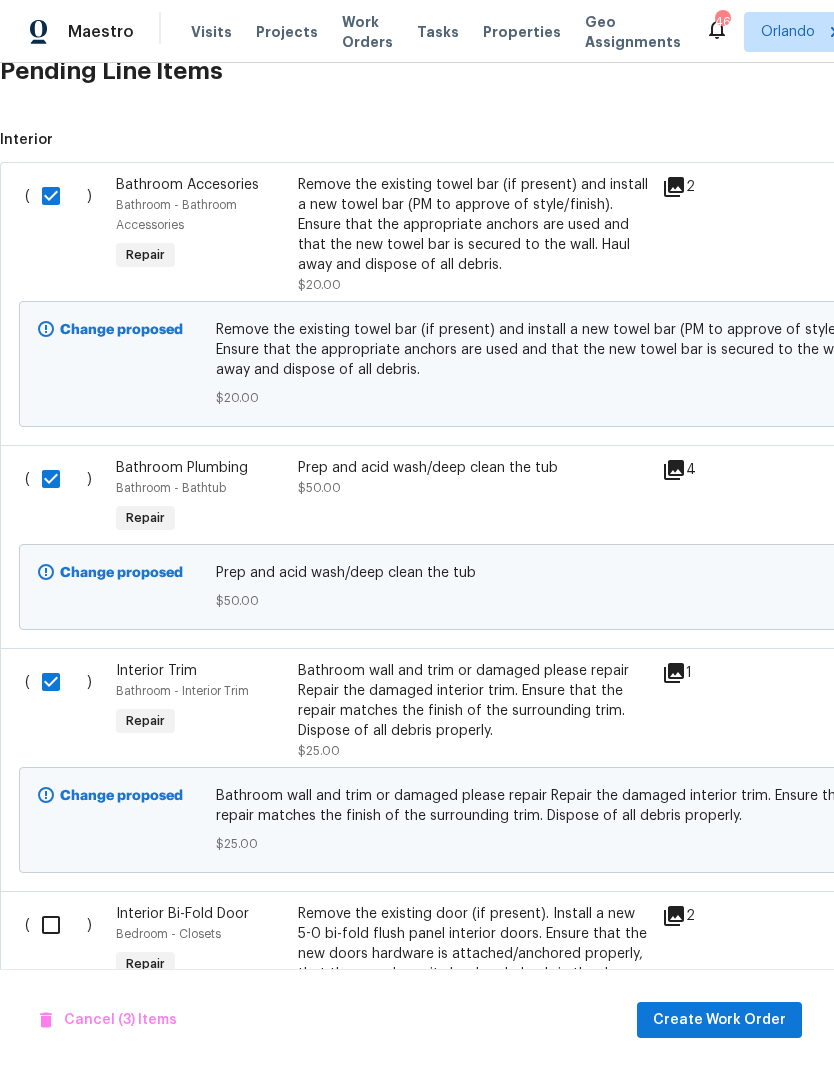 click at bounding box center [58, 925] 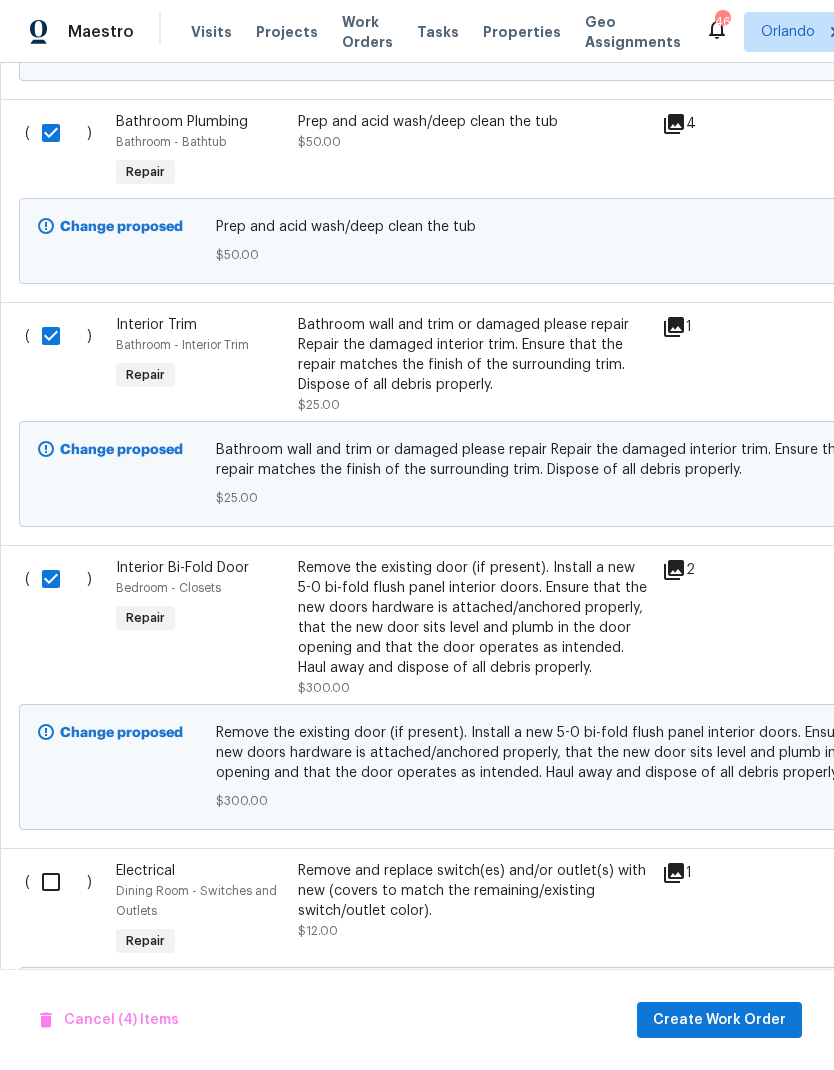 scroll, scrollTop: 851, scrollLeft: 0, axis: vertical 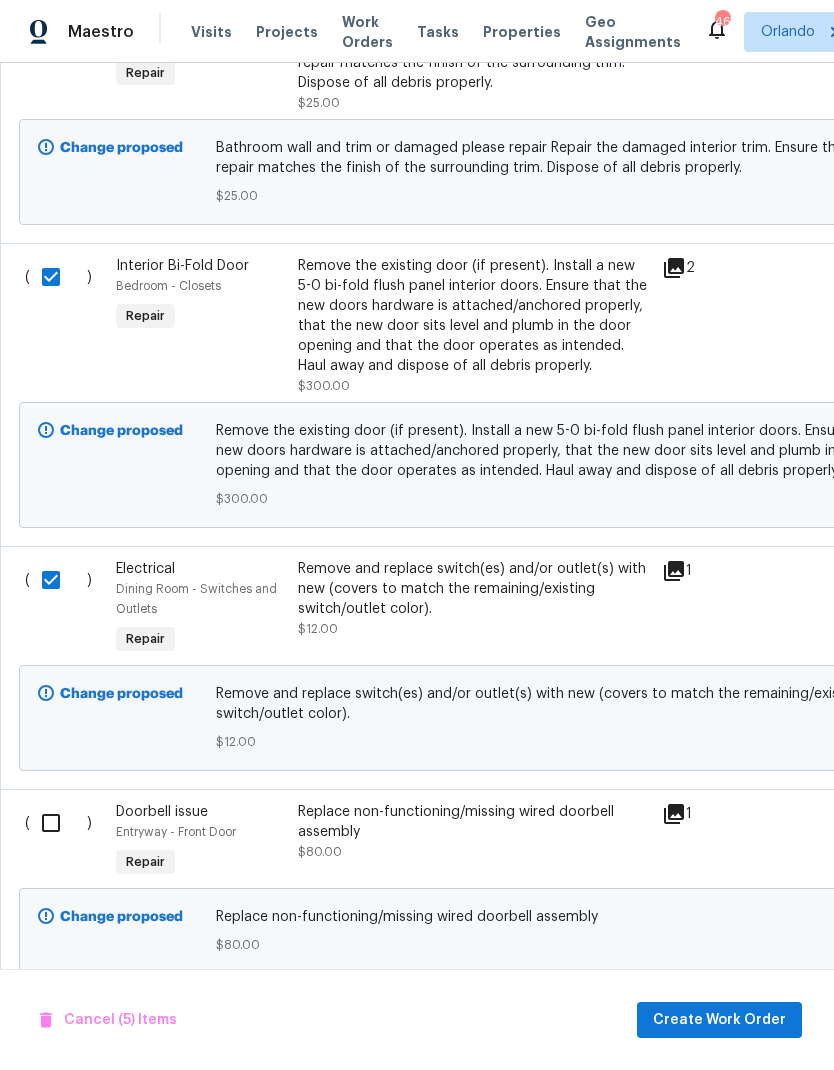 click at bounding box center [58, 823] 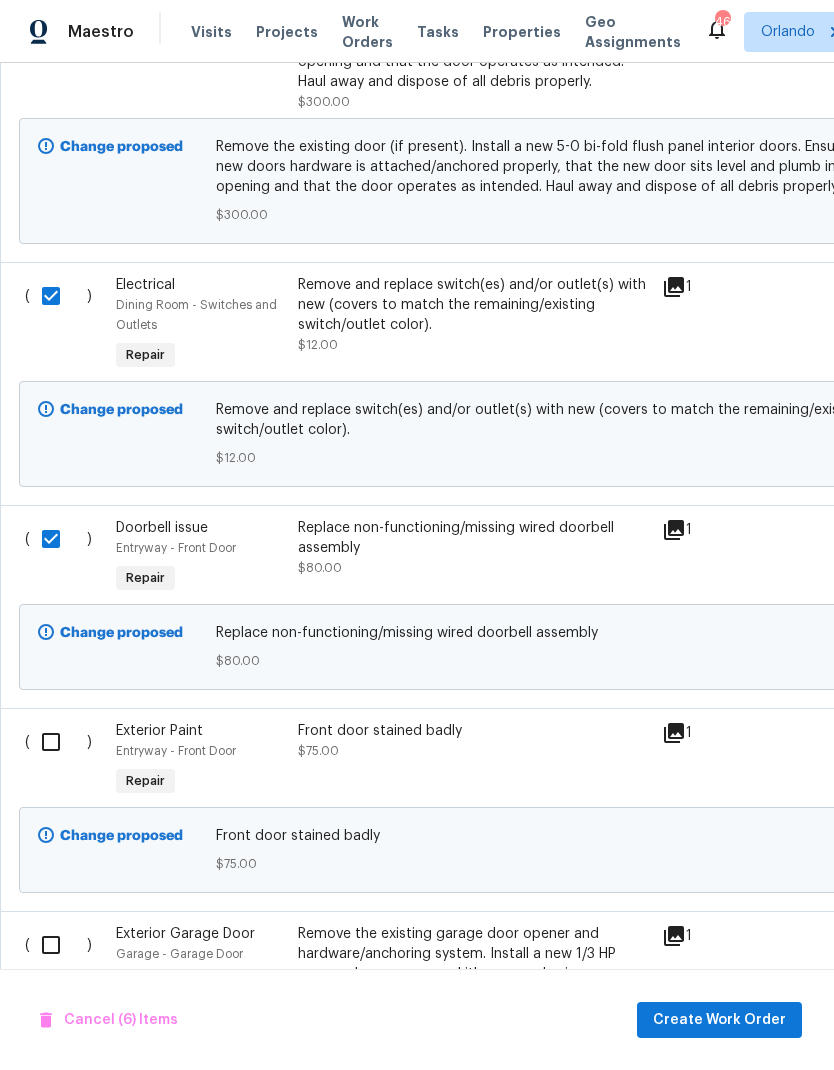 scroll, scrollTop: 1439, scrollLeft: 0, axis: vertical 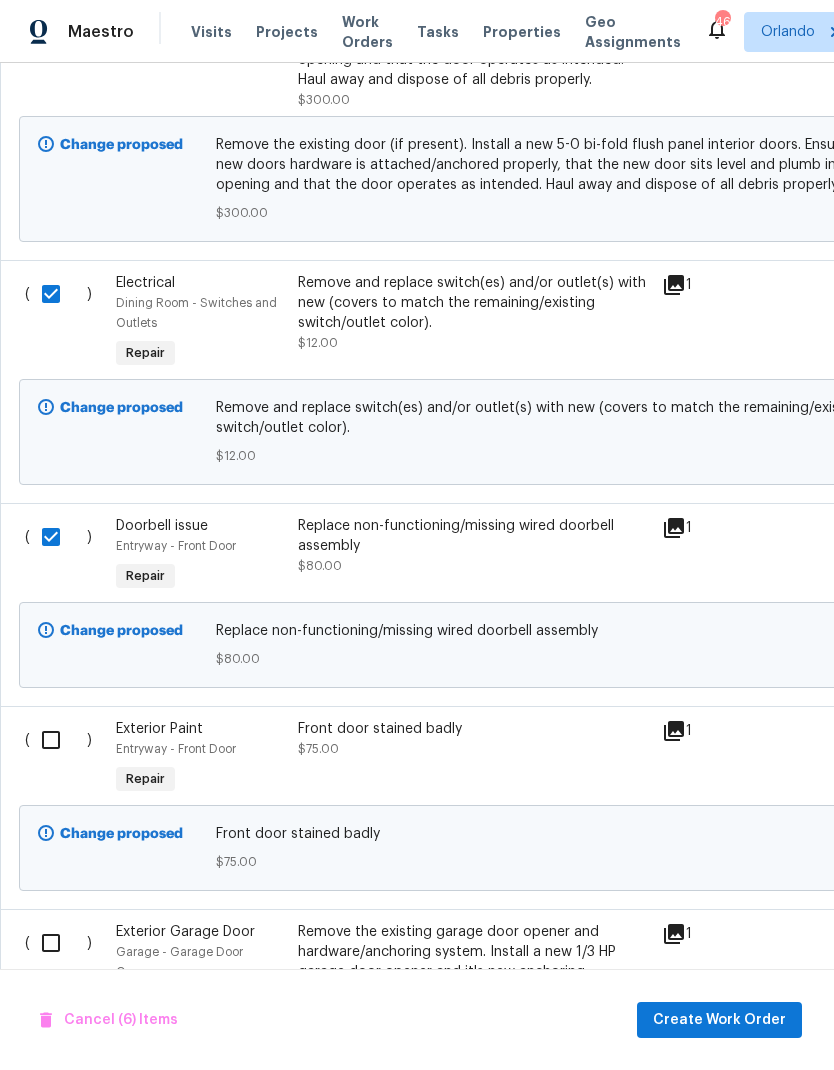 click at bounding box center (58, 740) 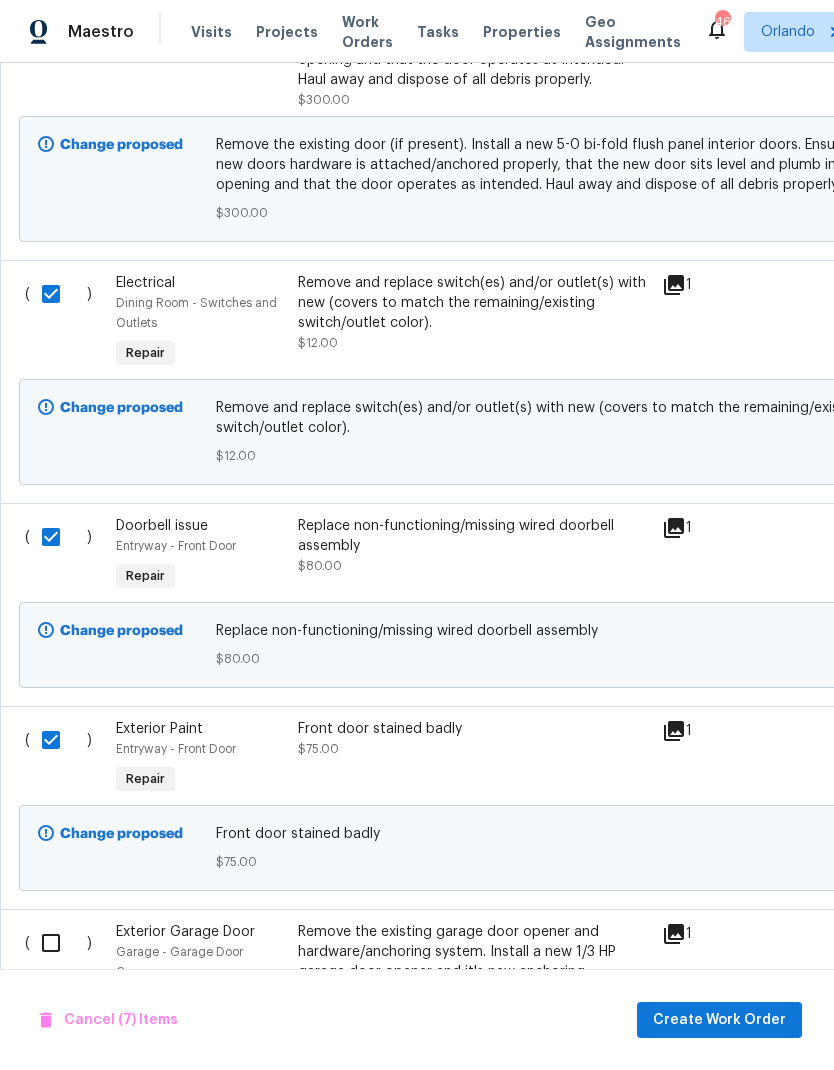 click at bounding box center [58, 943] 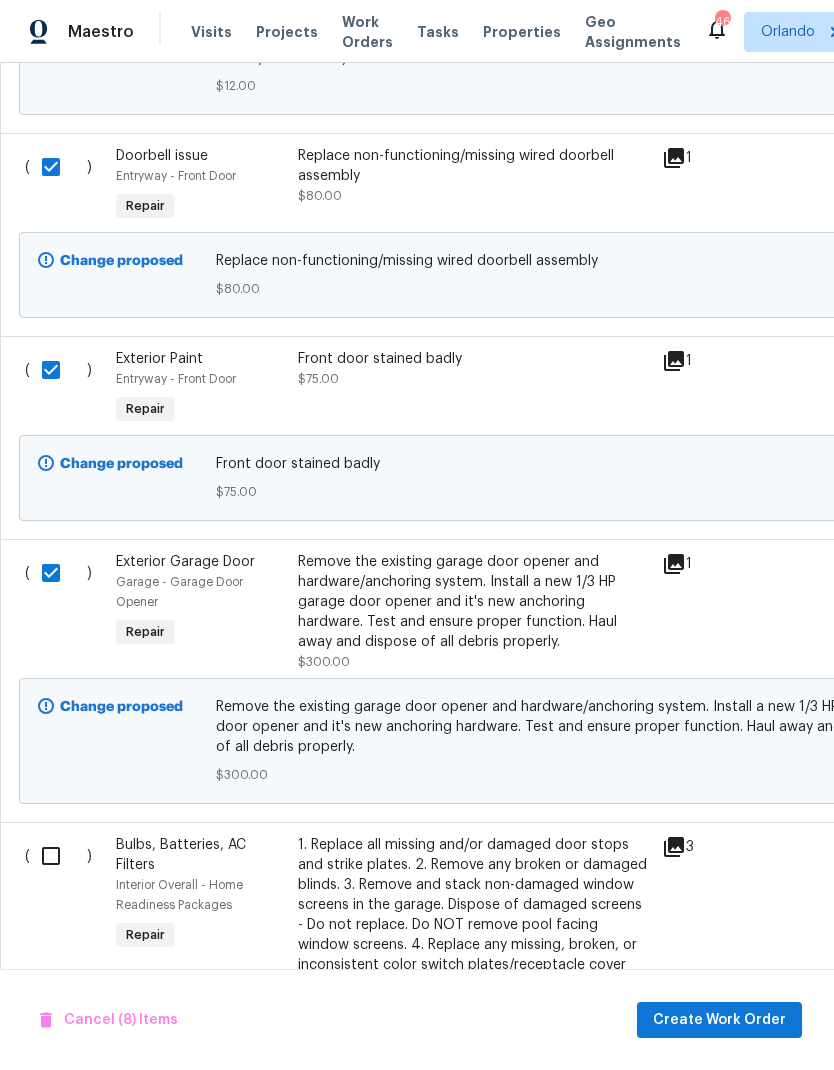 scroll, scrollTop: 1810, scrollLeft: 0, axis: vertical 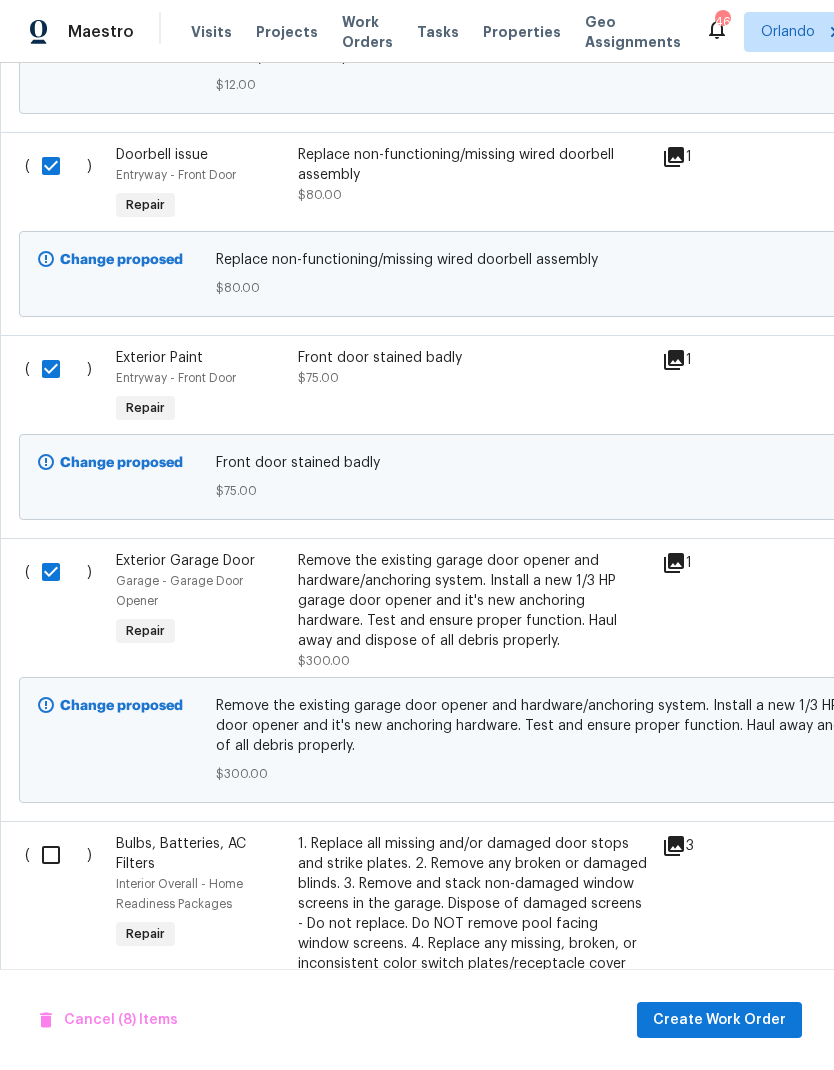 click at bounding box center (58, 855) 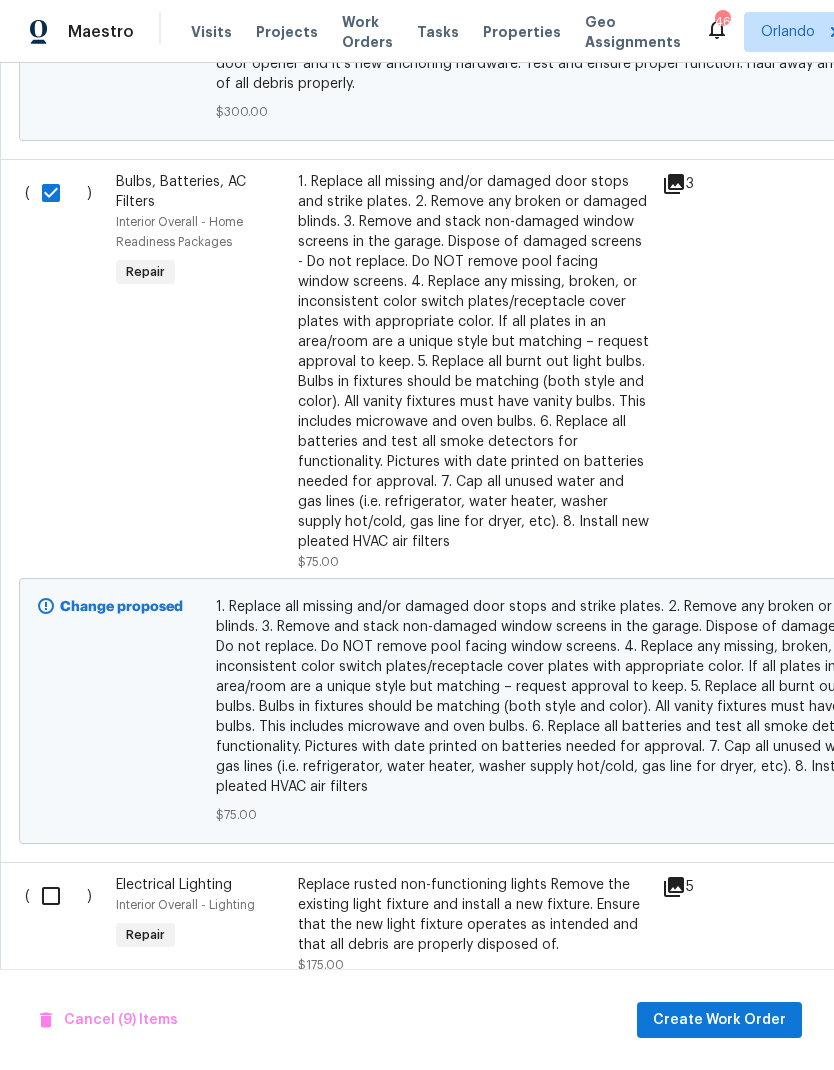 scroll, scrollTop: 2485, scrollLeft: 0, axis: vertical 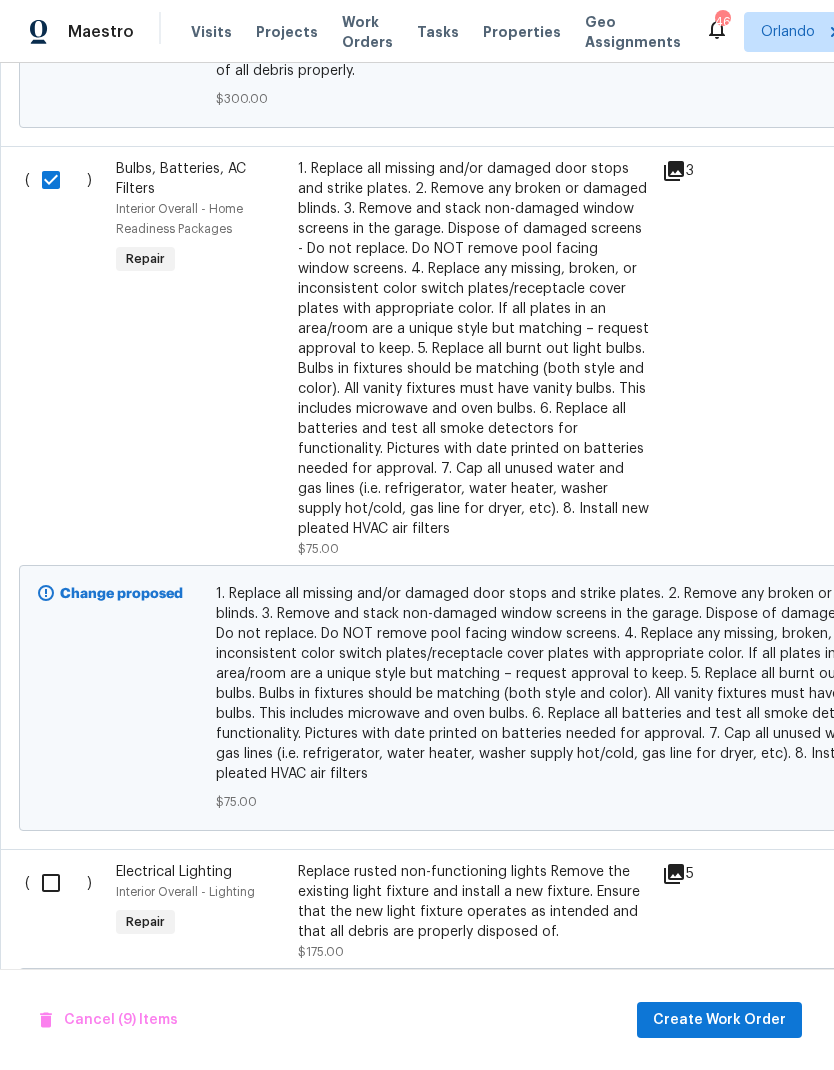 click at bounding box center (58, 883) 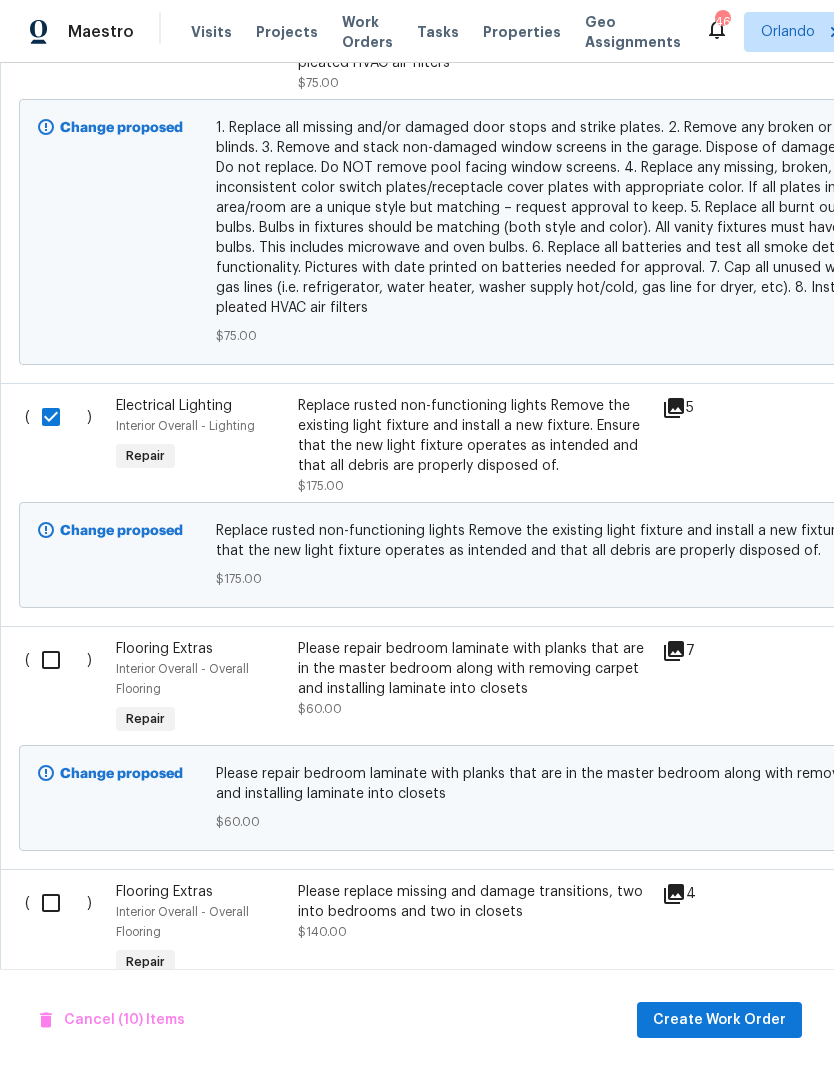 scroll, scrollTop: 2951, scrollLeft: 0, axis: vertical 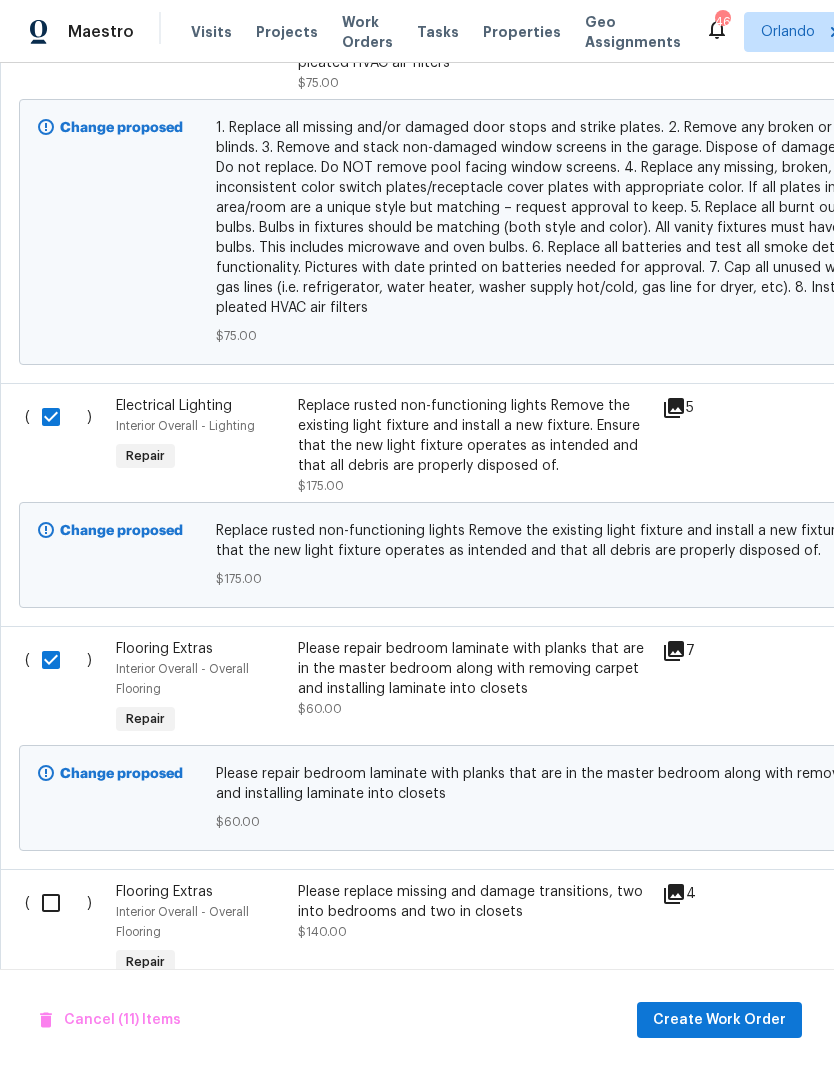 click at bounding box center [58, 903] 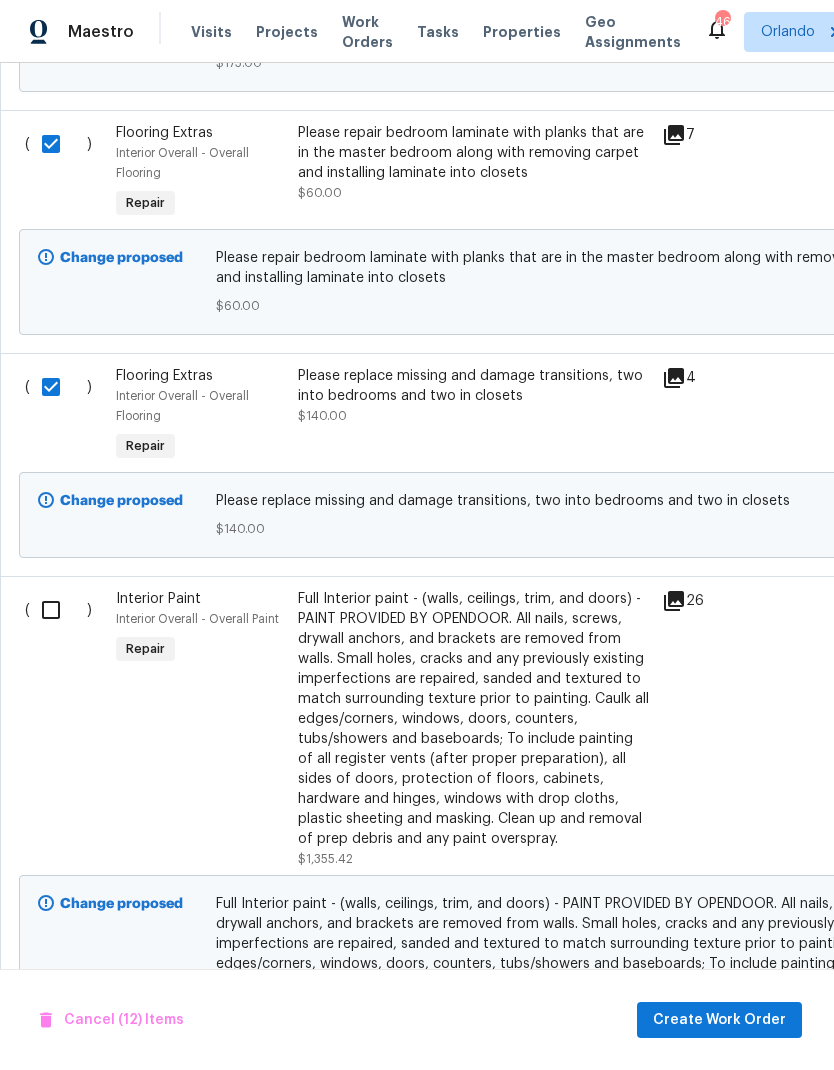 scroll, scrollTop: 3468, scrollLeft: 0, axis: vertical 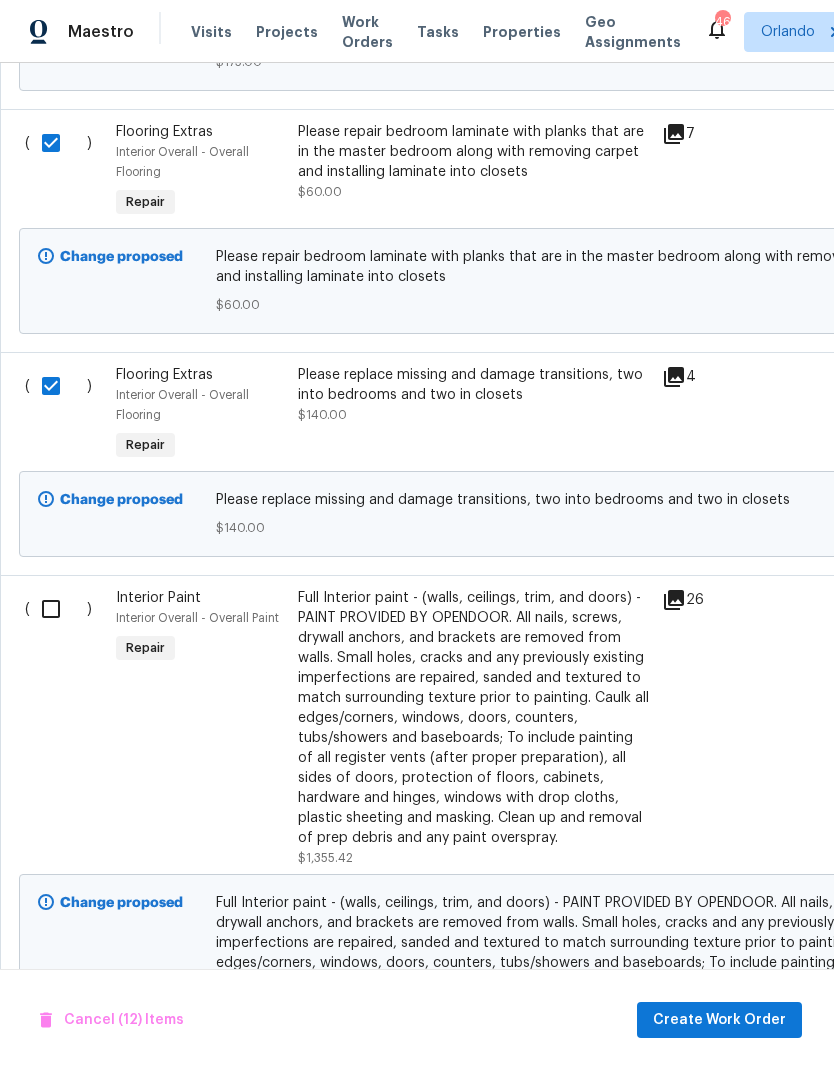 click at bounding box center [58, 609] 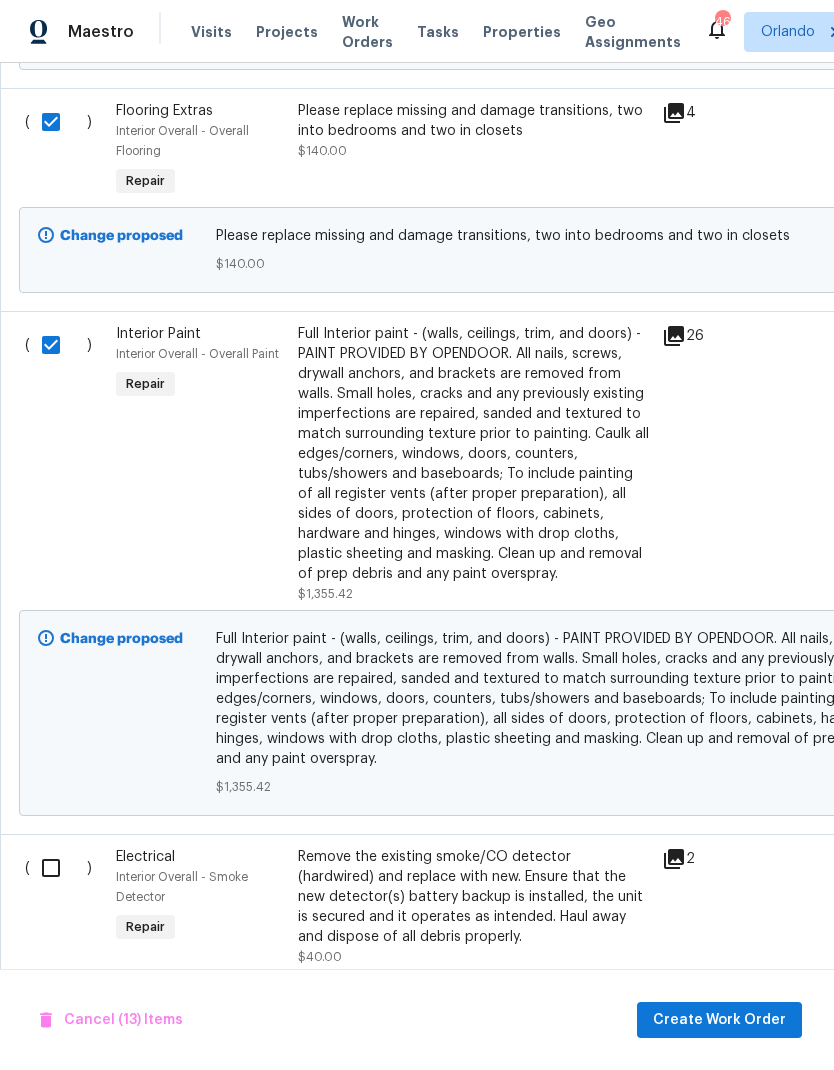 scroll, scrollTop: 3733, scrollLeft: 0, axis: vertical 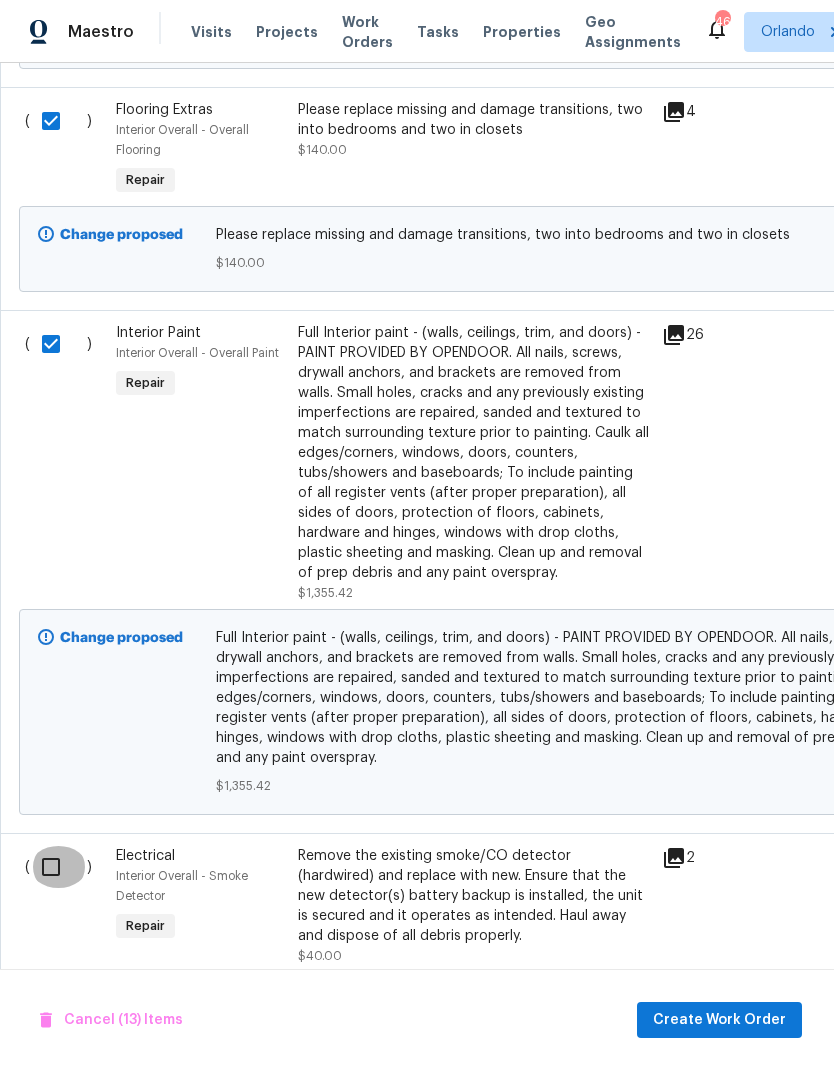 click at bounding box center (58, 867) 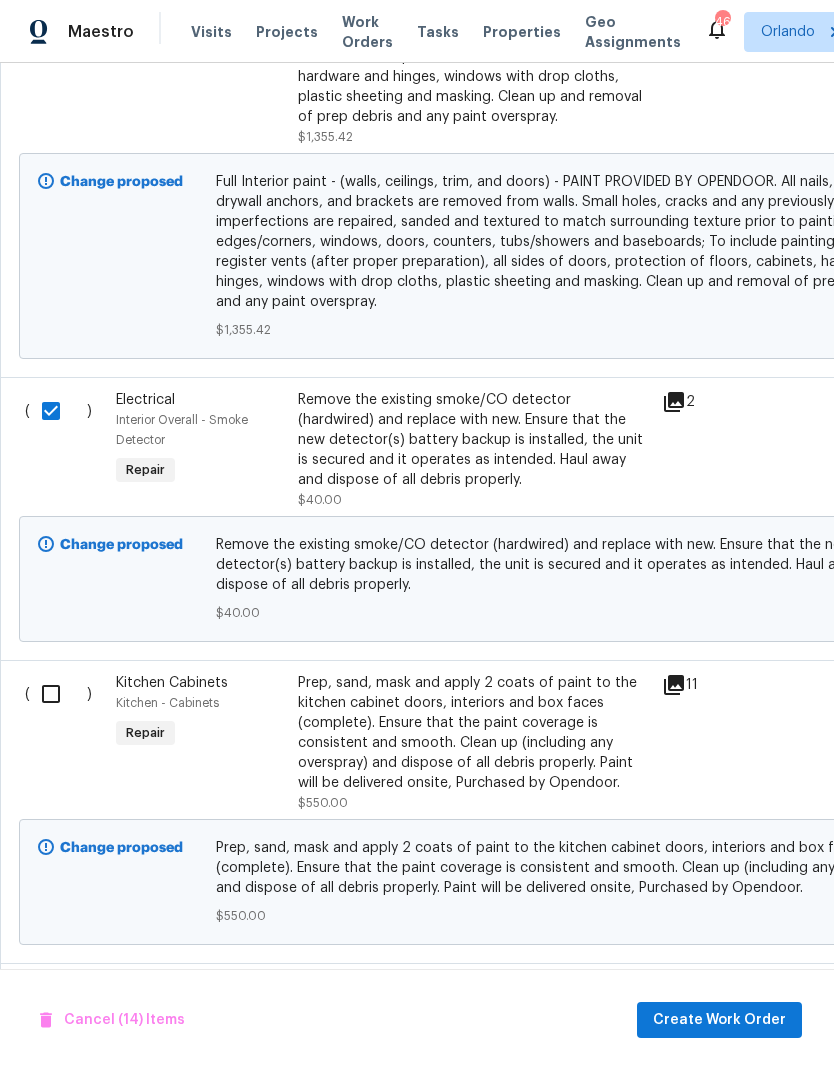 scroll, scrollTop: 4195, scrollLeft: -1, axis: both 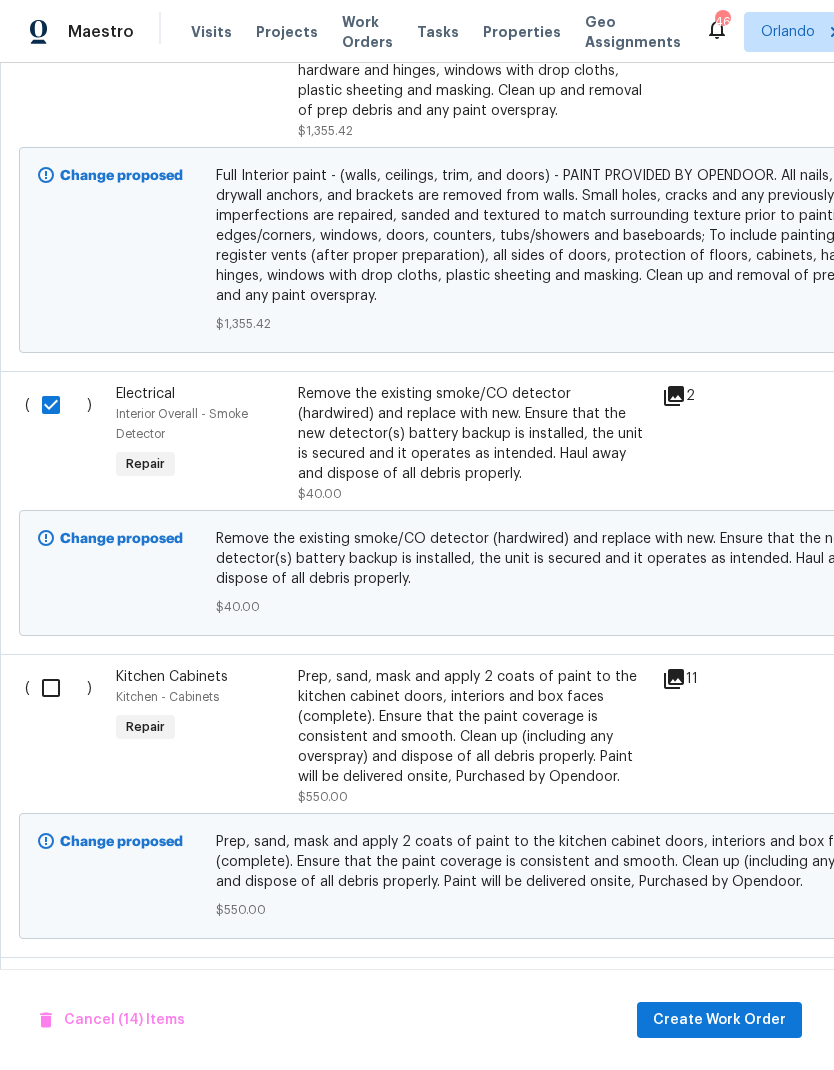 click at bounding box center (58, 688) 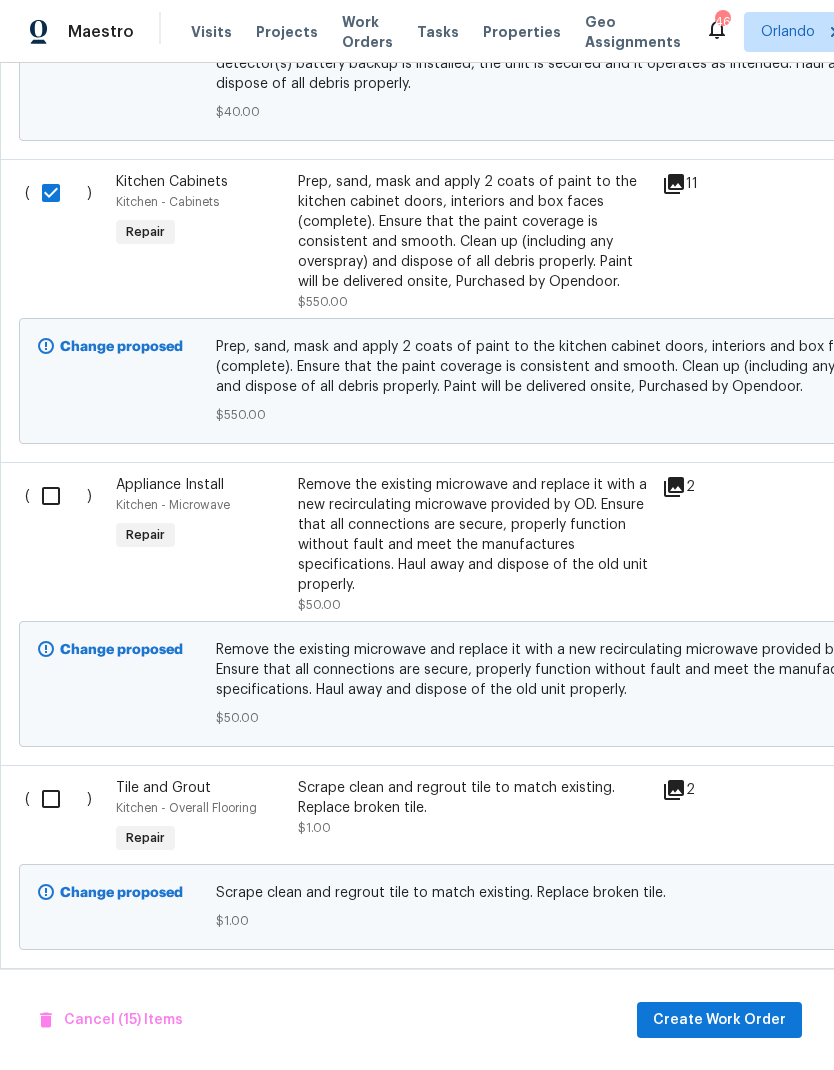 click at bounding box center (58, 496) 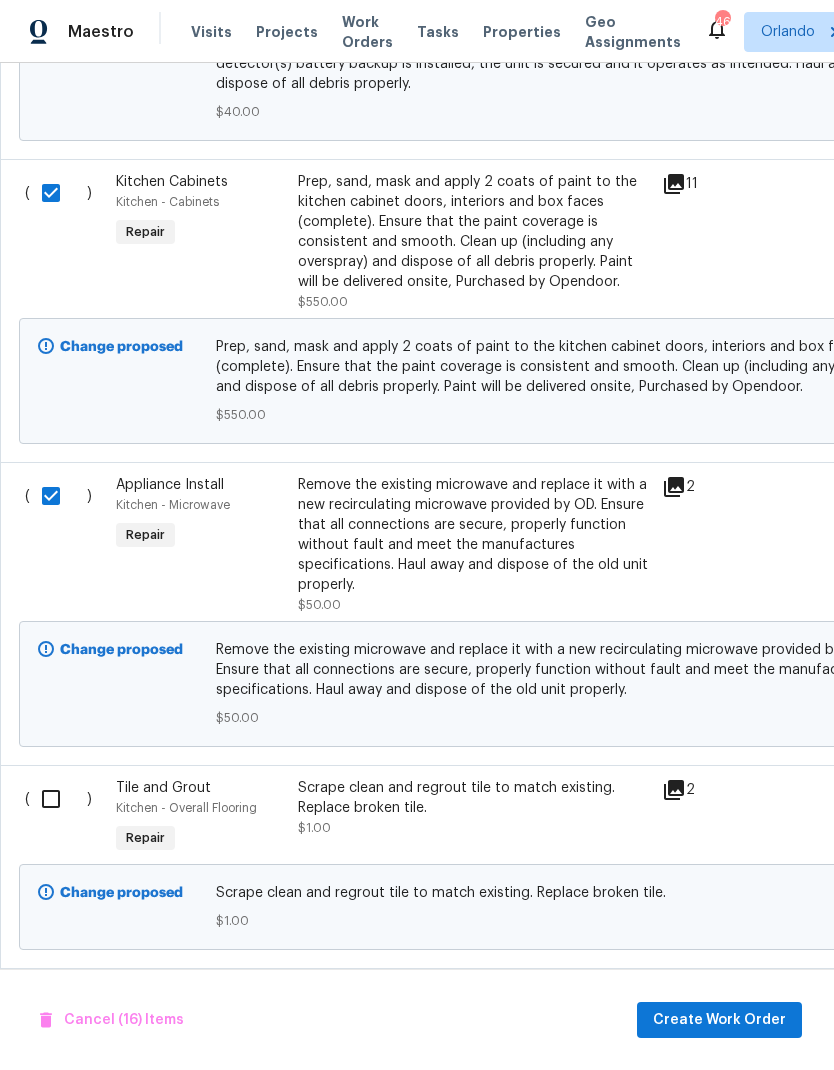 click at bounding box center [58, 799] 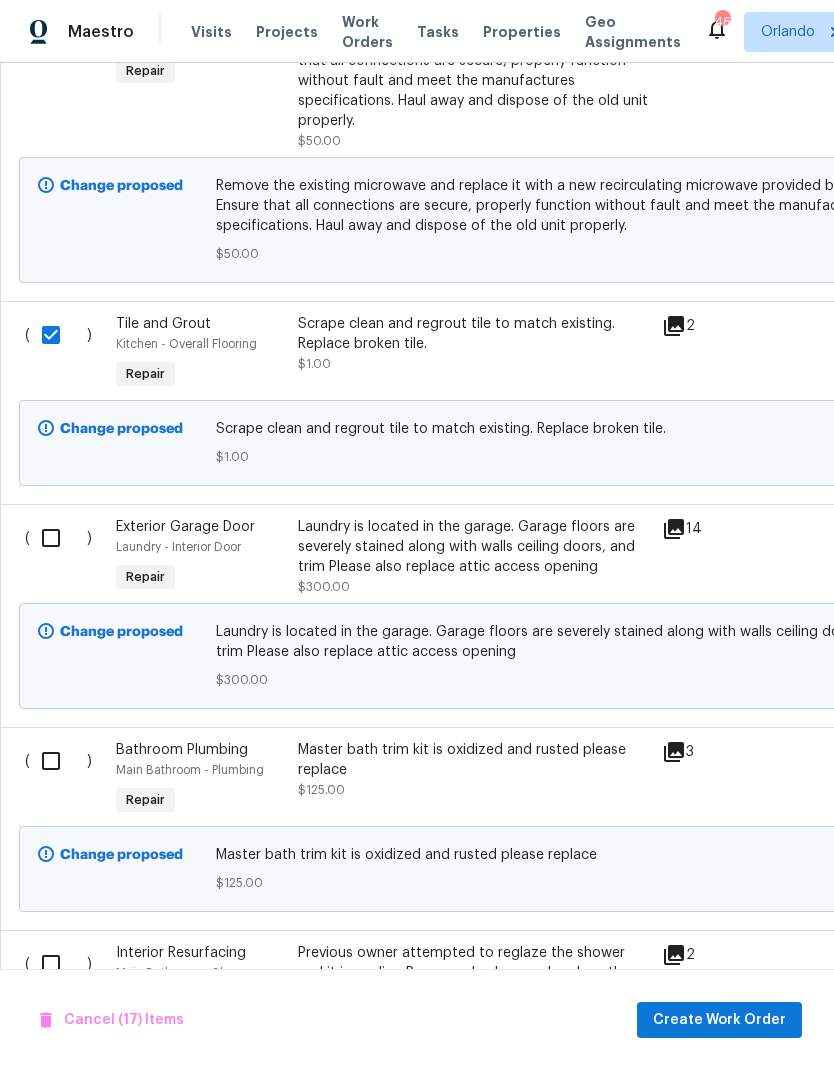 click at bounding box center [58, 538] 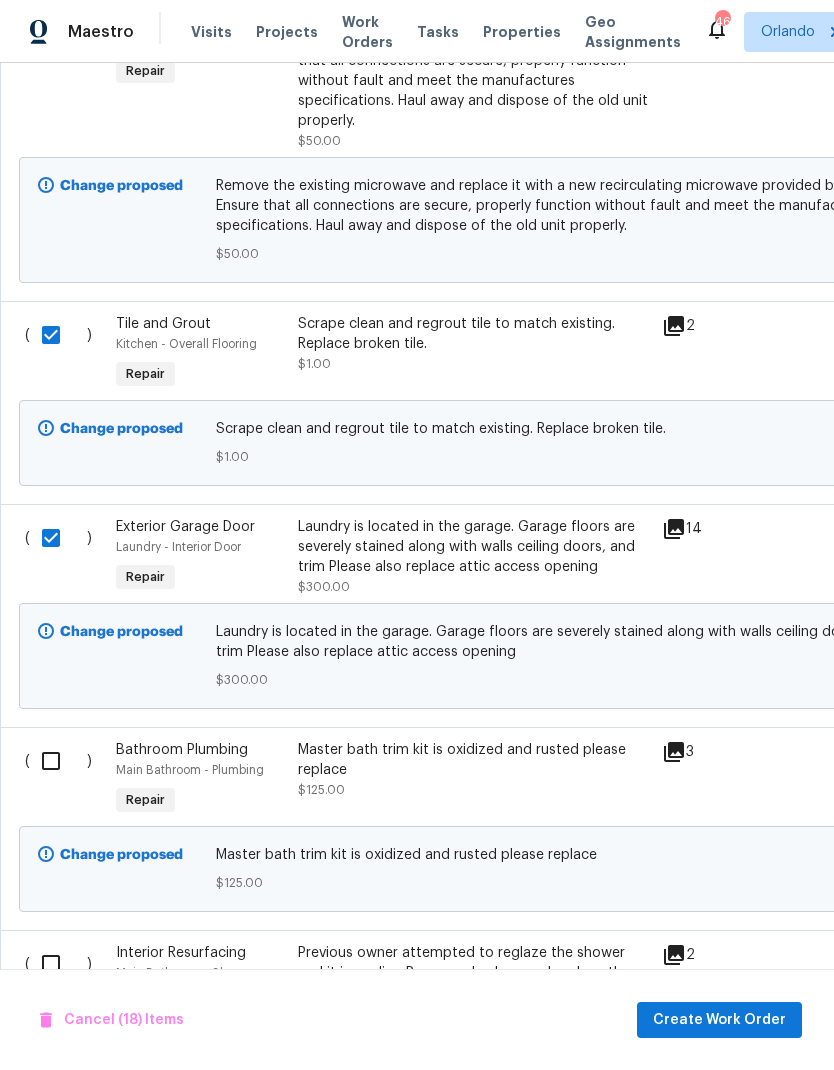 click at bounding box center (58, 761) 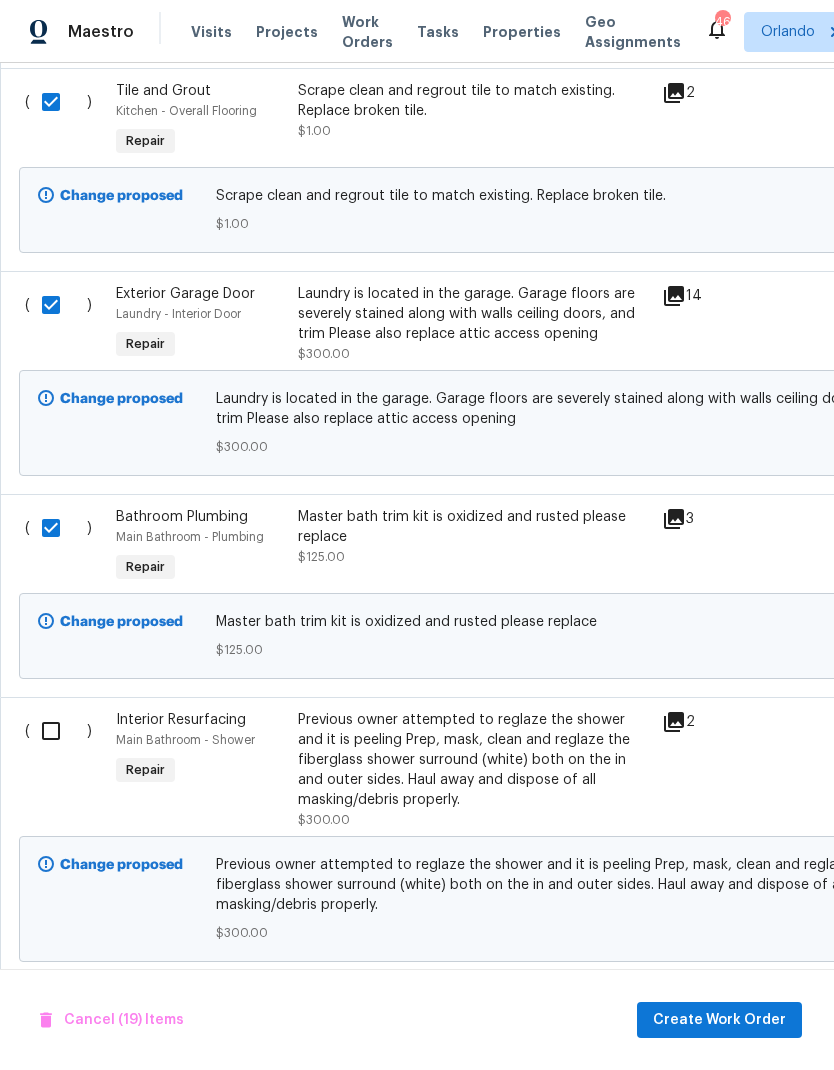 click at bounding box center (58, 731) 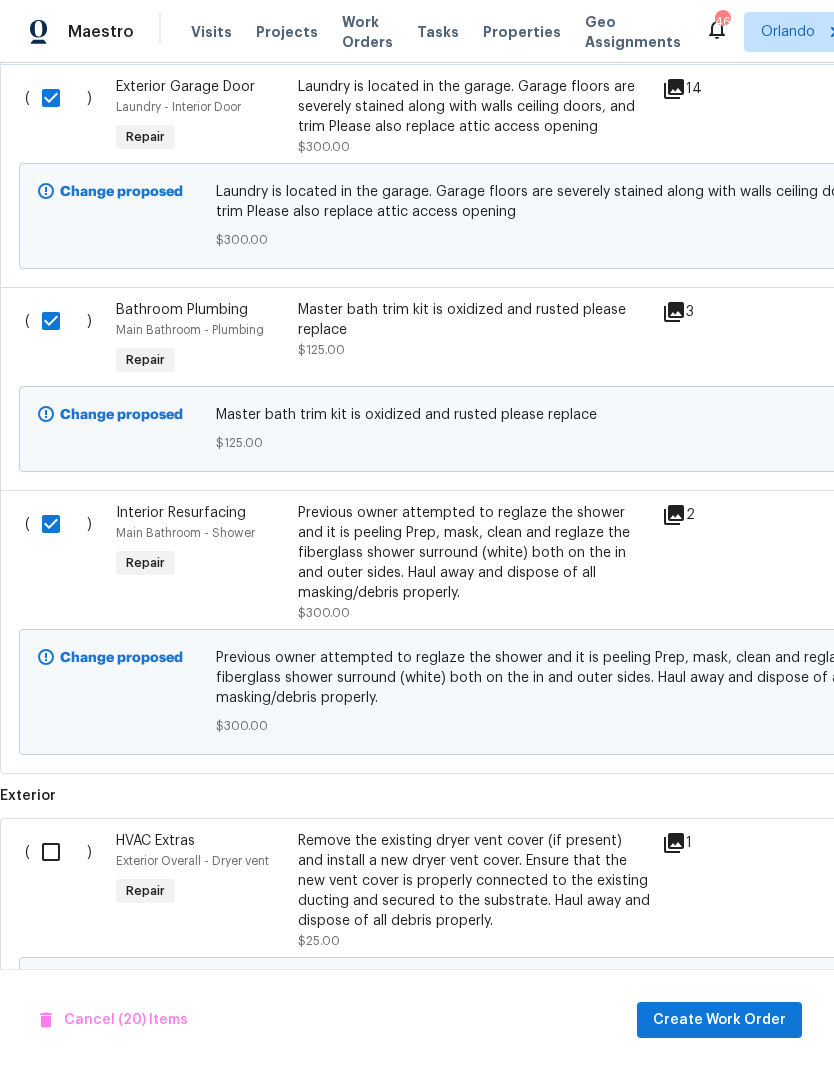 click at bounding box center (58, 852) 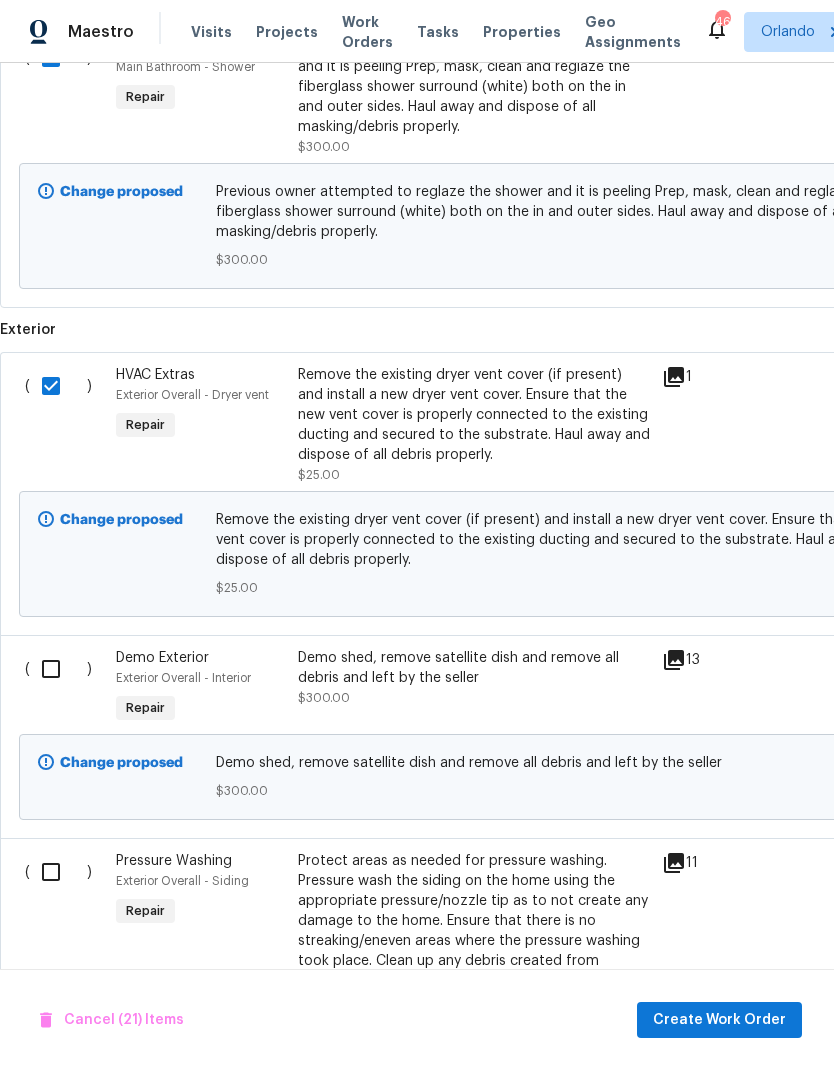 click at bounding box center [58, 669] 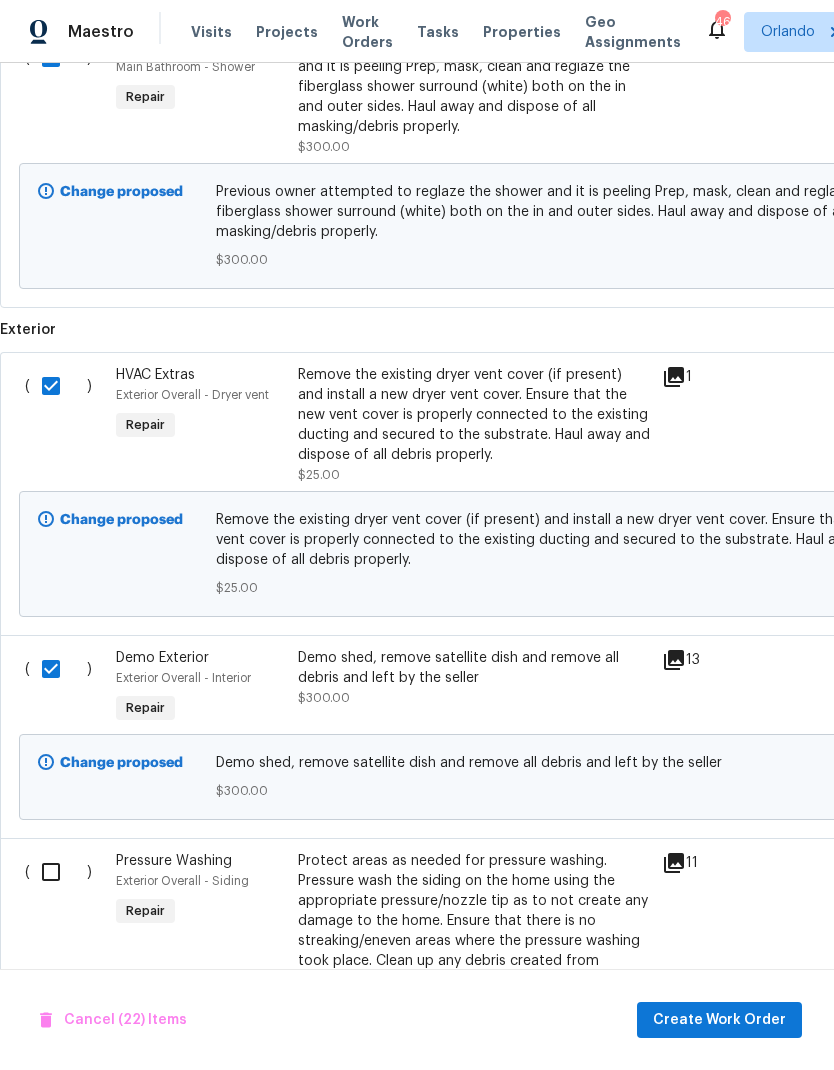 click at bounding box center (58, 872) 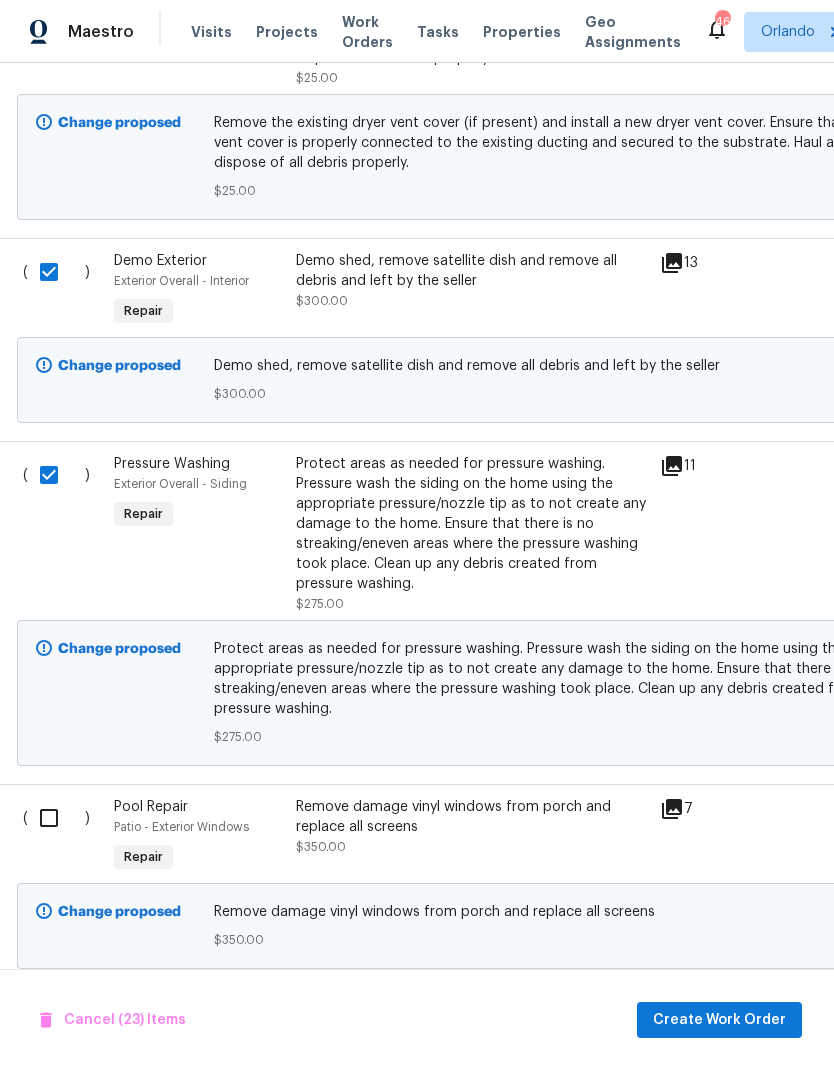 click at bounding box center (56, 818) 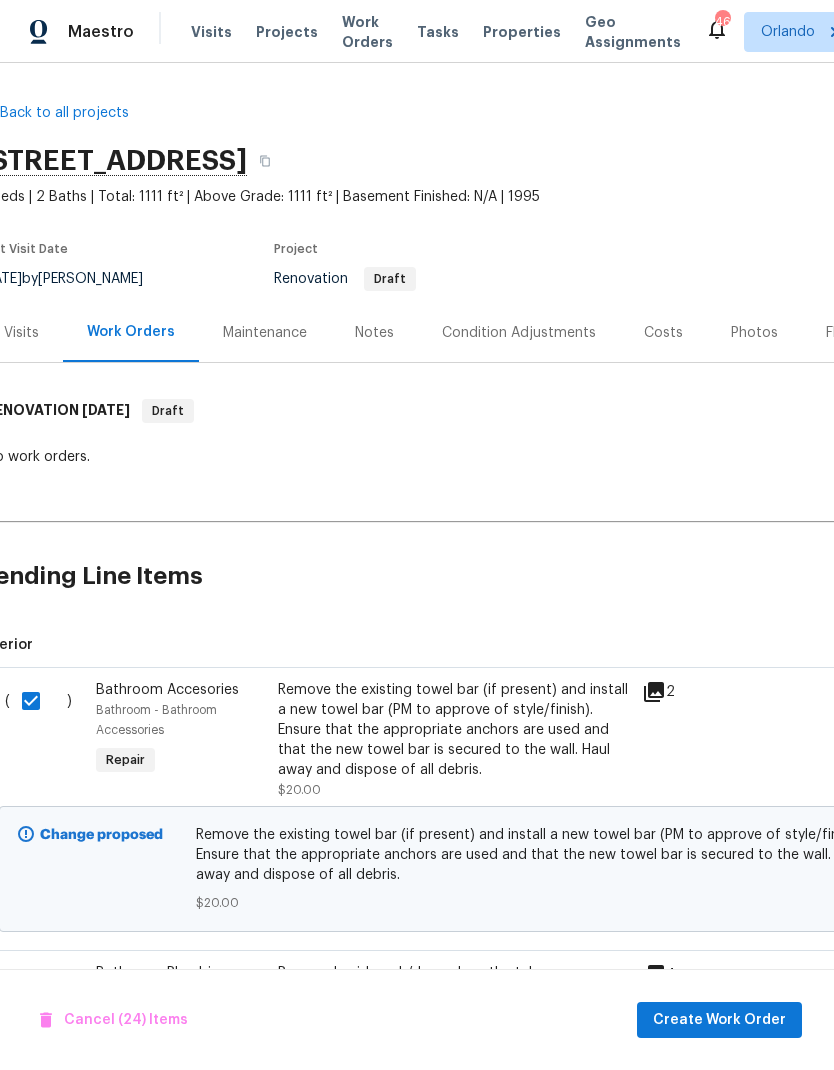 click on "Create Work Order" at bounding box center [719, 1020] 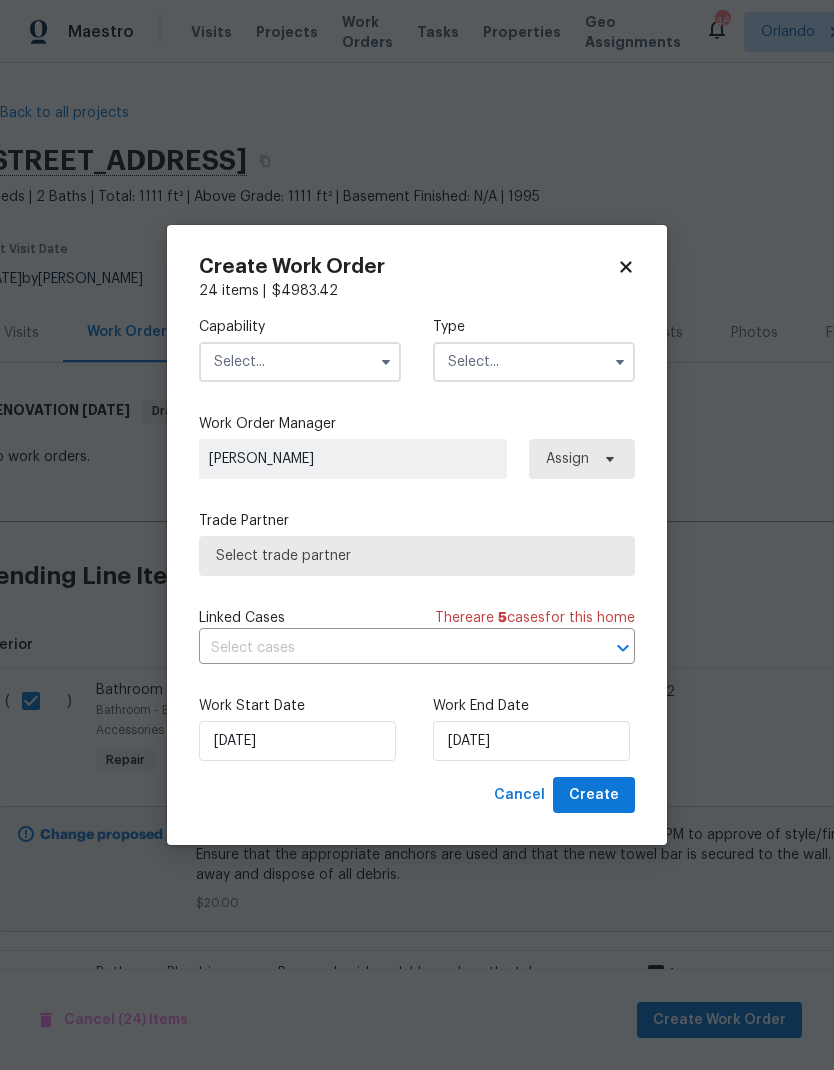 click at bounding box center [300, 362] 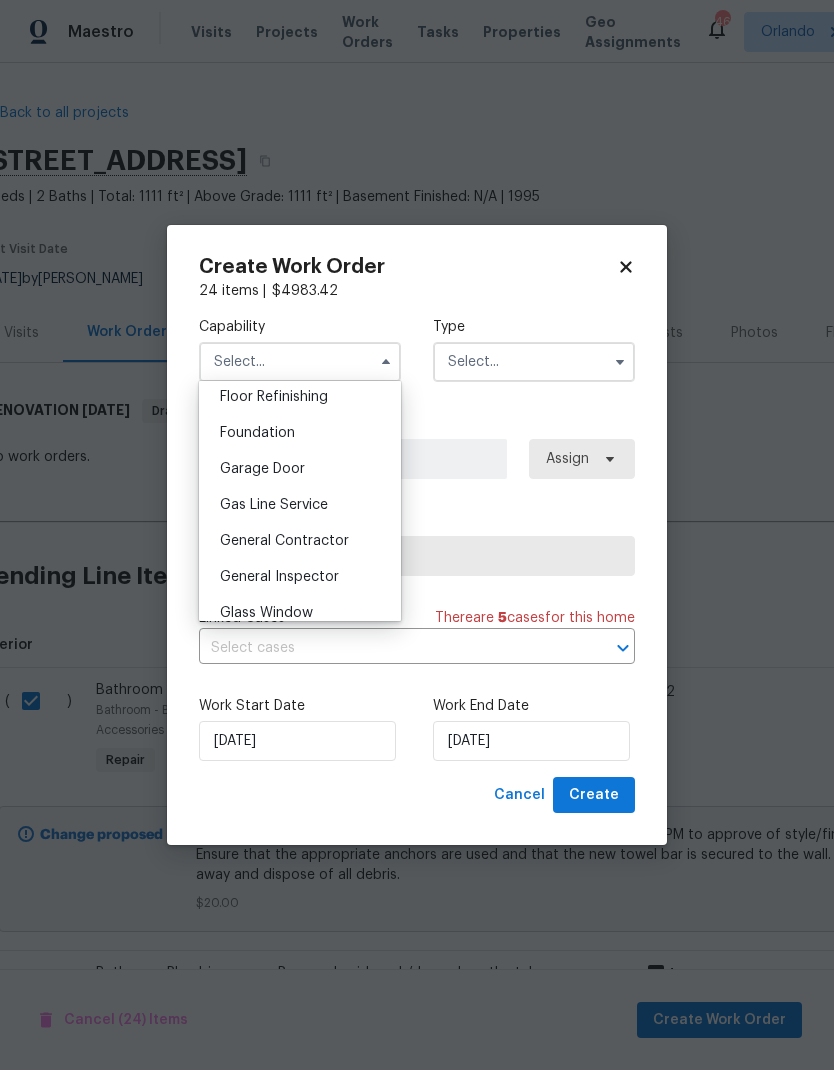 click on "General Contractor" at bounding box center (300, 541) 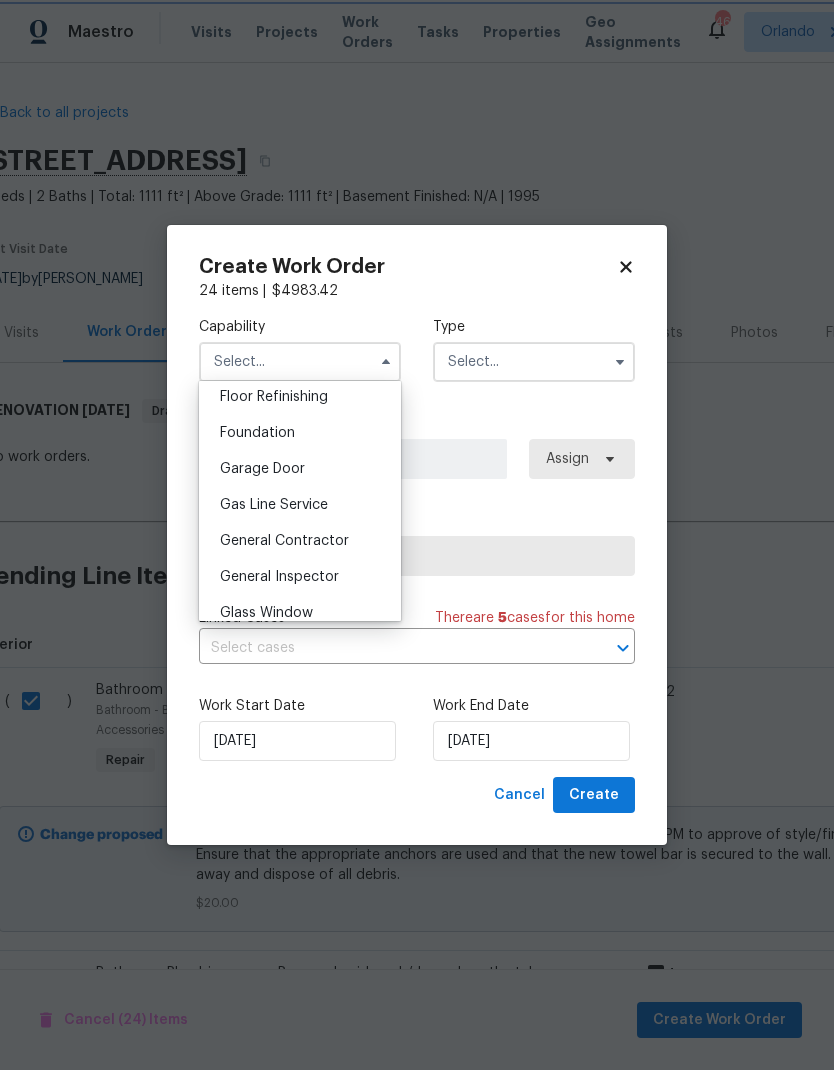 type on "General Contractor" 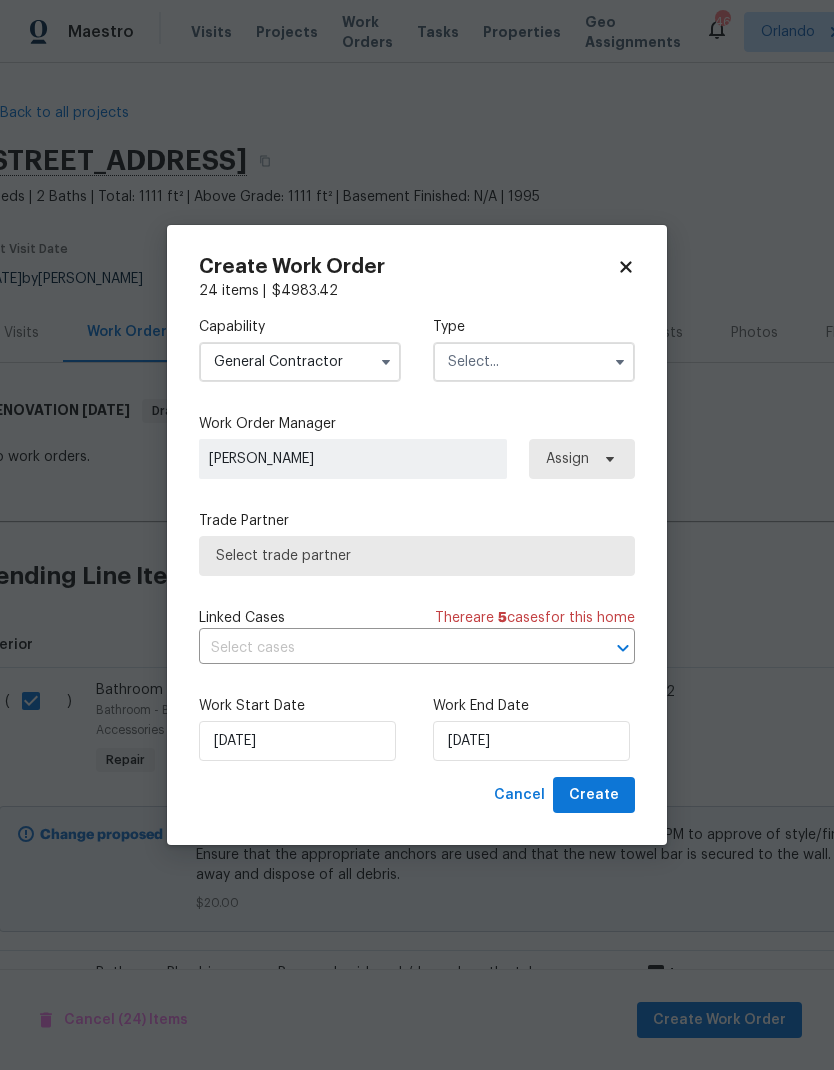 click 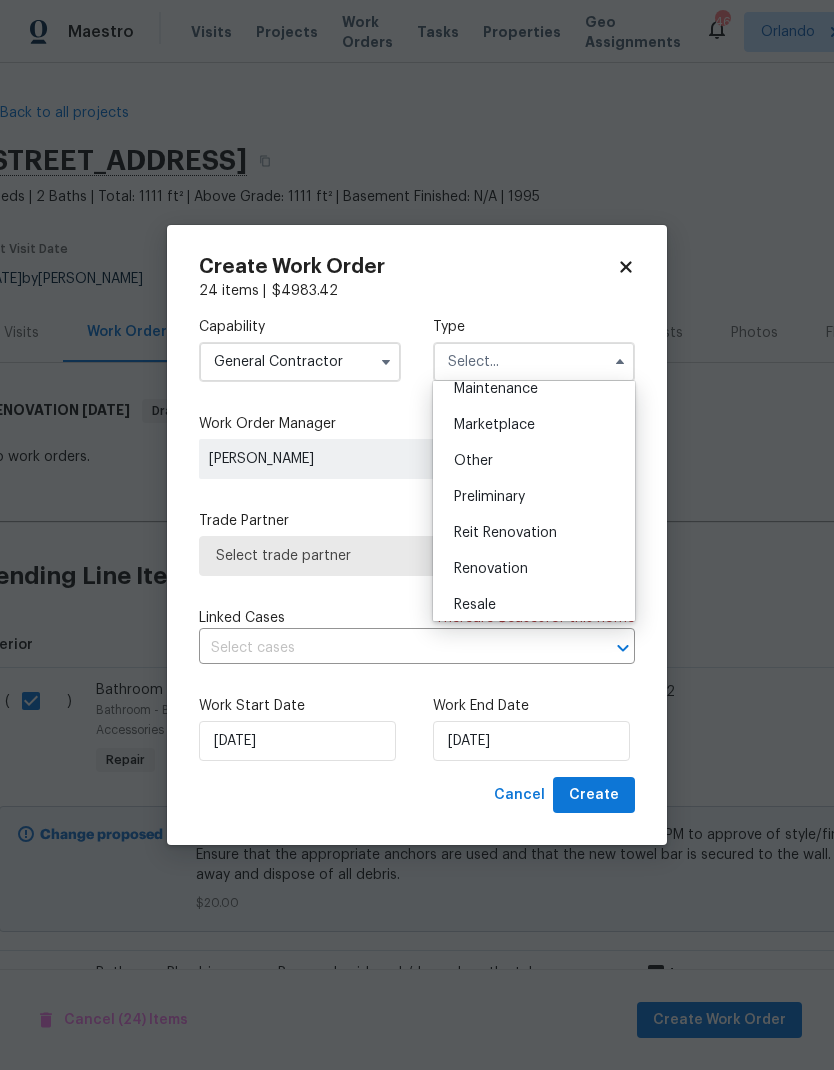click on "Renovation" at bounding box center [534, 569] 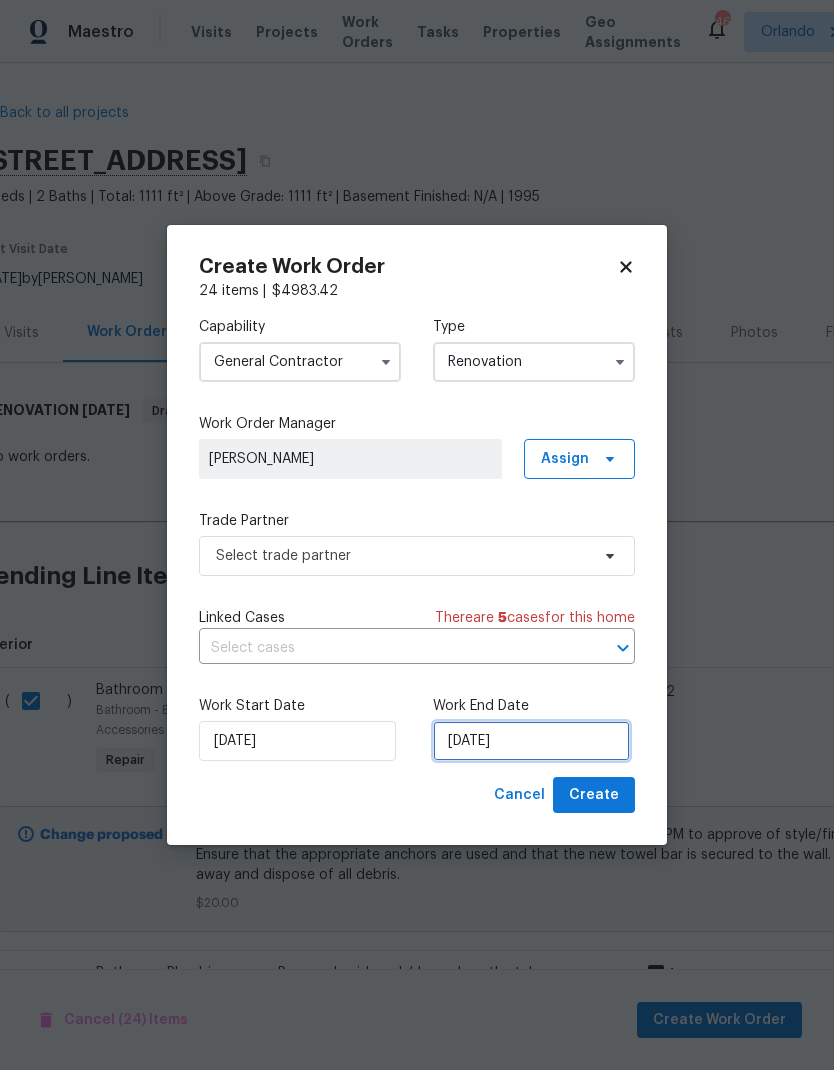 click on "[DATE]" at bounding box center [531, 741] 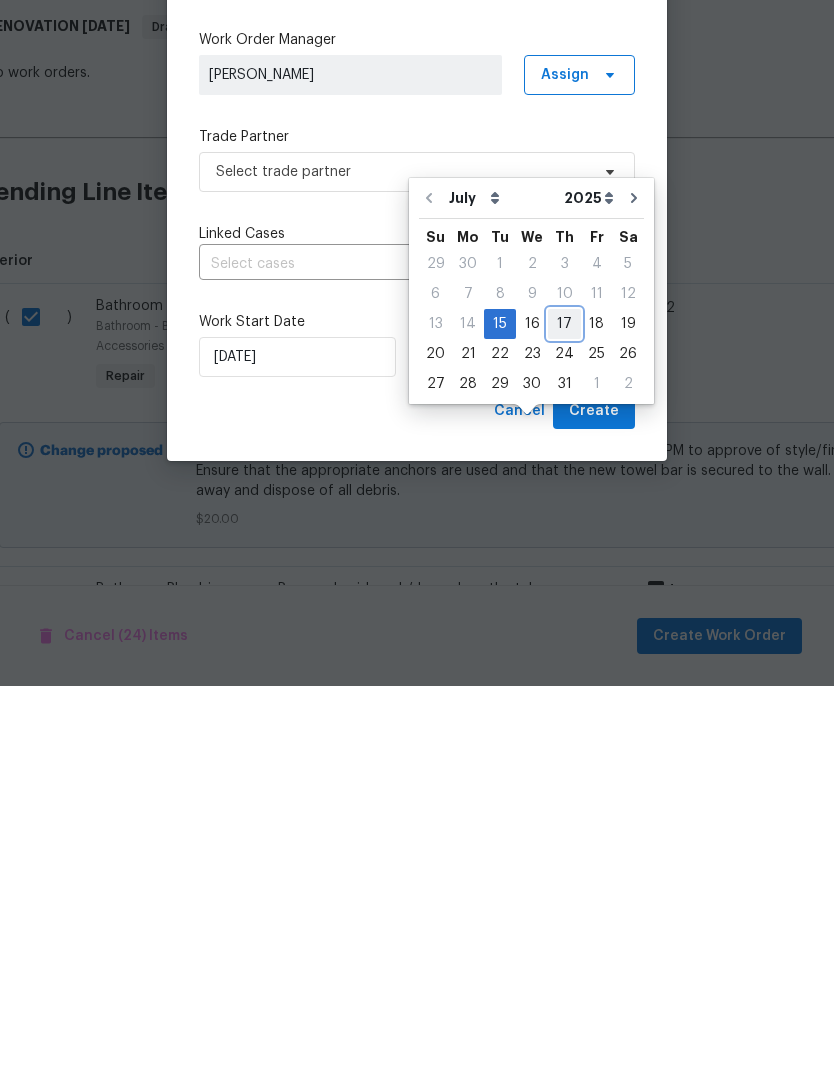 click on "17" at bounding box center [564, 708] 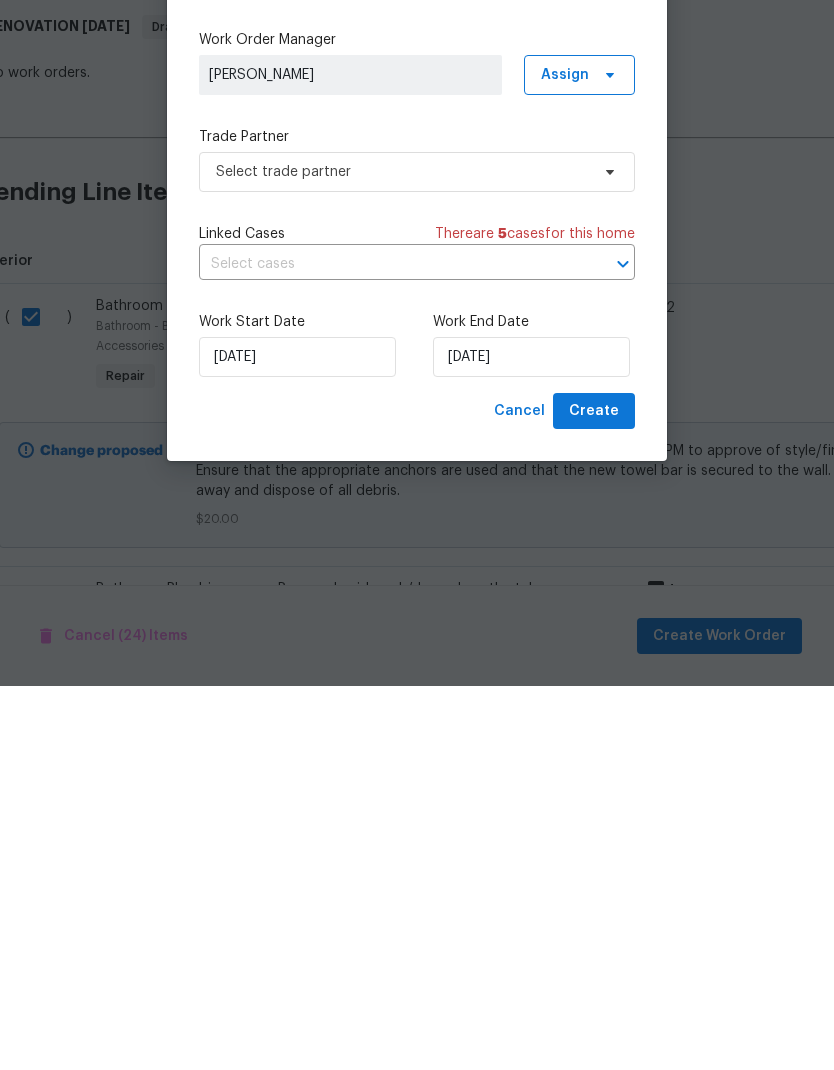 type on "7/17/2025" 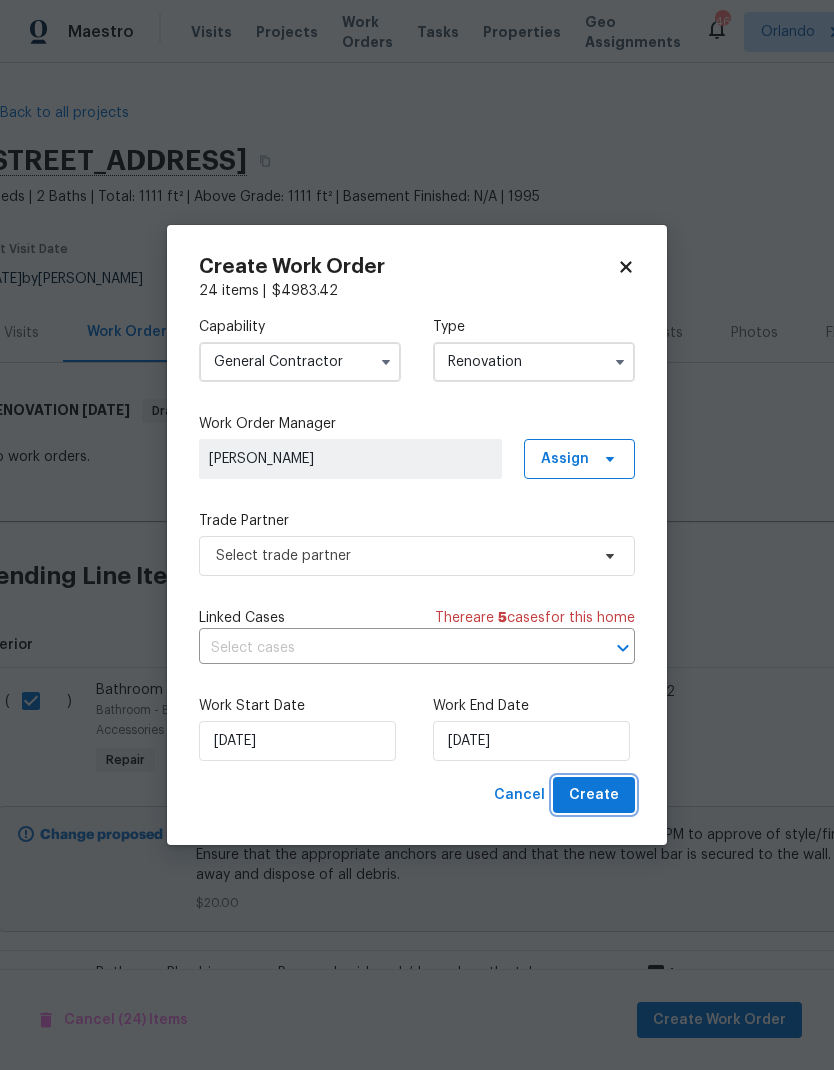 click on "Create" at bounding box center [594, 795] 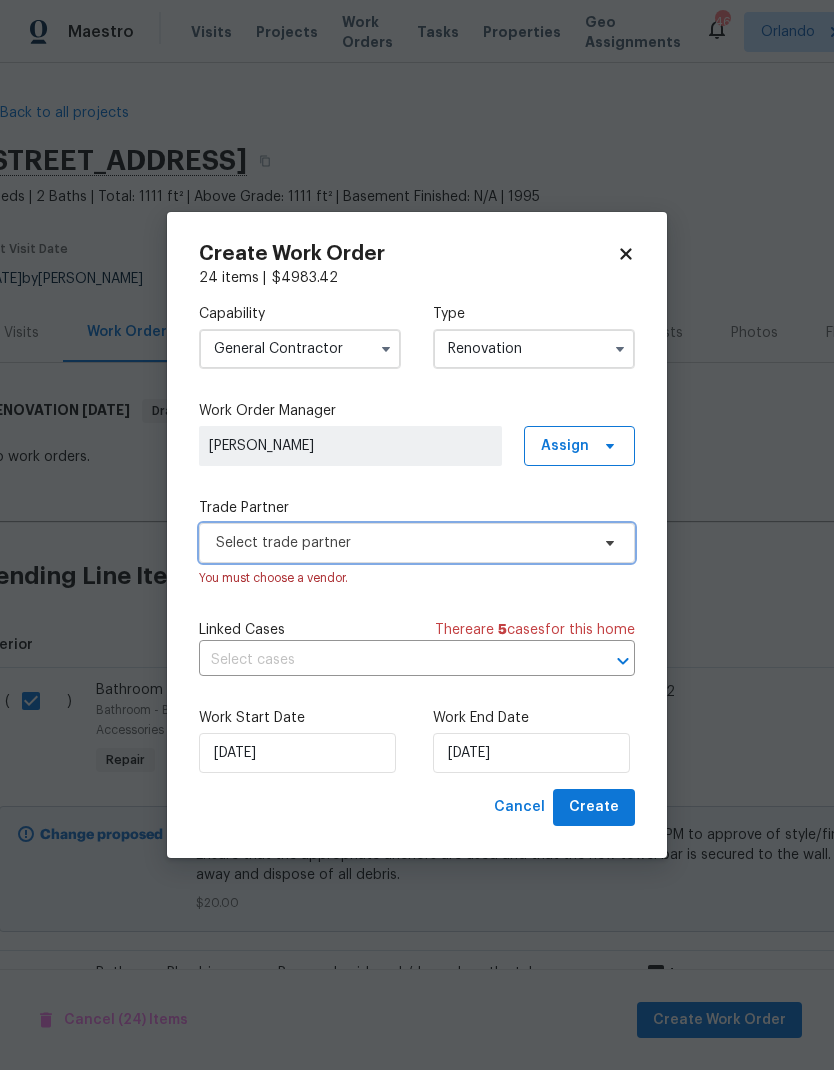 click on "Select trade partner" at bounding box center (417, 543) 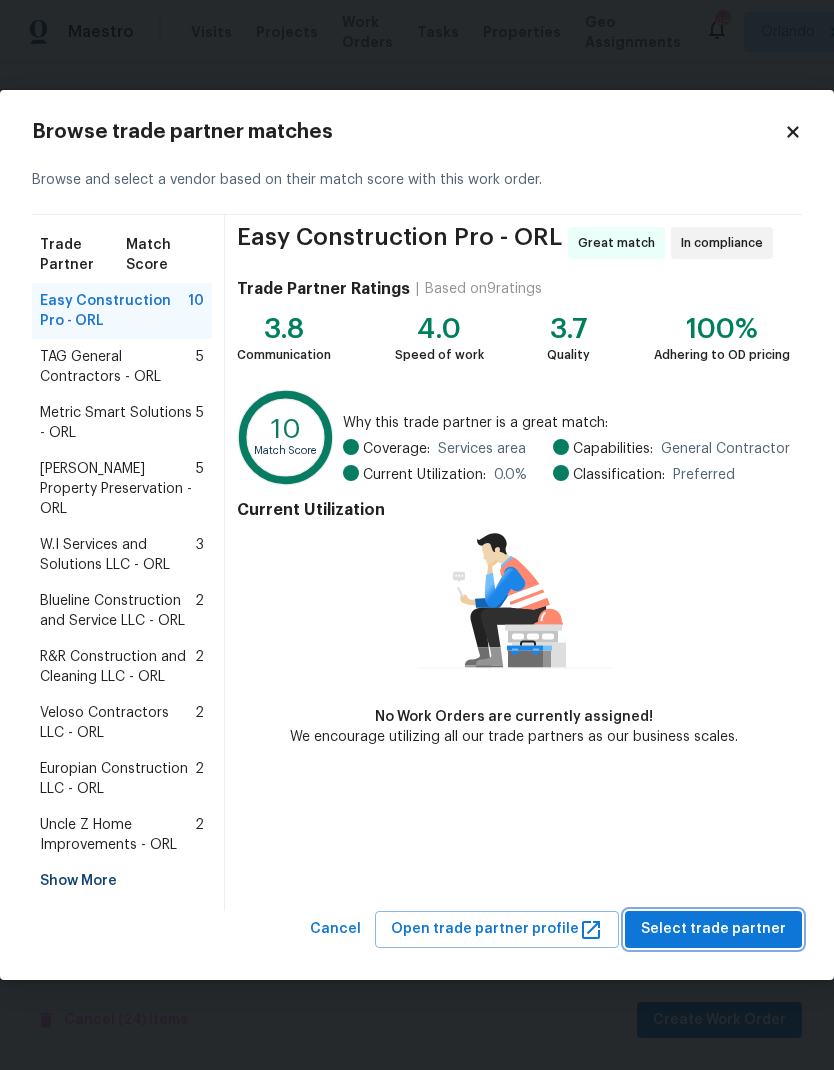 click on "Select trade partner" at bounding box center (713, 929) 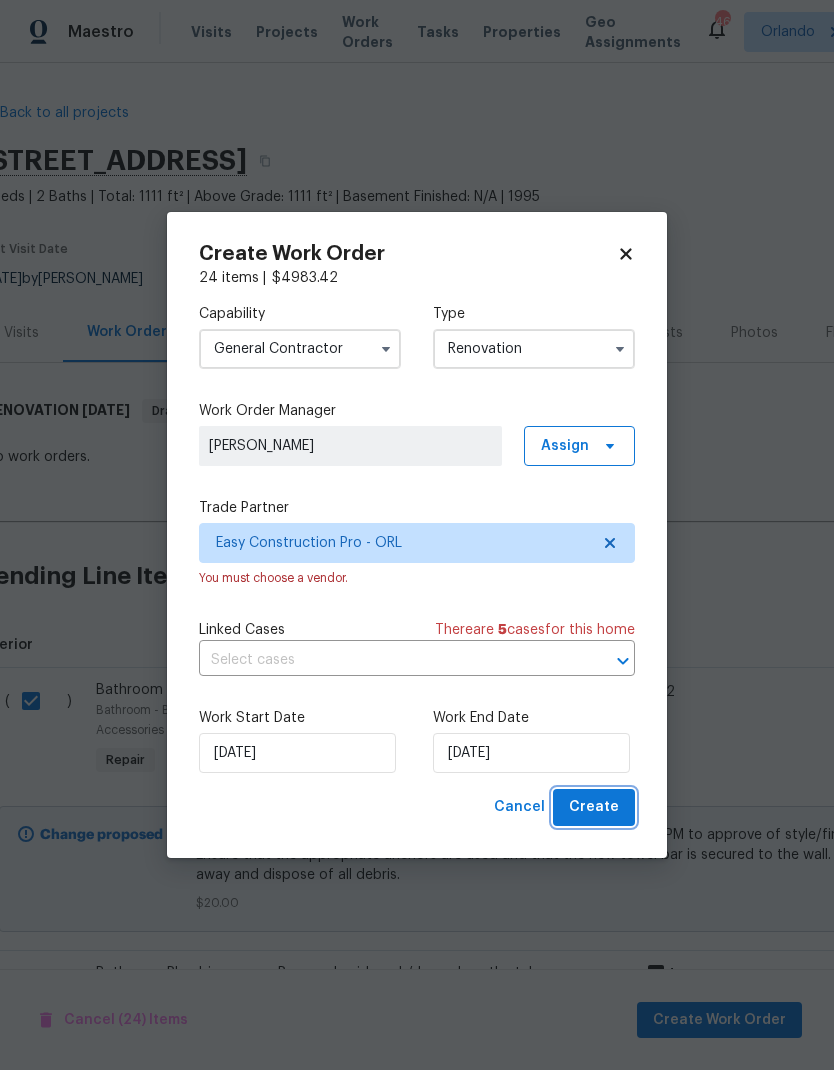 click on "Create" at bounding box center (594, 807) 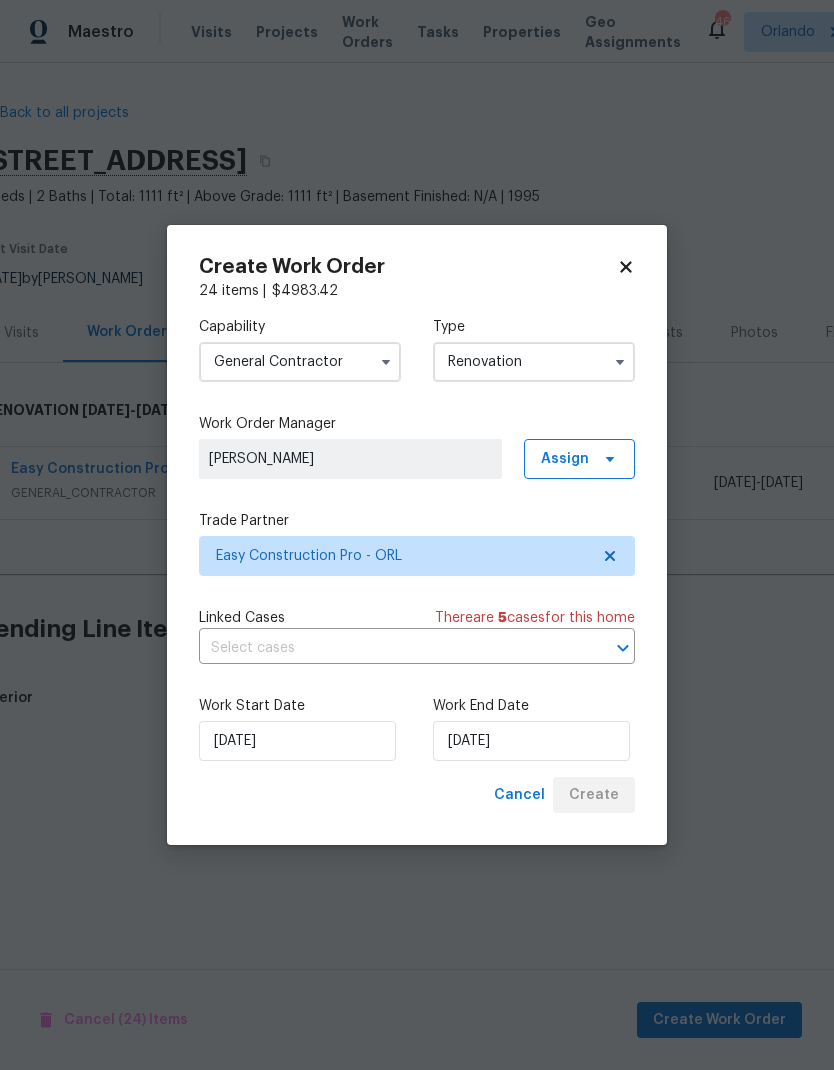 scroll, scrollTop: 0, scrollLeft: 0, axis: both 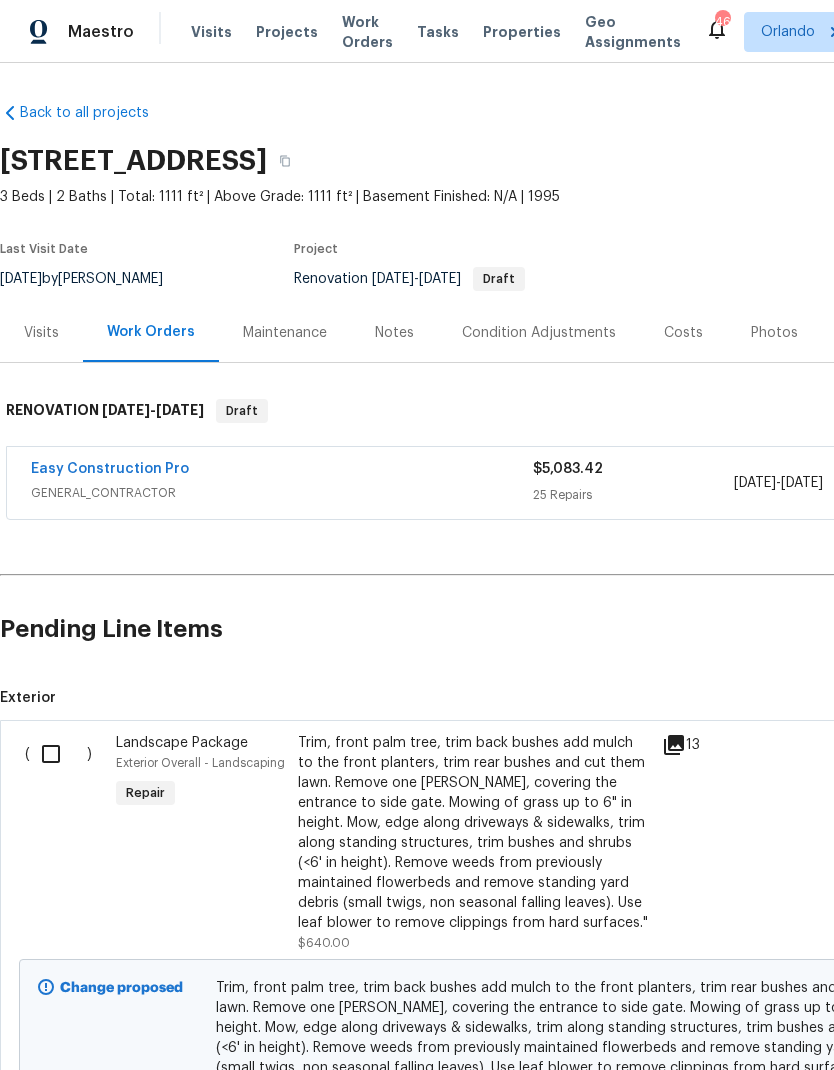 click at bounding box center (58, 754) 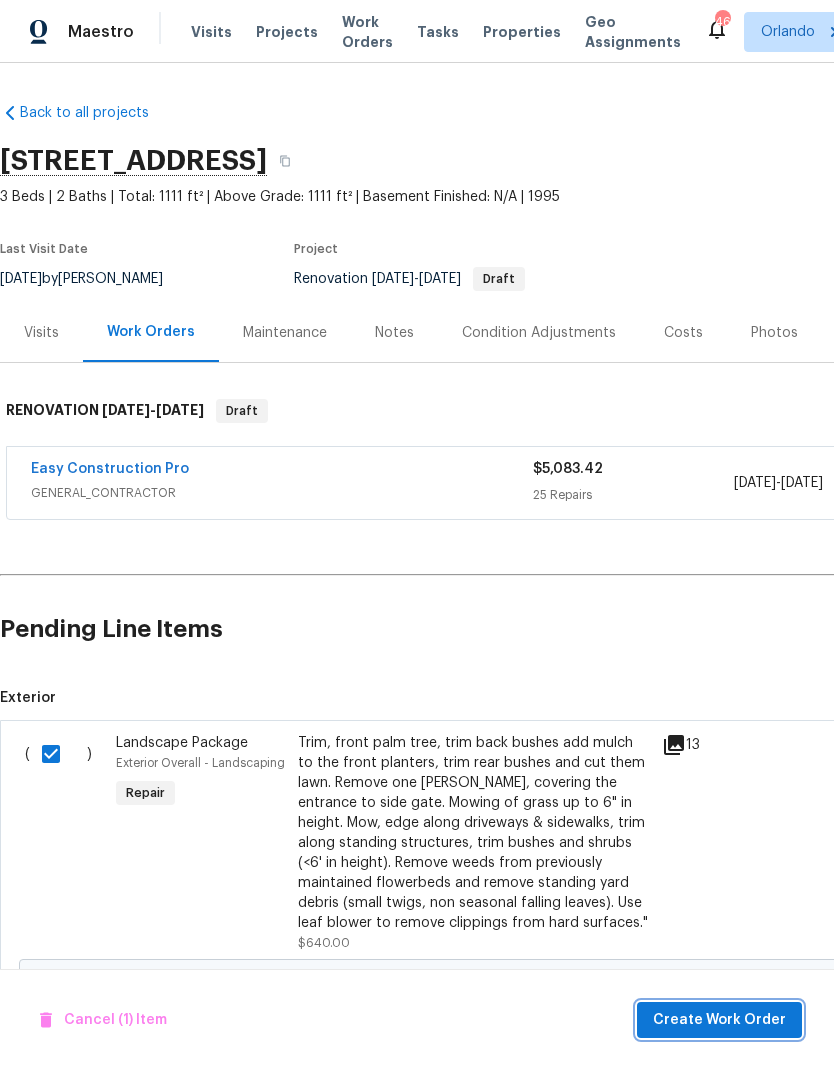 click on "Create Work Order" at bounding box center (719, 1020) 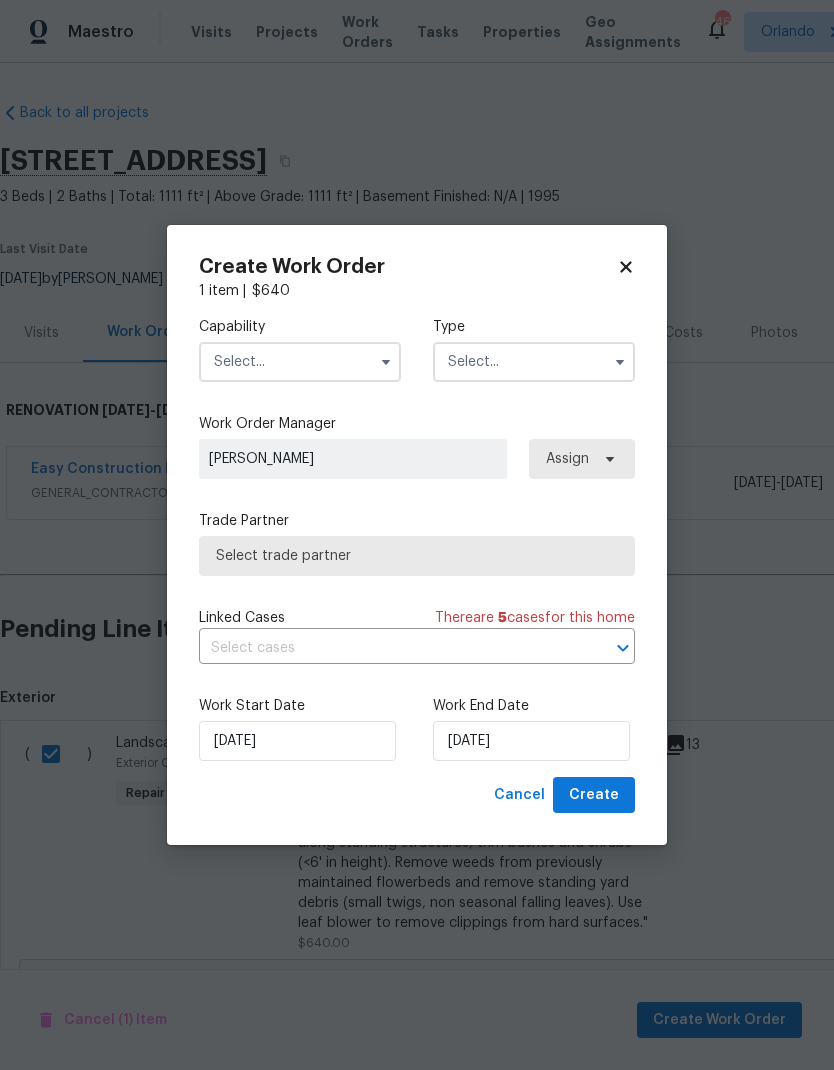 click at bounding box center [300, 362] 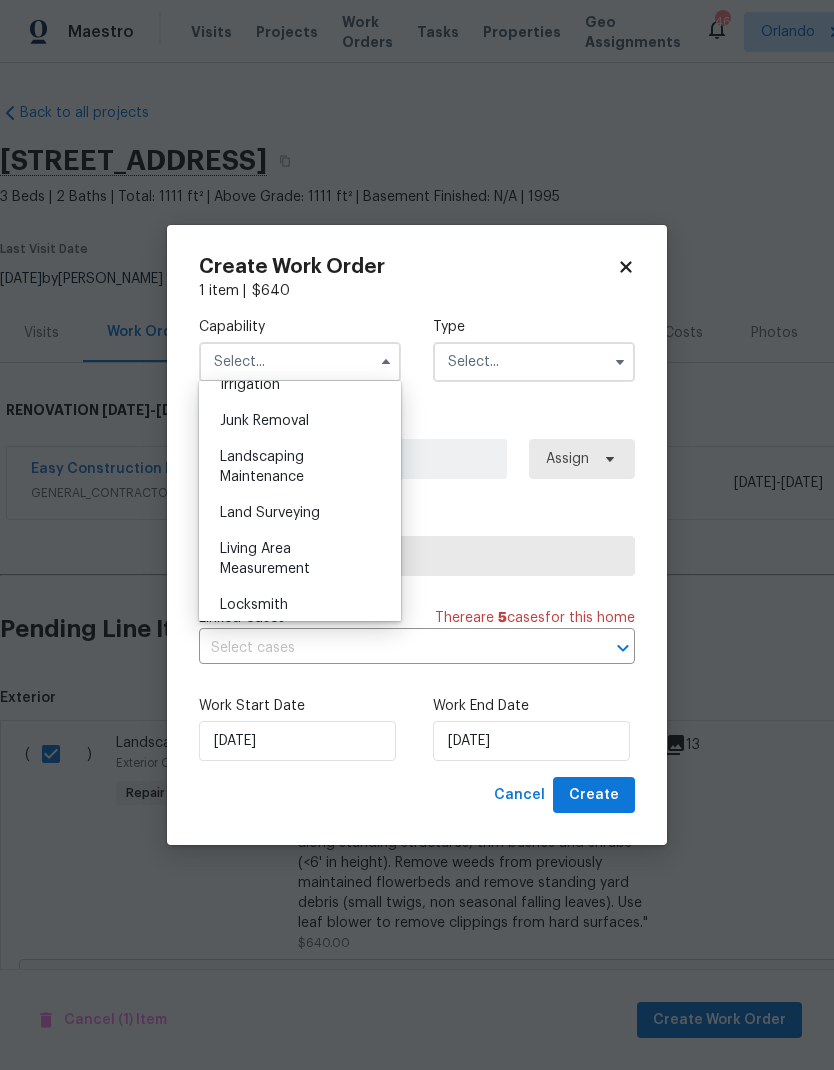 scroll, scrollTop: 1256, scrollLeft: 0, axis: vertical 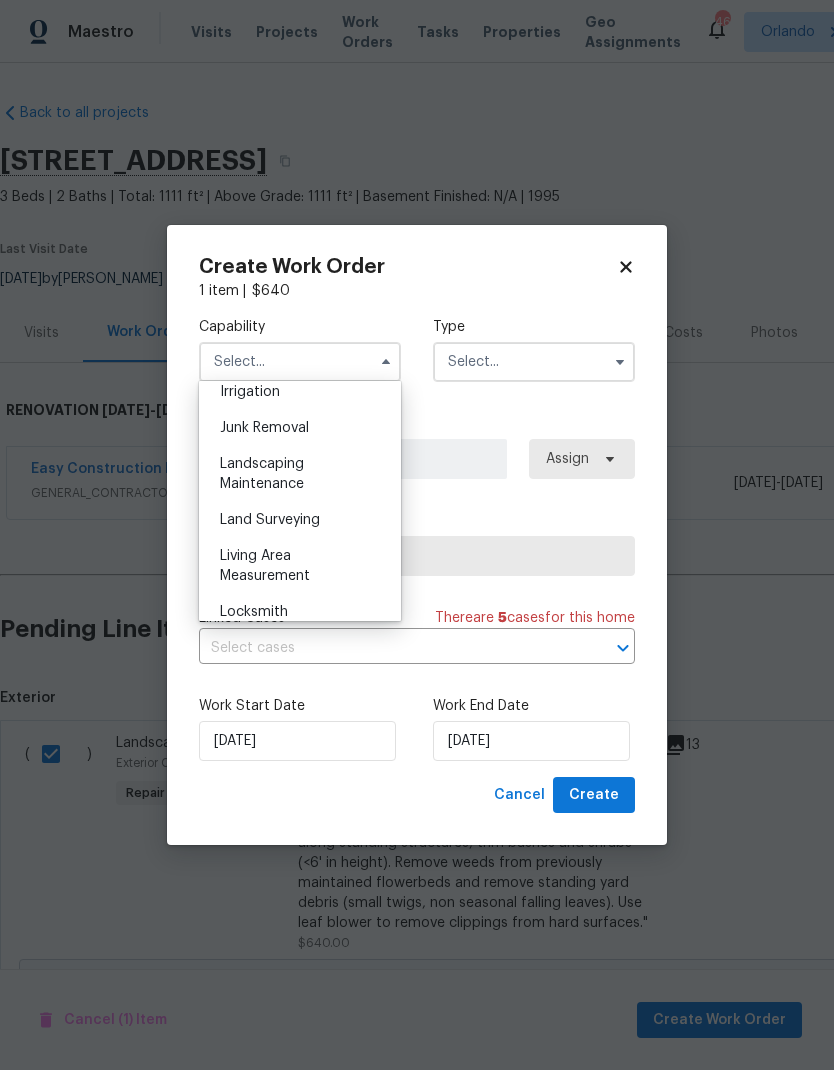click on "Landscaping Maintenance" at bounding box center [300, 474] 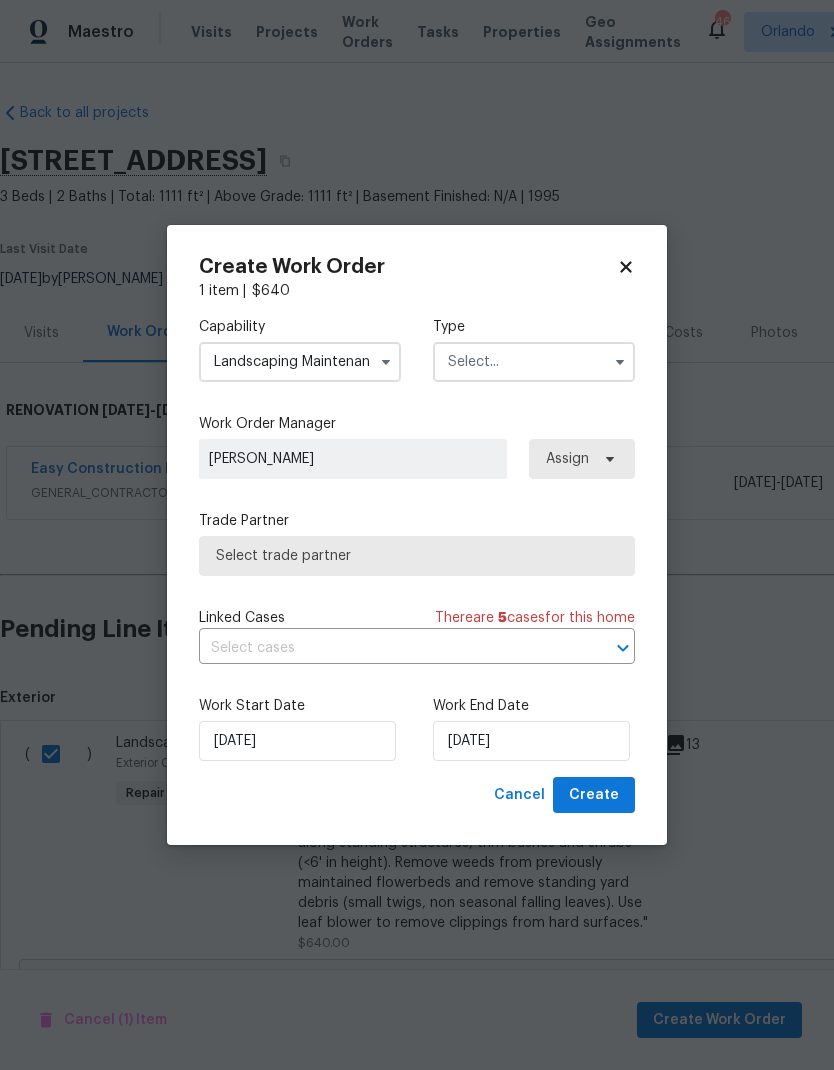 click at bounding box center [534, 362] 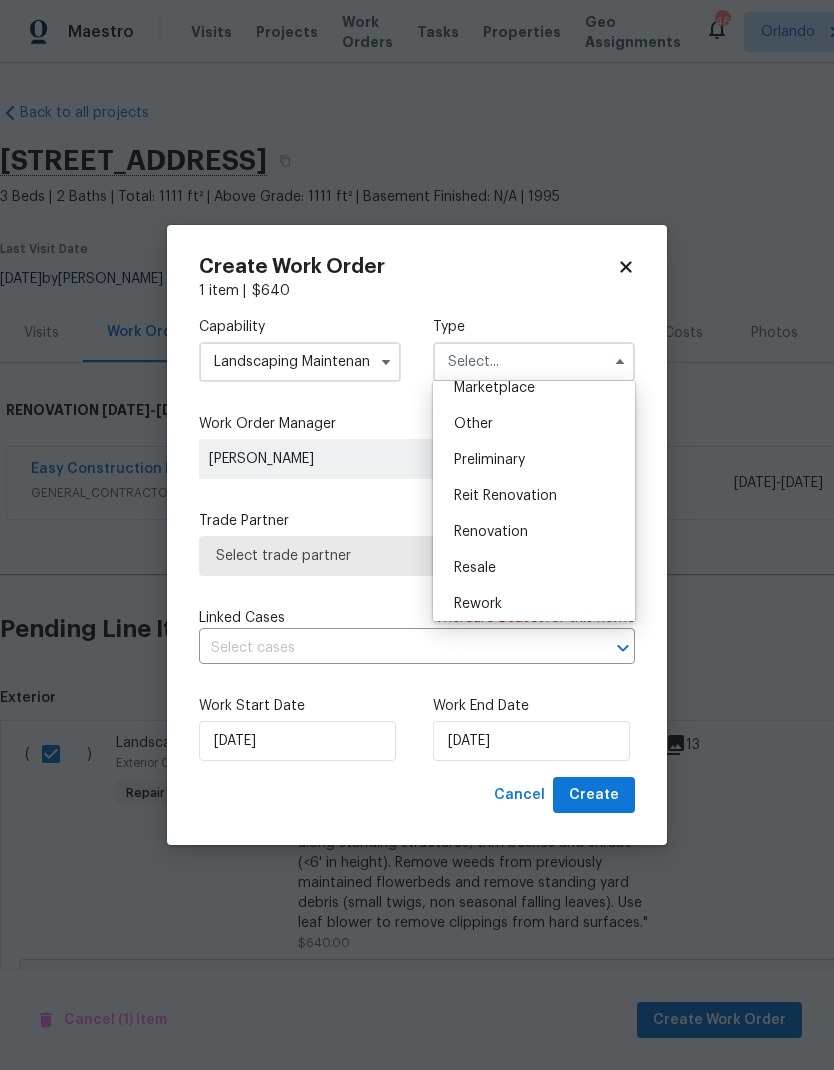 scroll, scrollTop: 418, scrollLeft: 0, axis: vertical 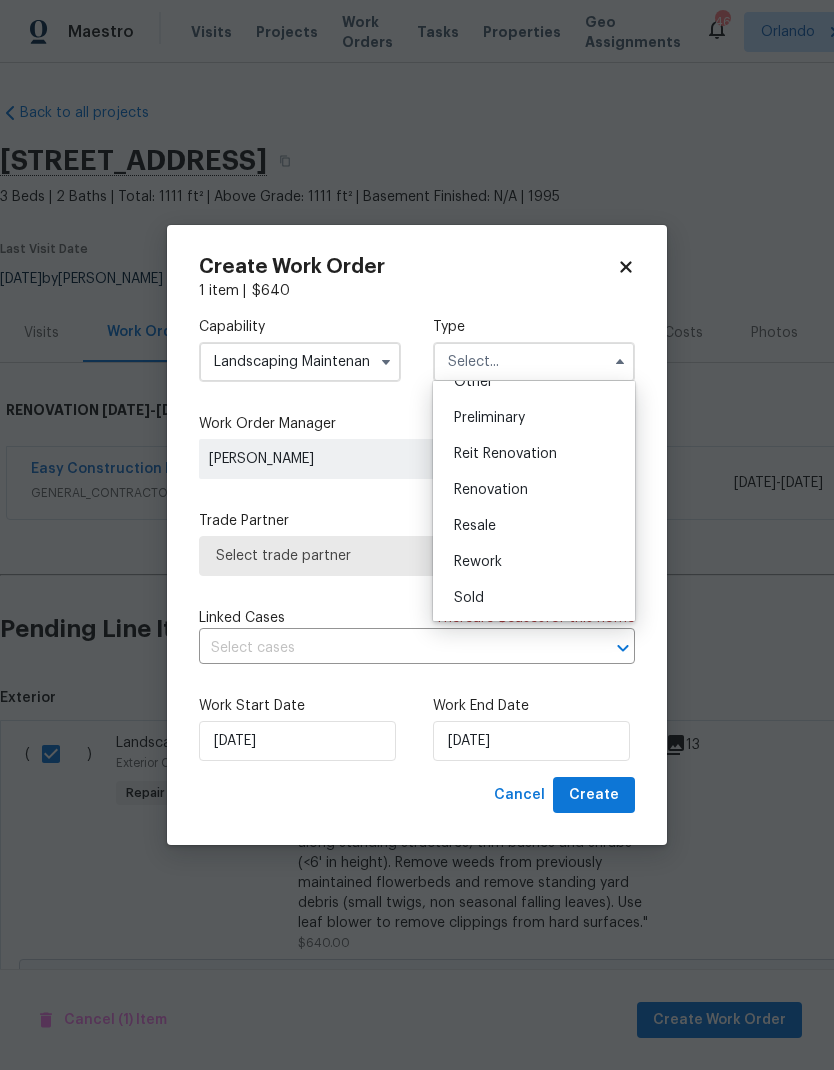 click on "Renovation" at bounding box center [534, 490] 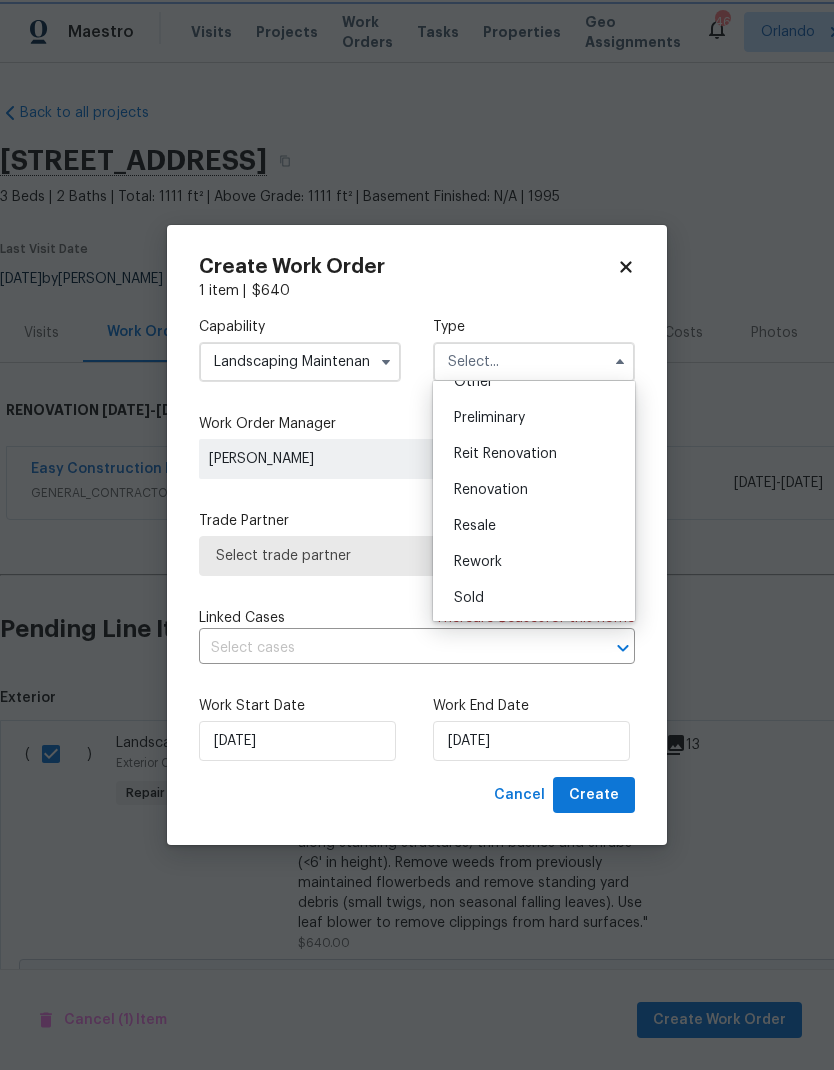 type on "Renovation" 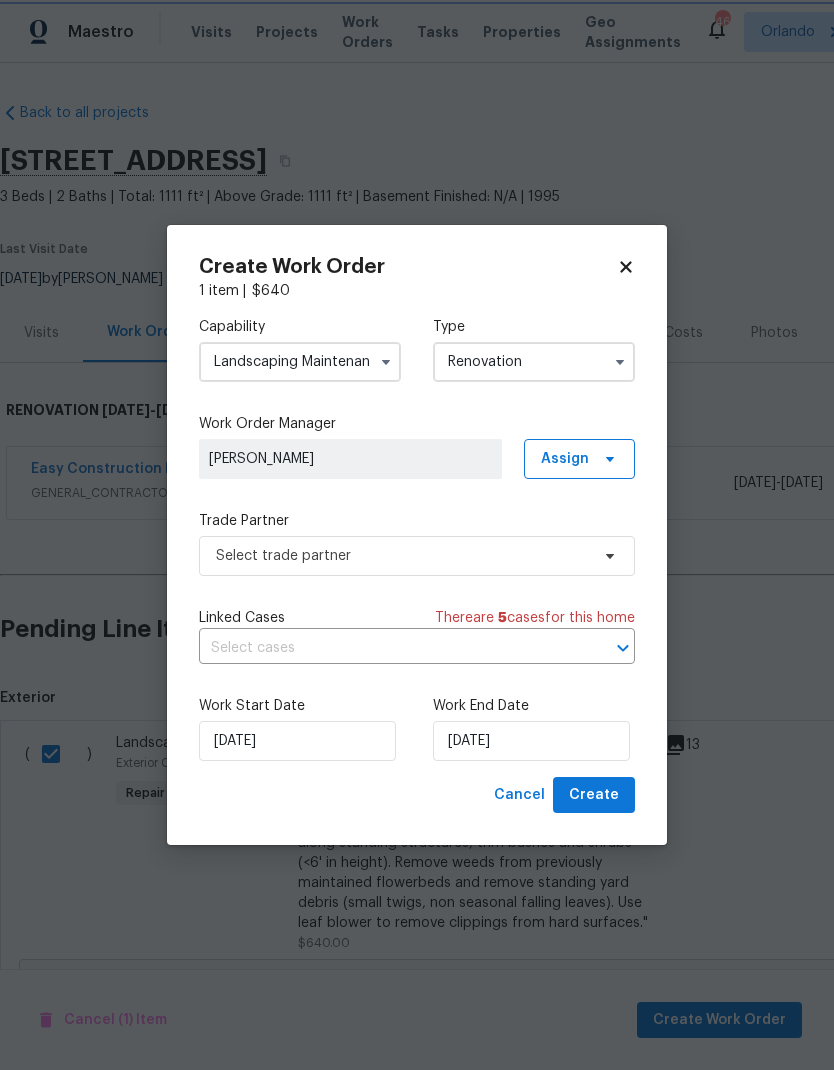 scroll, scrollTop: 0, scrollLeft: 0, axis: both 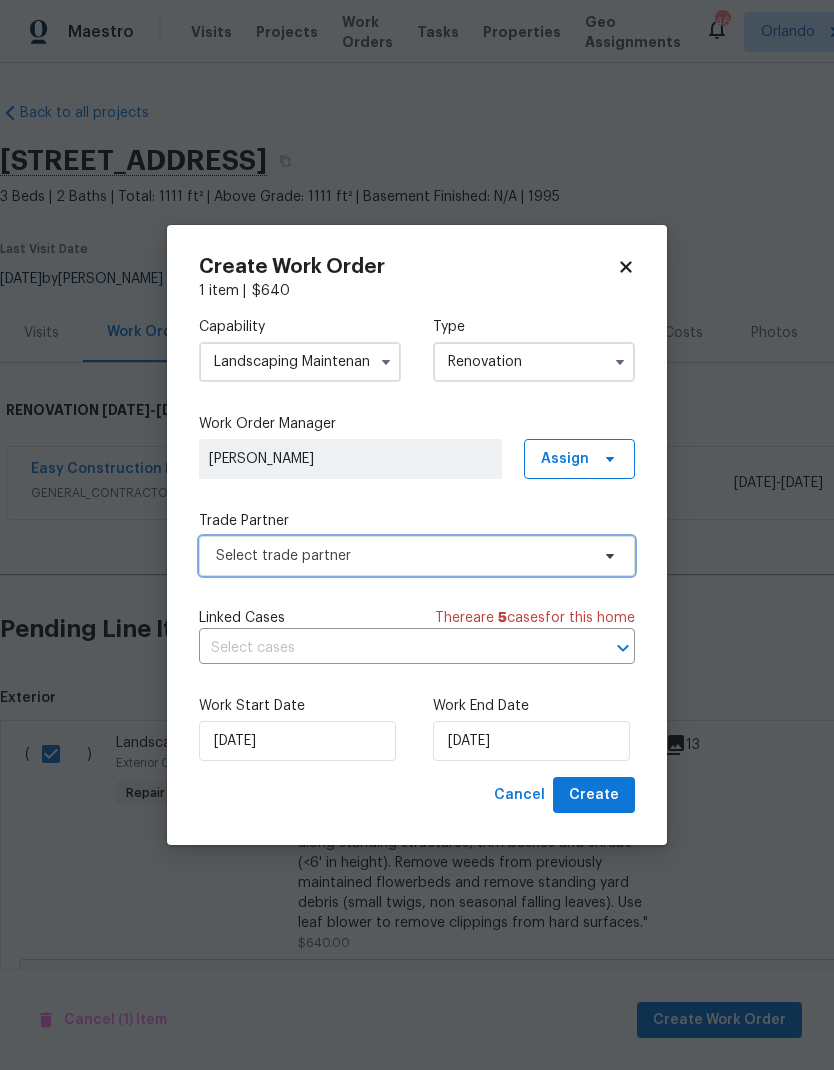 click on "Select trade partner" at bounding box center (417, 556) 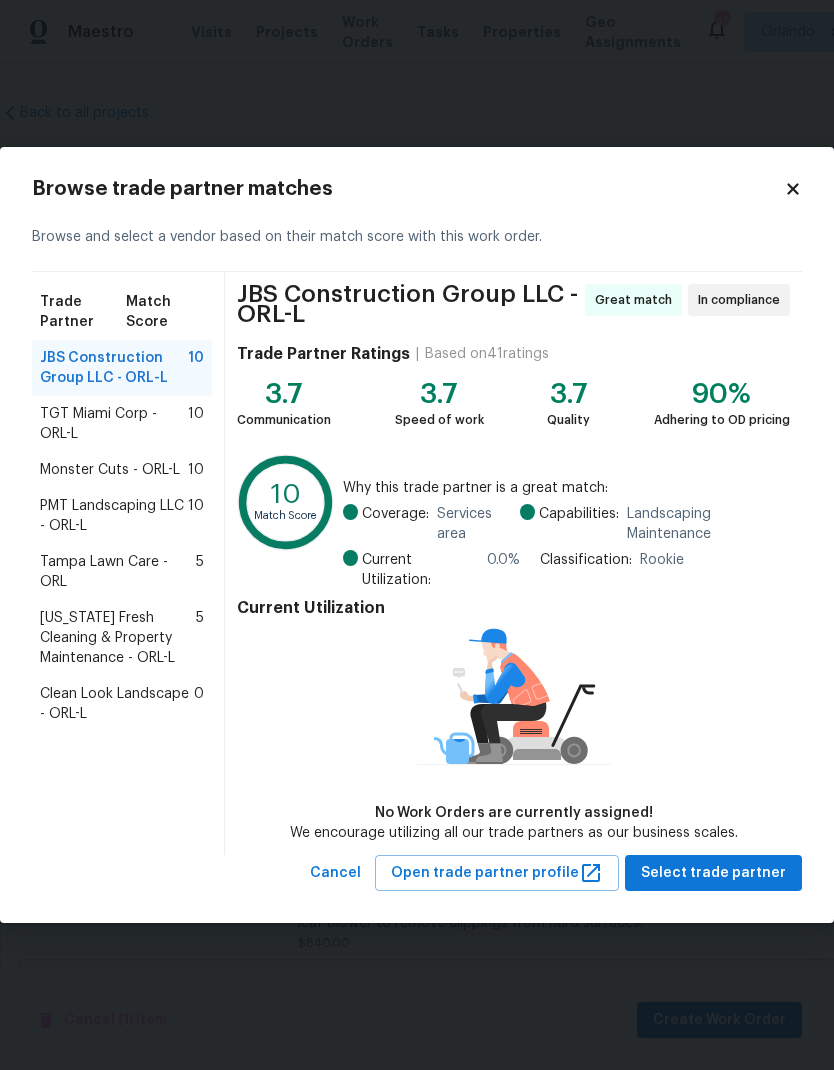 click on "PMT Landscaping LLC - ORL-L" at bounding box center (114, 516) 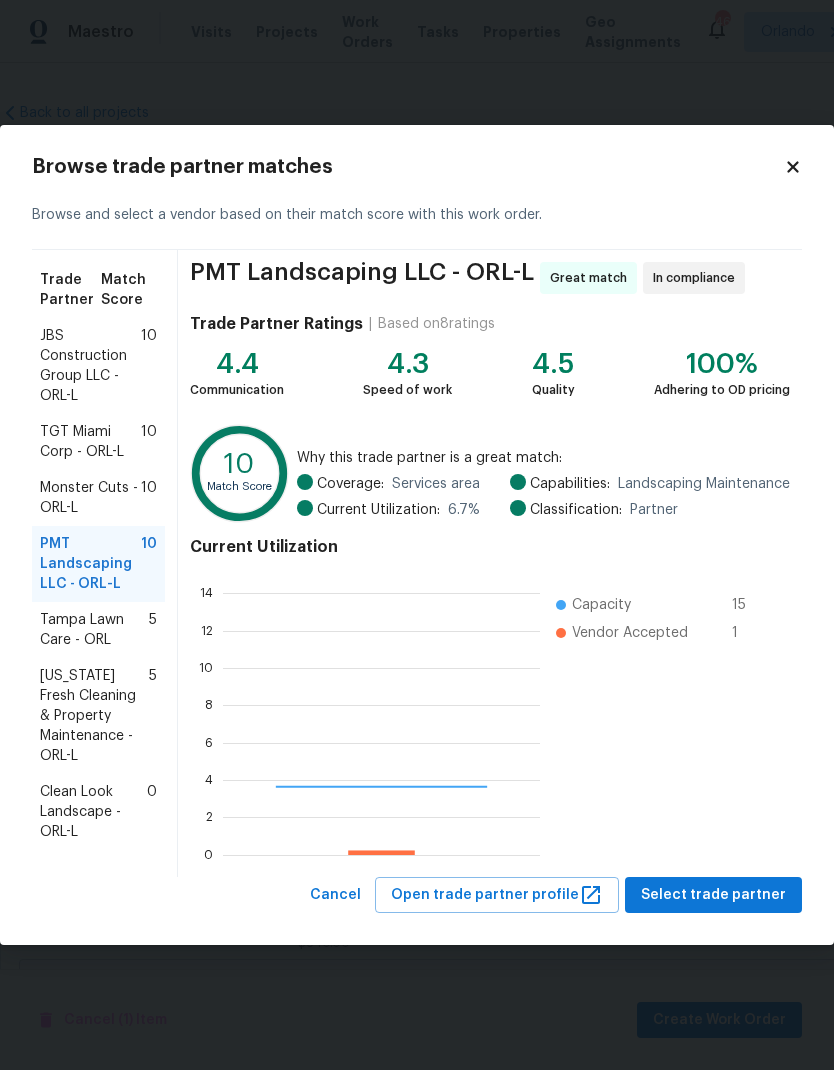 scroll, scrollTop: 2, scrollLeft: 2, axis: both 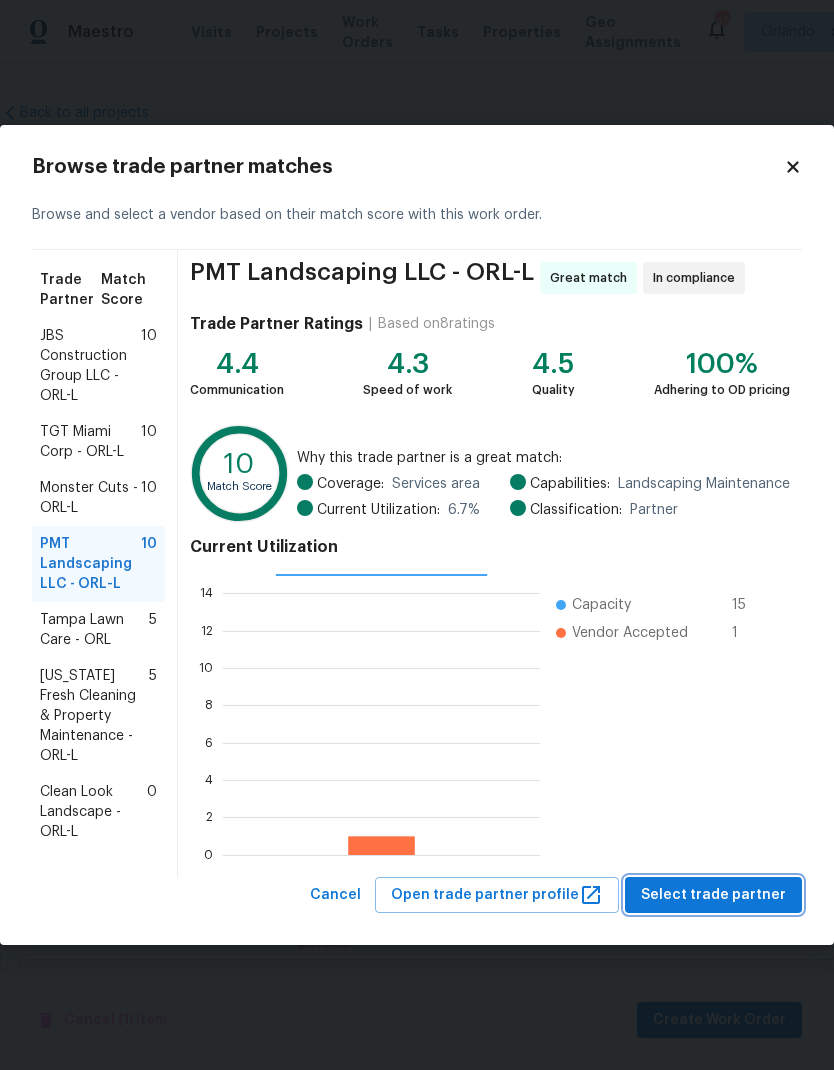 click on "Select trade partner" at bounding box center (713, 895) 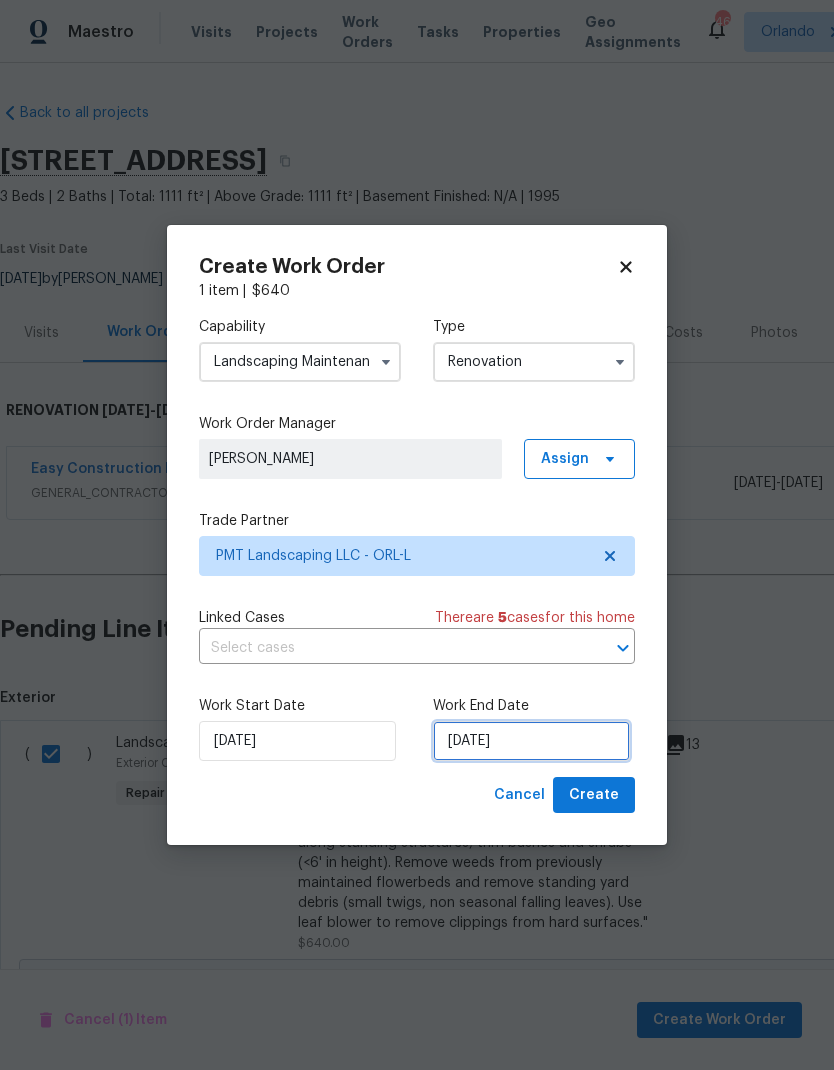 click on "[DATE]" at bounding box center (531, 741) 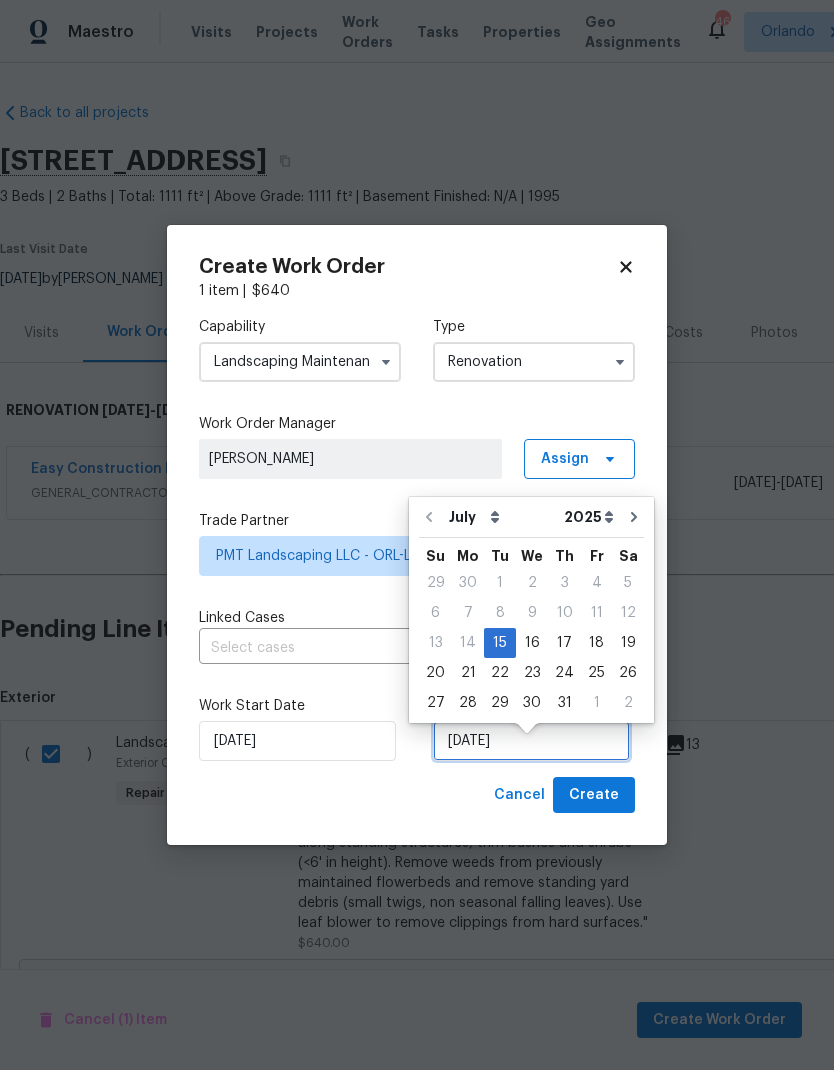 scroll, scrollTop: 15, scrollLeft: 0, axis: vertical 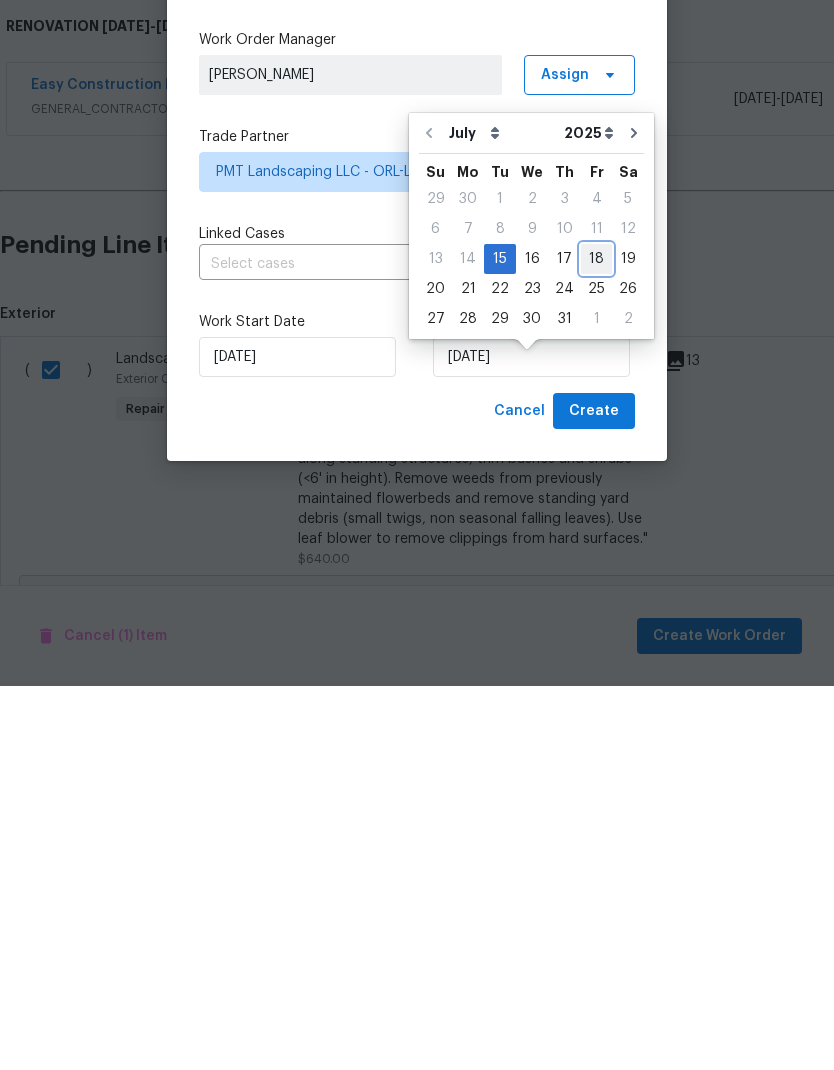 click on "18" at bounding box center [596, 643] 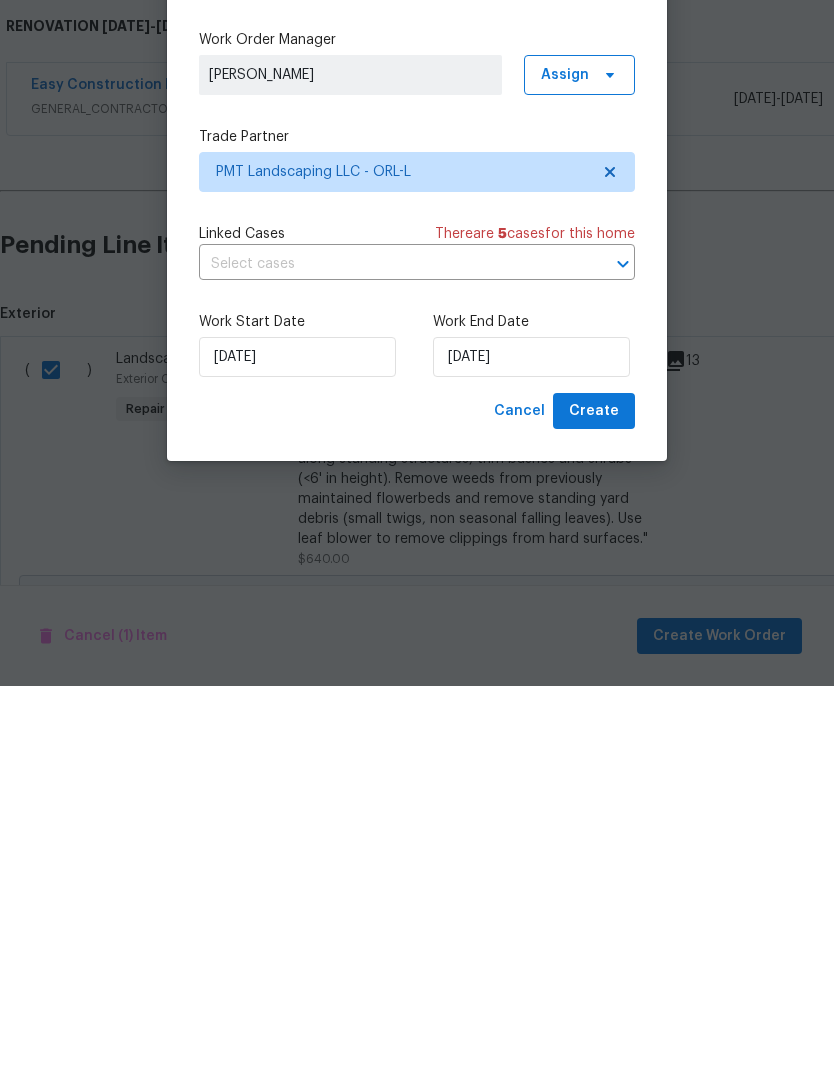 scroll, scrollTop: 80, scrollLeft: 0, axis: vertical 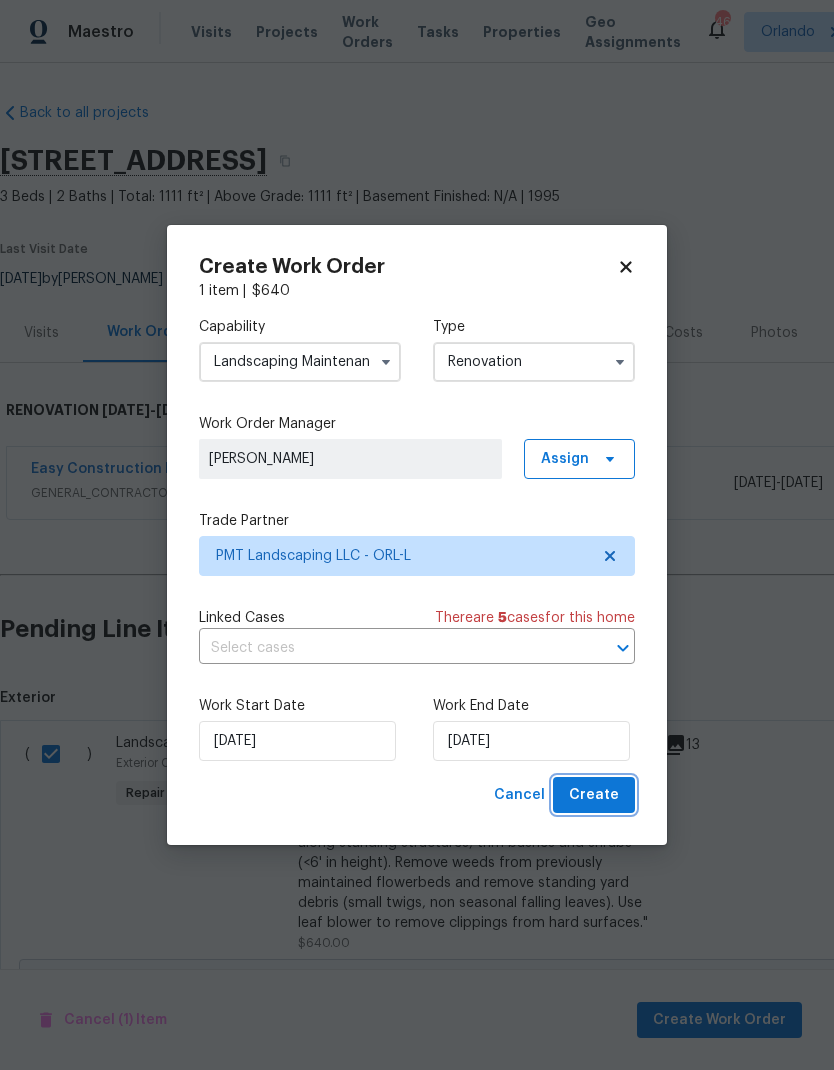 click on "Create" at bounding box center (594, 795) 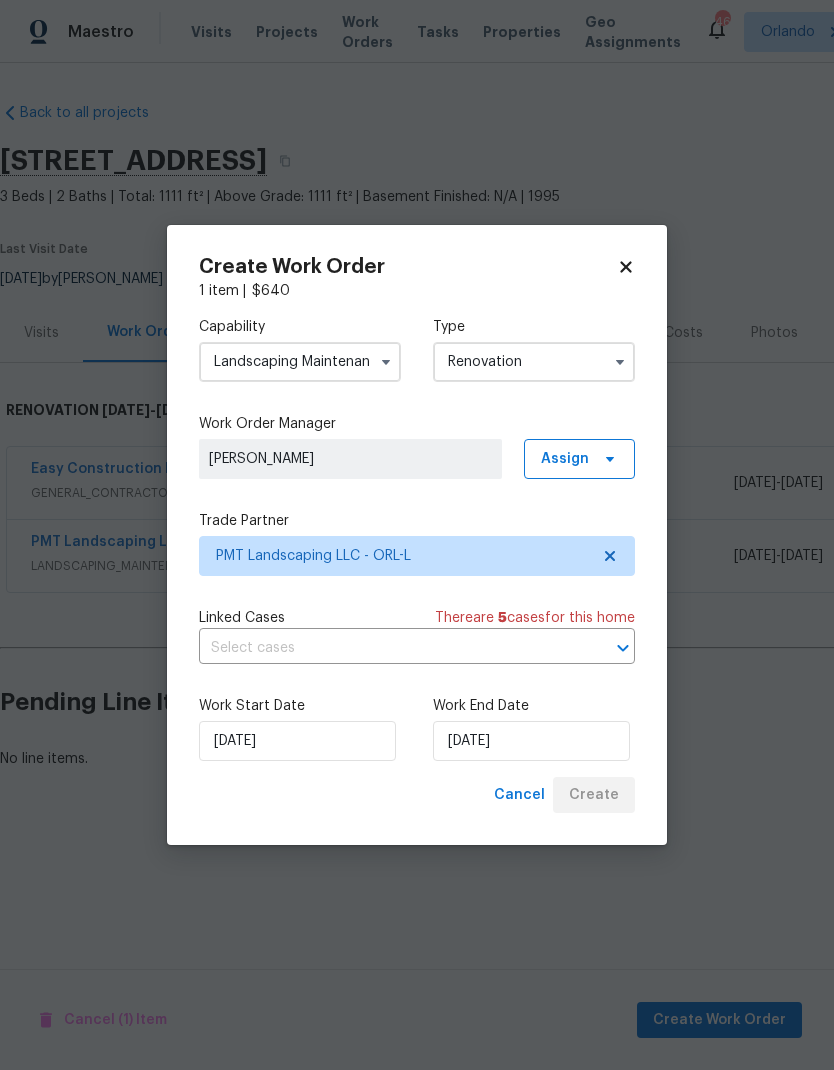 scroll, scrollTop: 0, scrollLeft: 0, axis: both 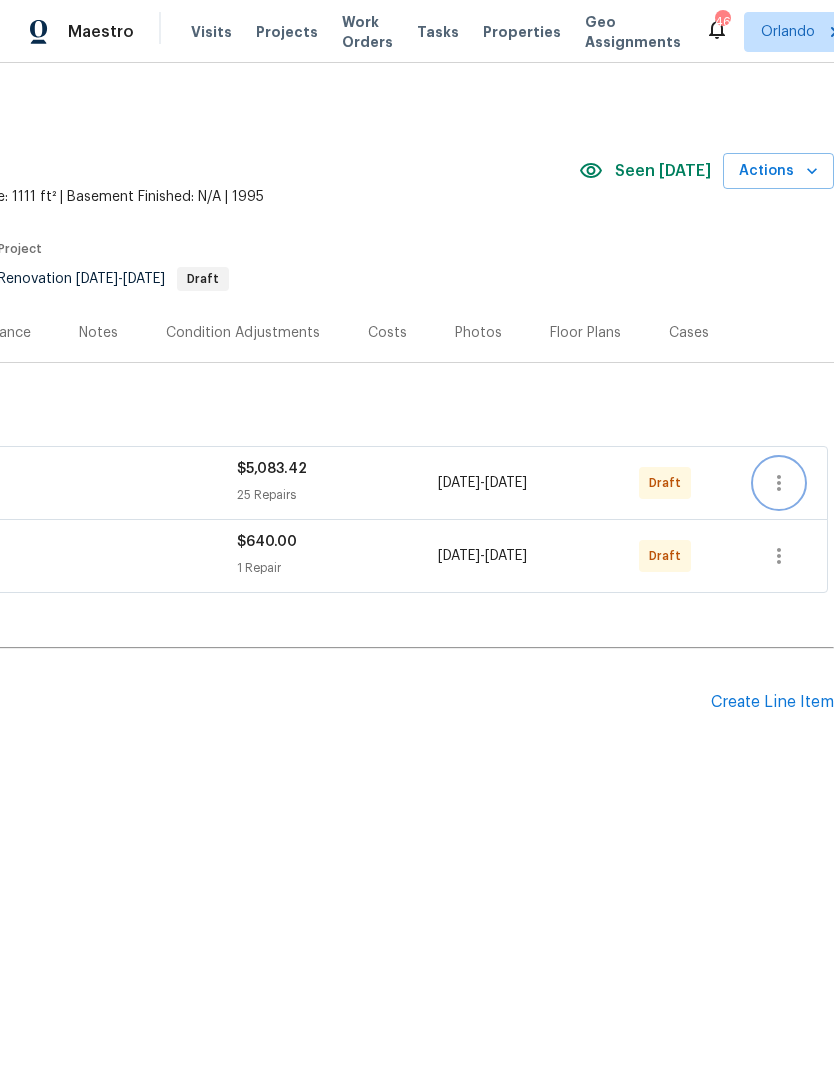 click at bounding box center (779, 483) 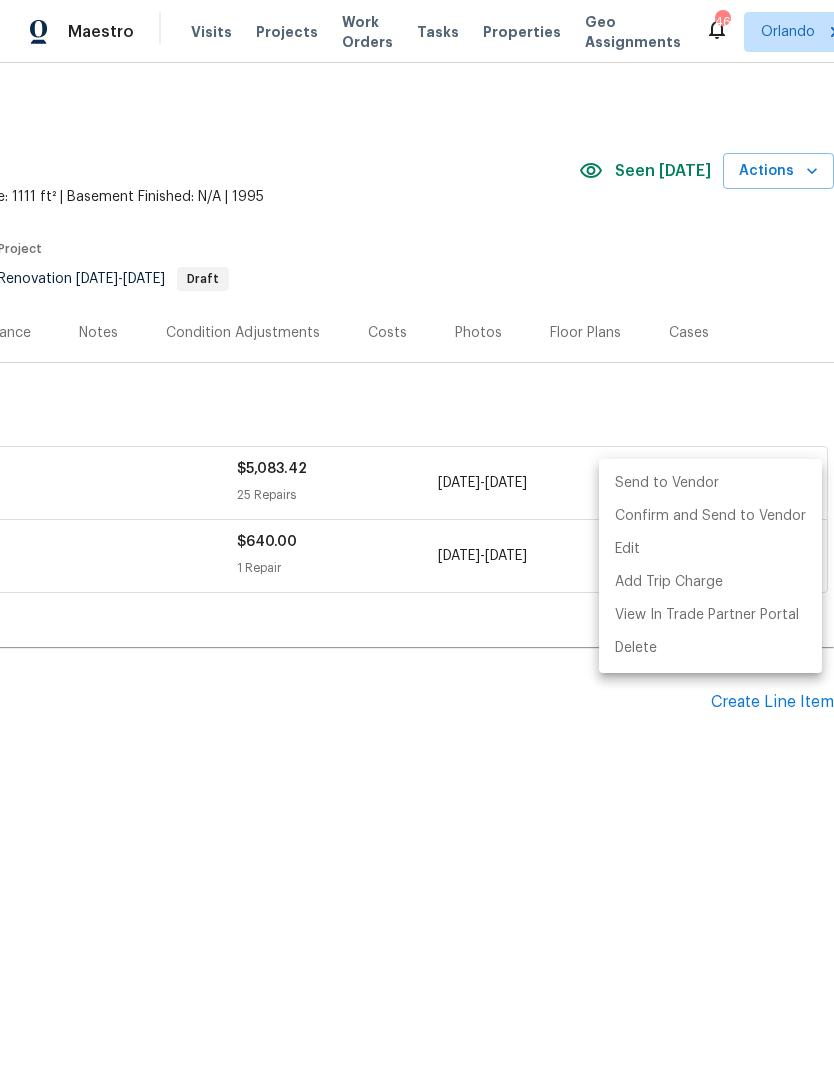 click on "Send to Vendor" at bounding box center (710, 483) 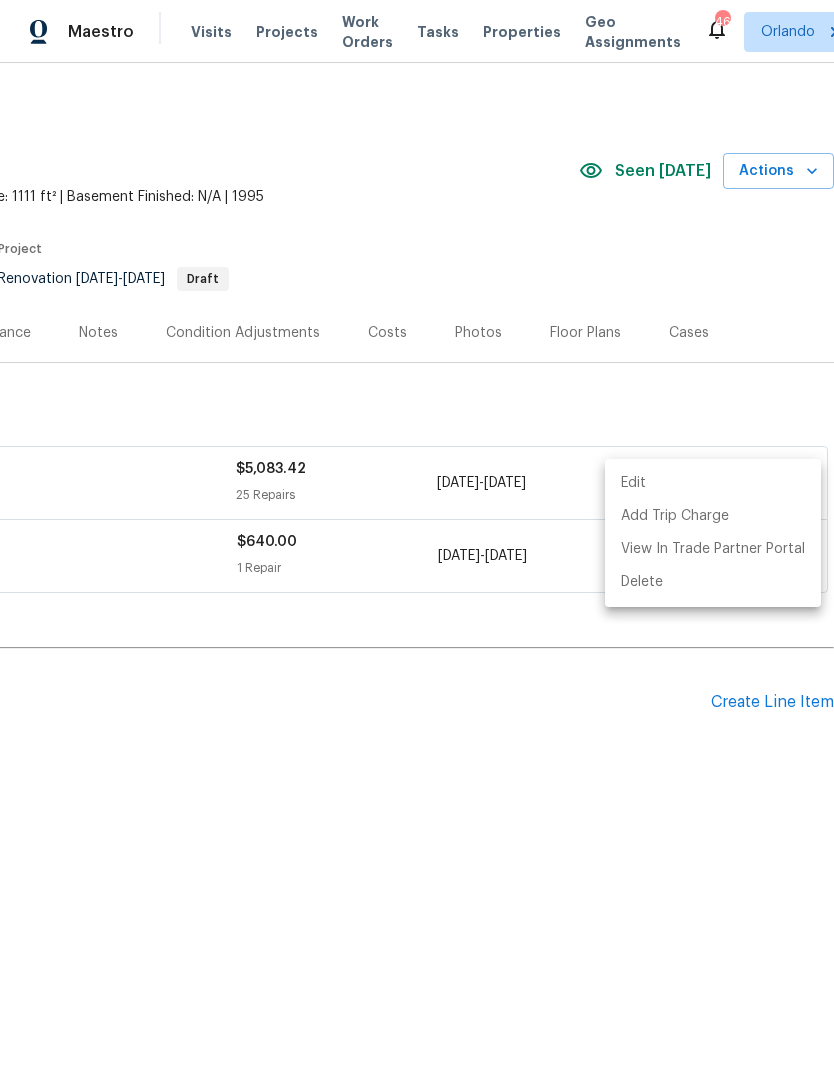 click at bounding box center [417, 535] 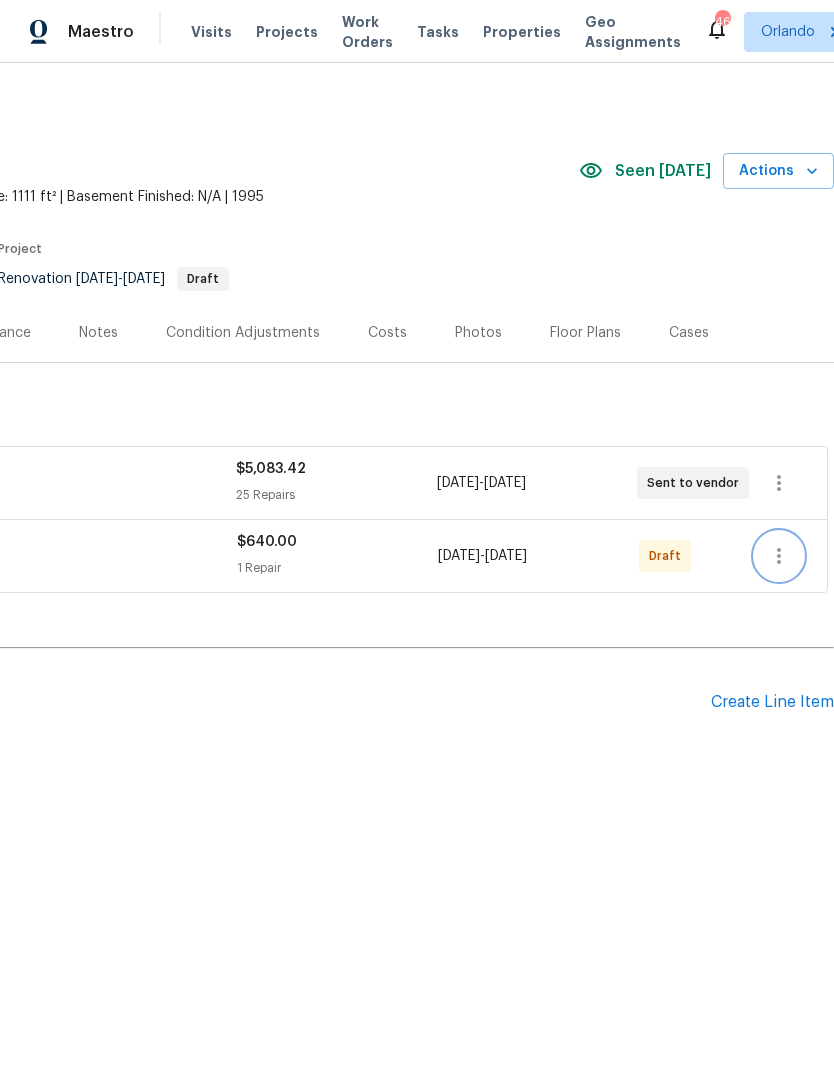 click at bounding box center [779, 556] 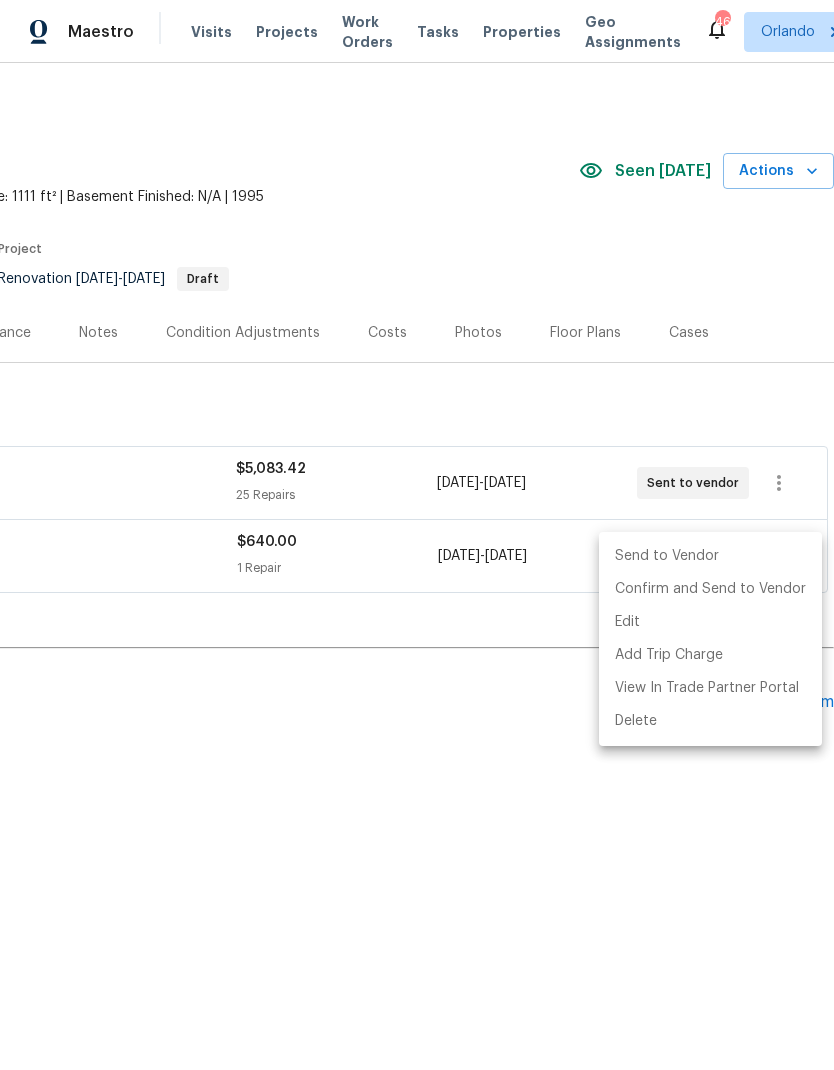 click on "Send to Vendor" at bounding box center (710, 556) 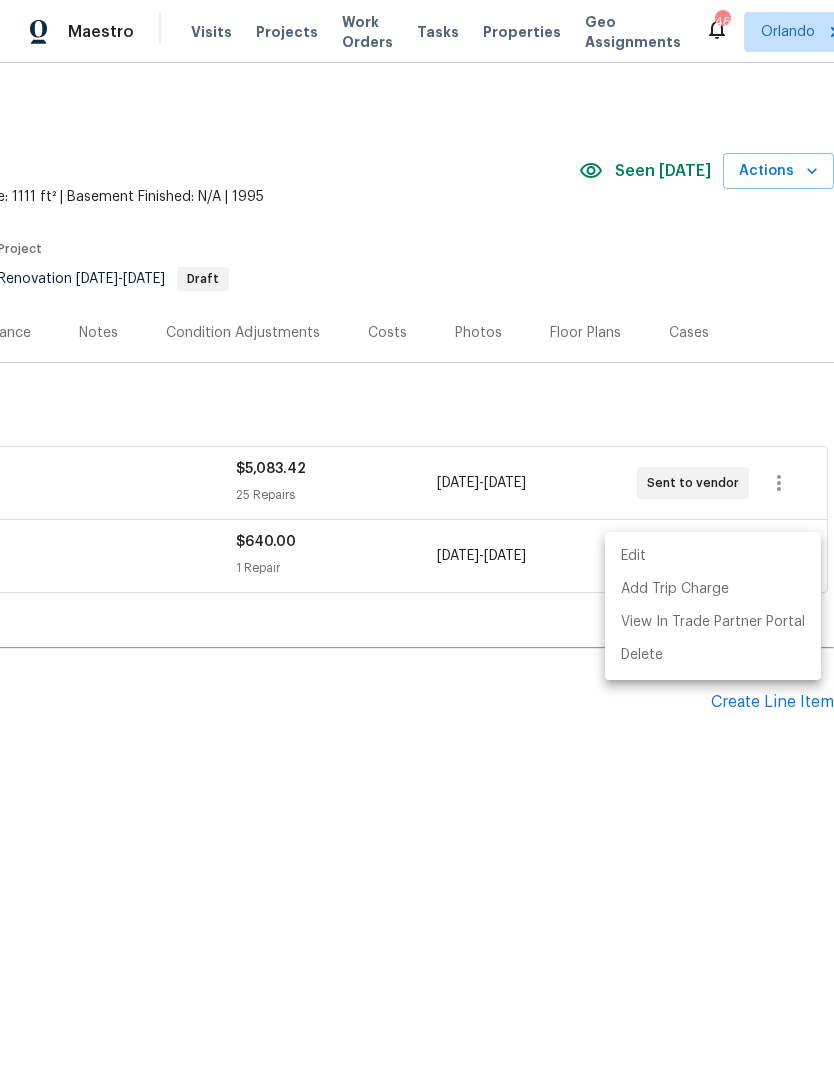 click at bounding box center [417, 535] 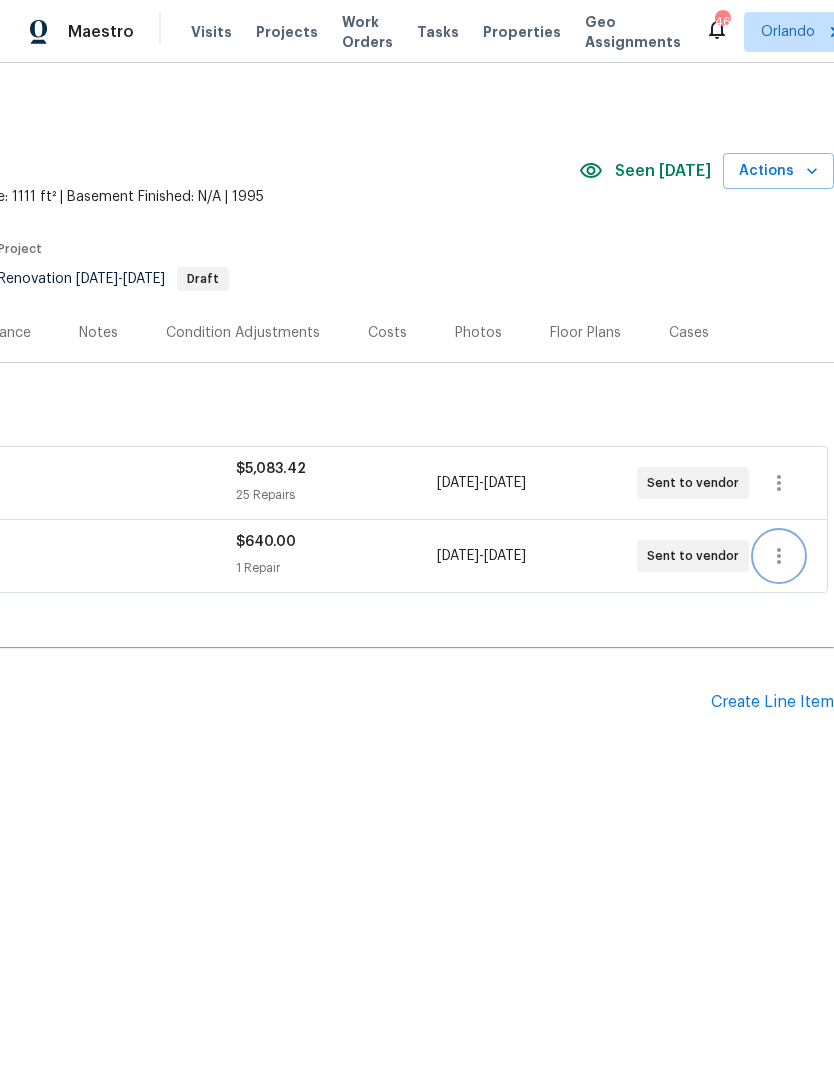 scroll, scrollTop: 0, scrollLeft: 296, axis: horizontal 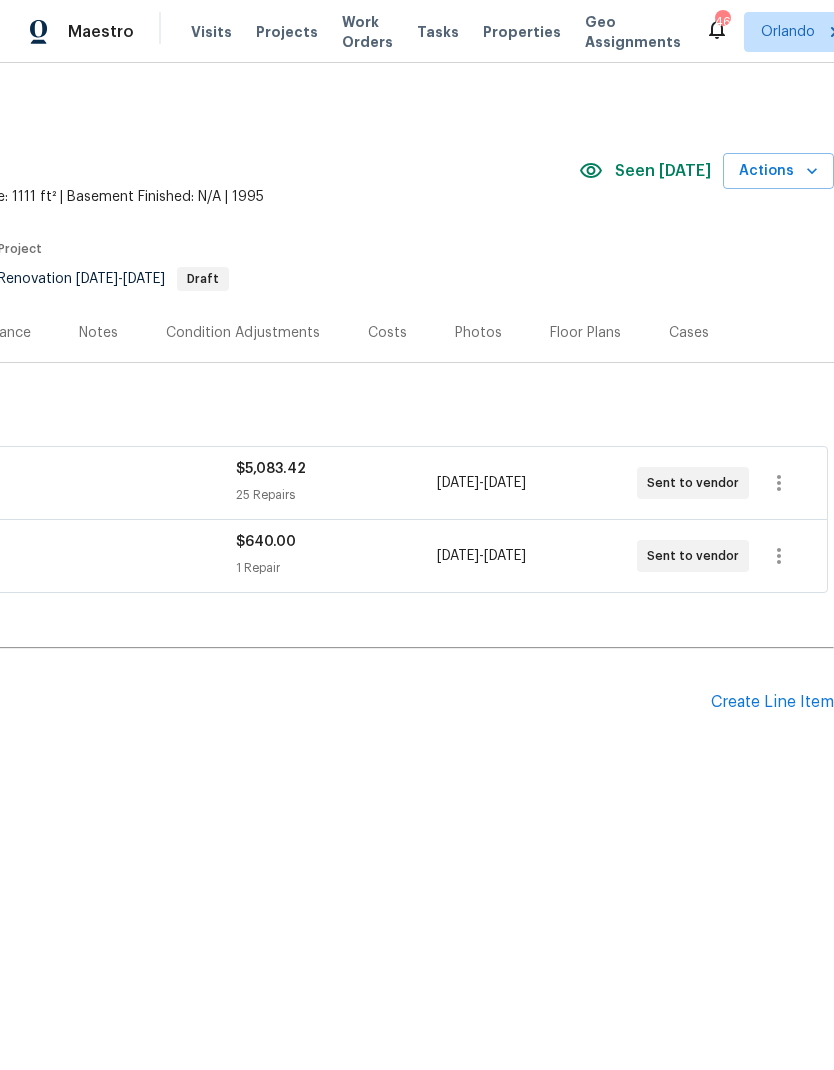 click on "Pending Line Items Create Line Item" at bounding box center [269, 702] 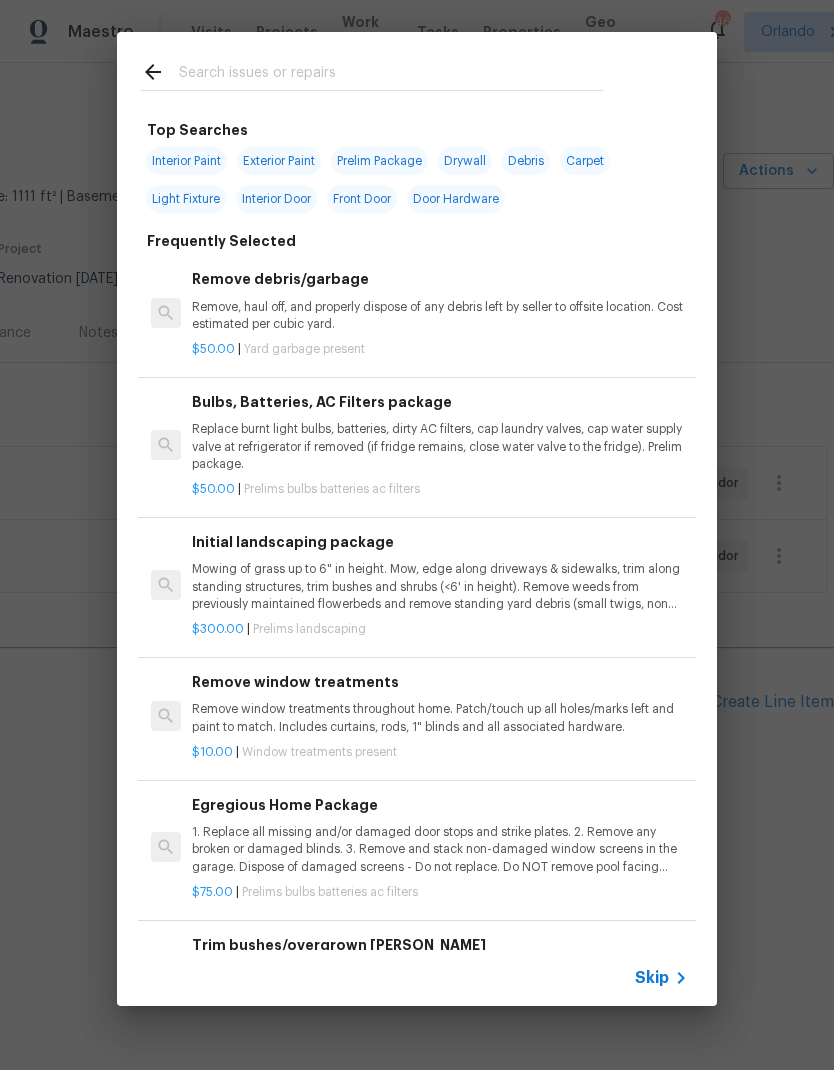click at bounding box center [391, 75] 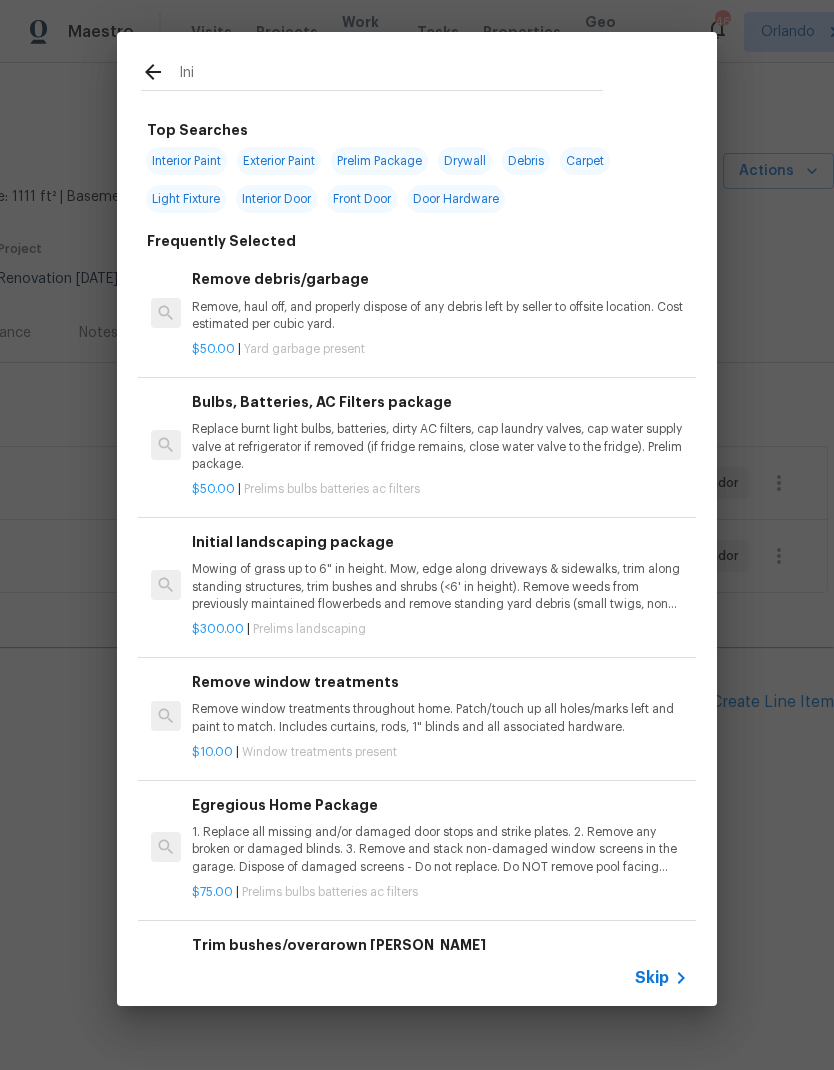 type on "Init" 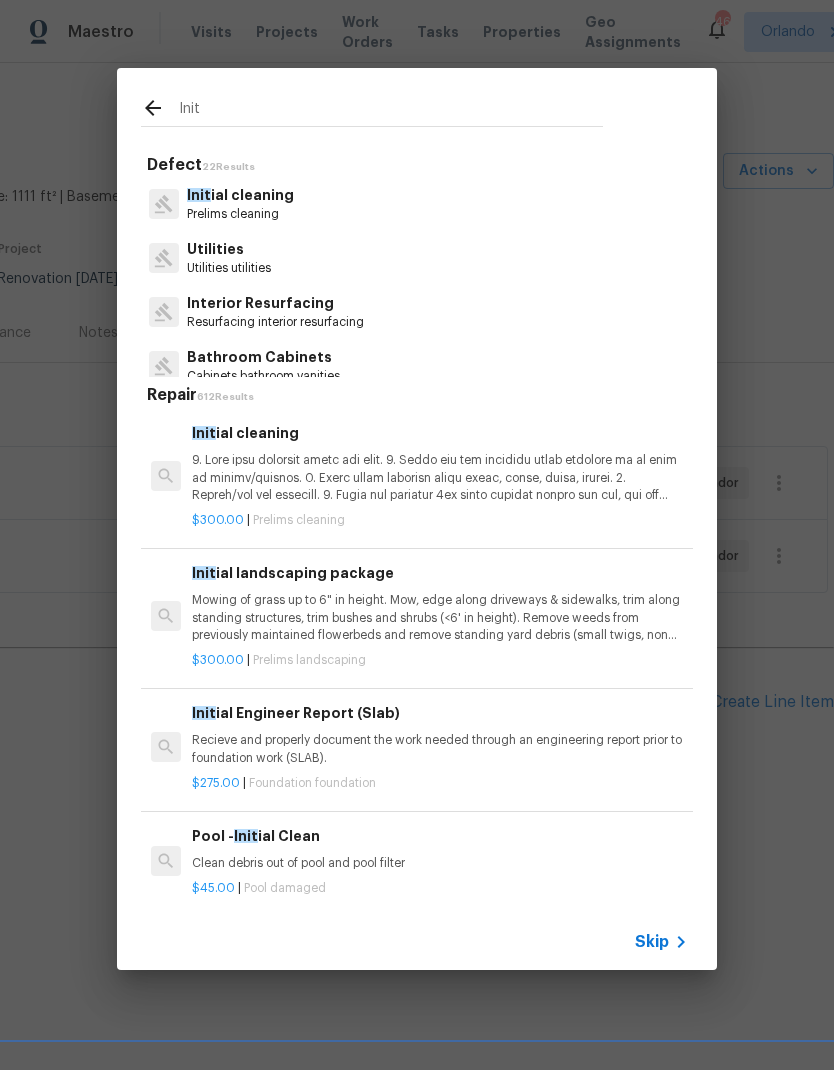 click at bounding box center (440, 477) 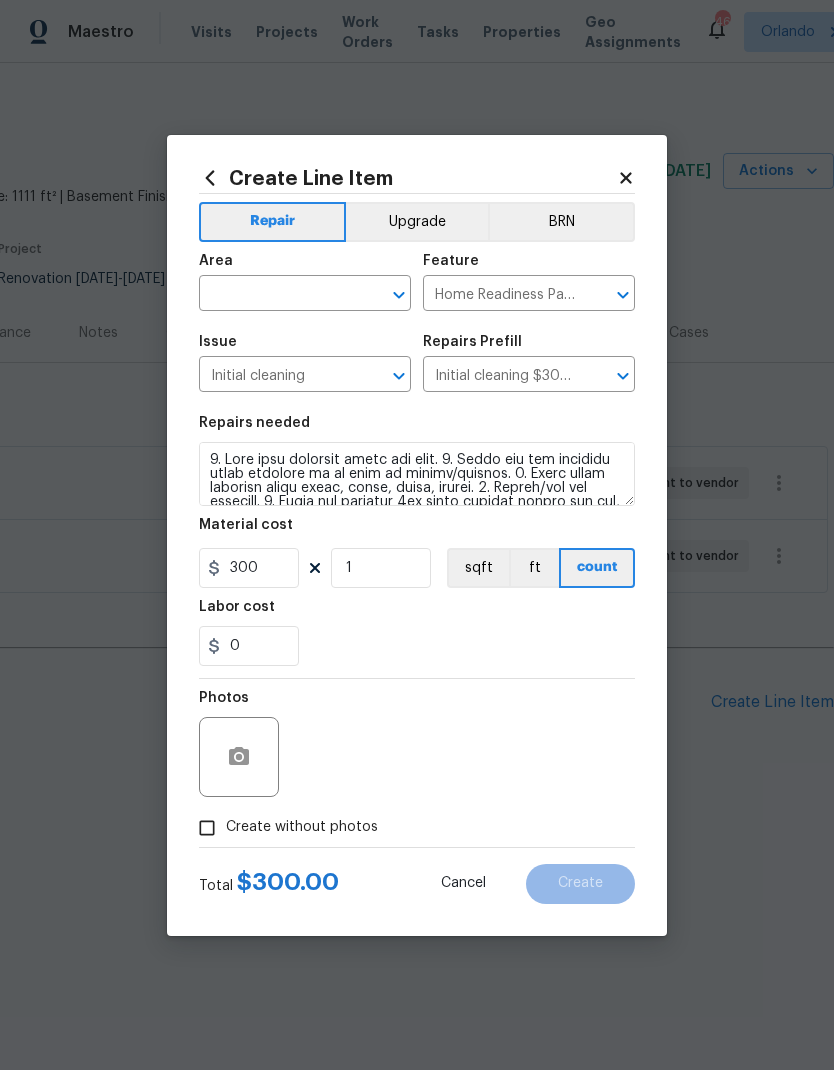 click 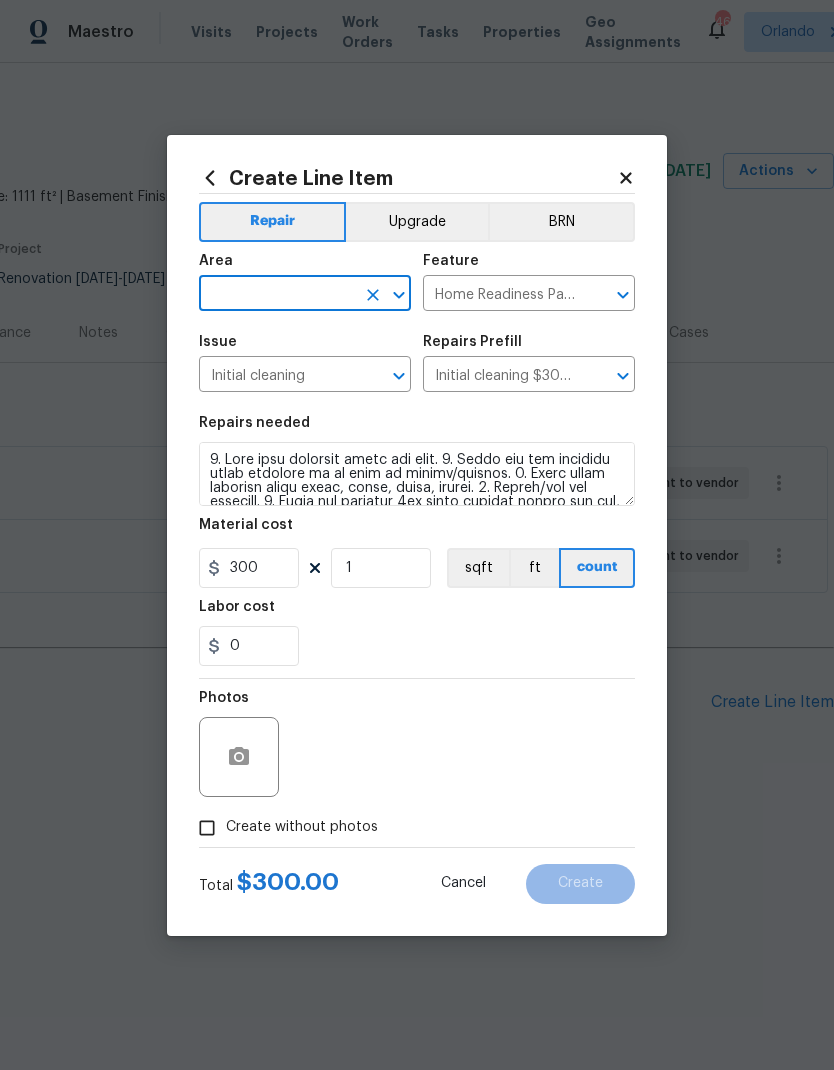 click 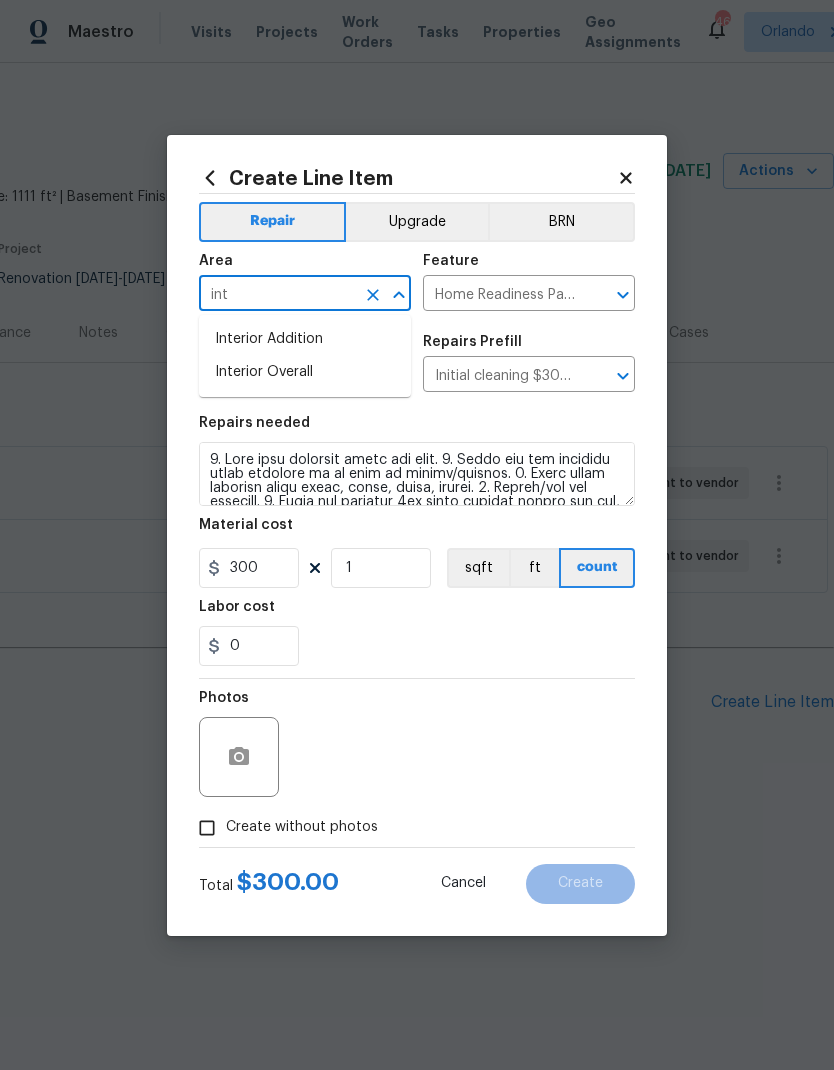 type on "int" 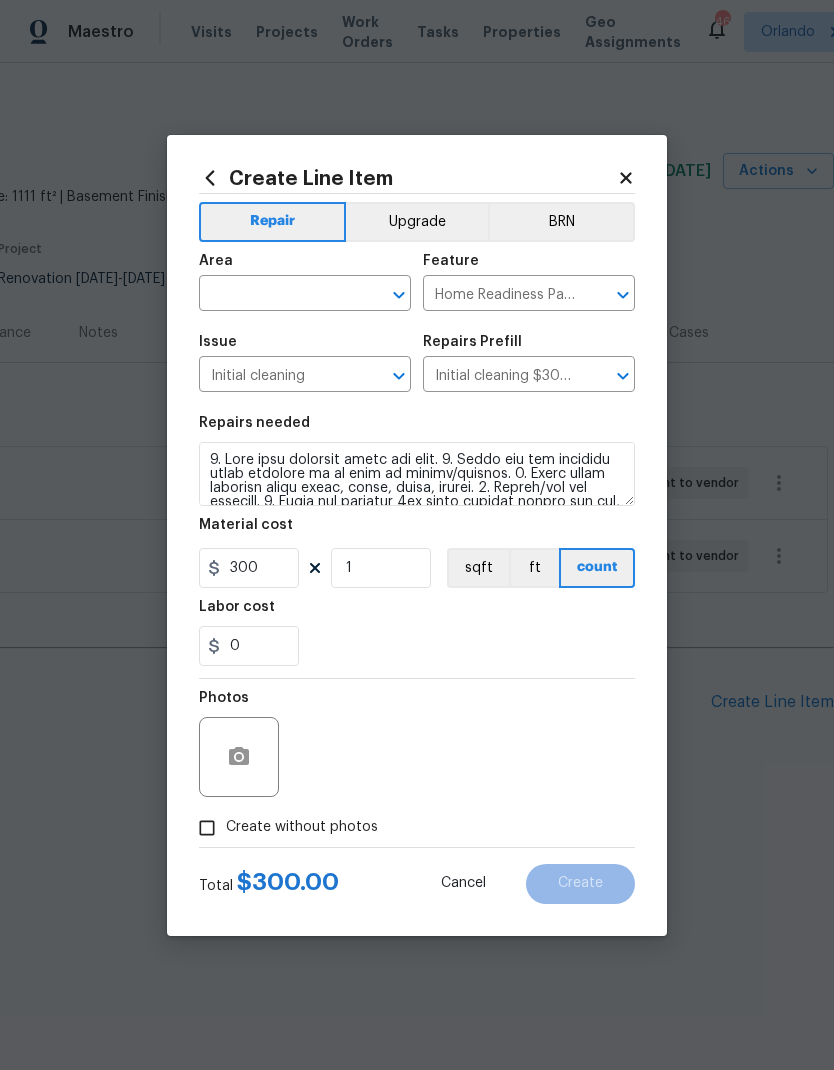 click on "Area ​ Feature Home Readiness Packages ​" at bounding box center (417, 282) 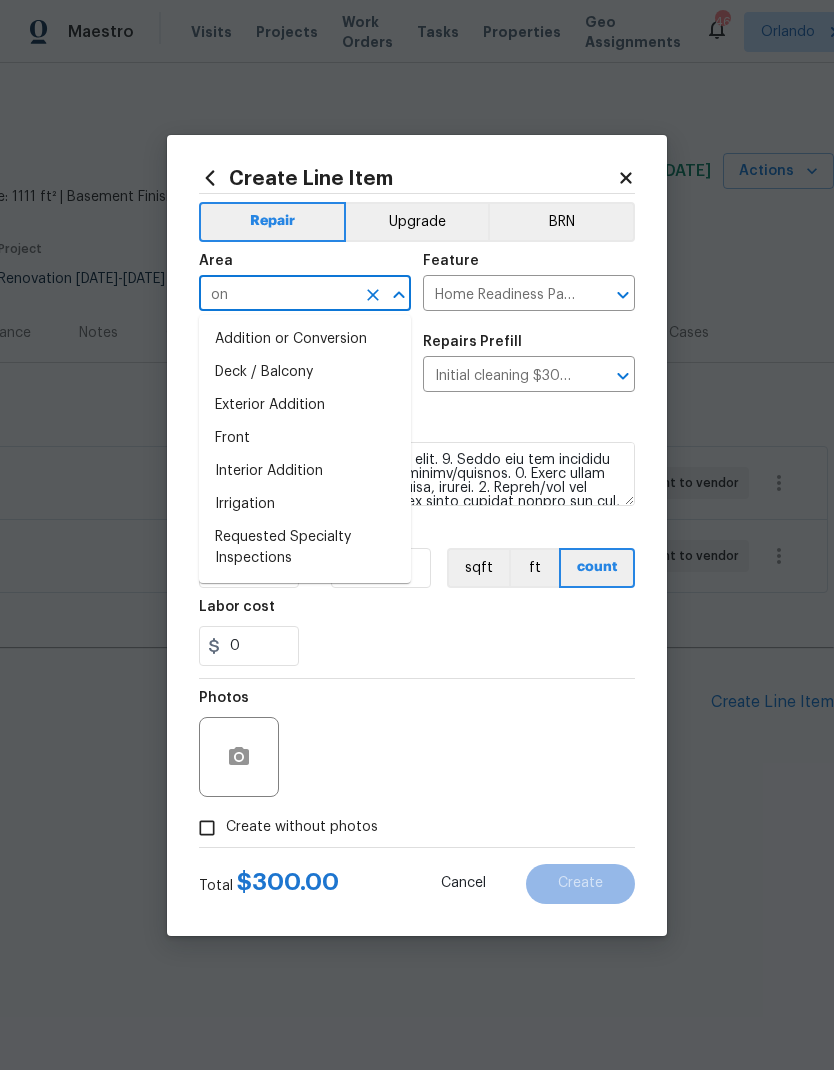 type on "o" 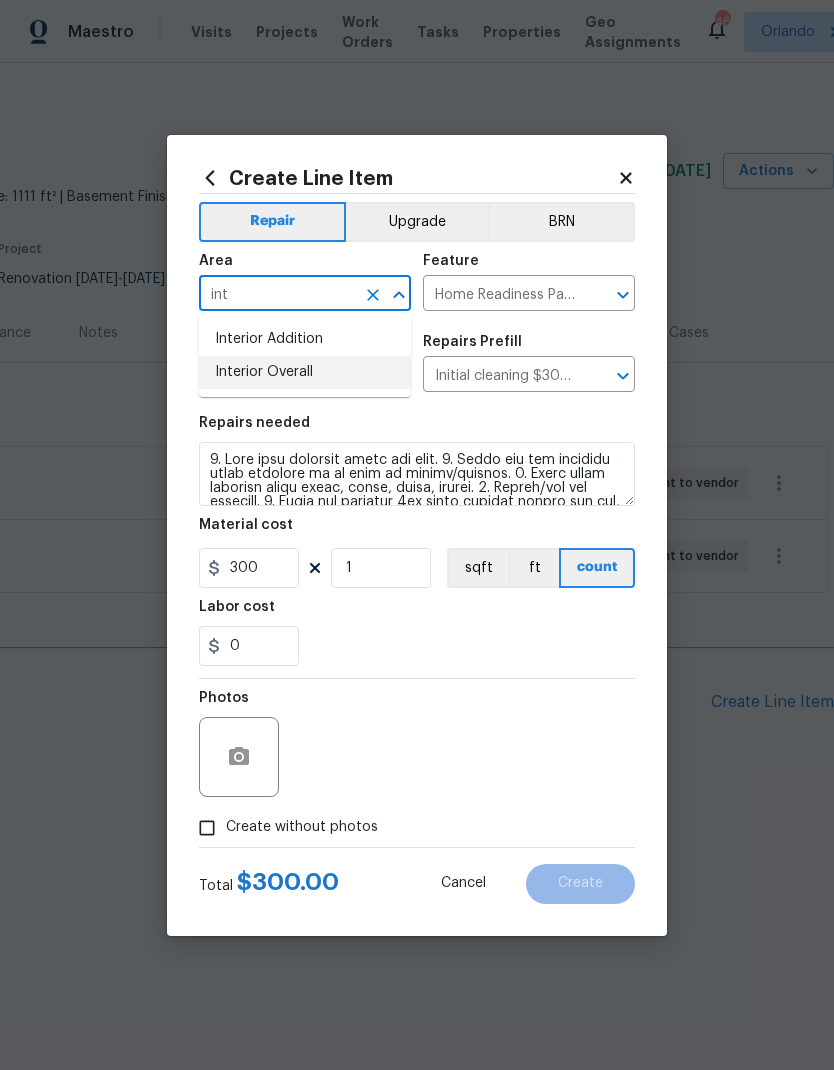 click on "Interior Overall" at bounding box center [305, 372] 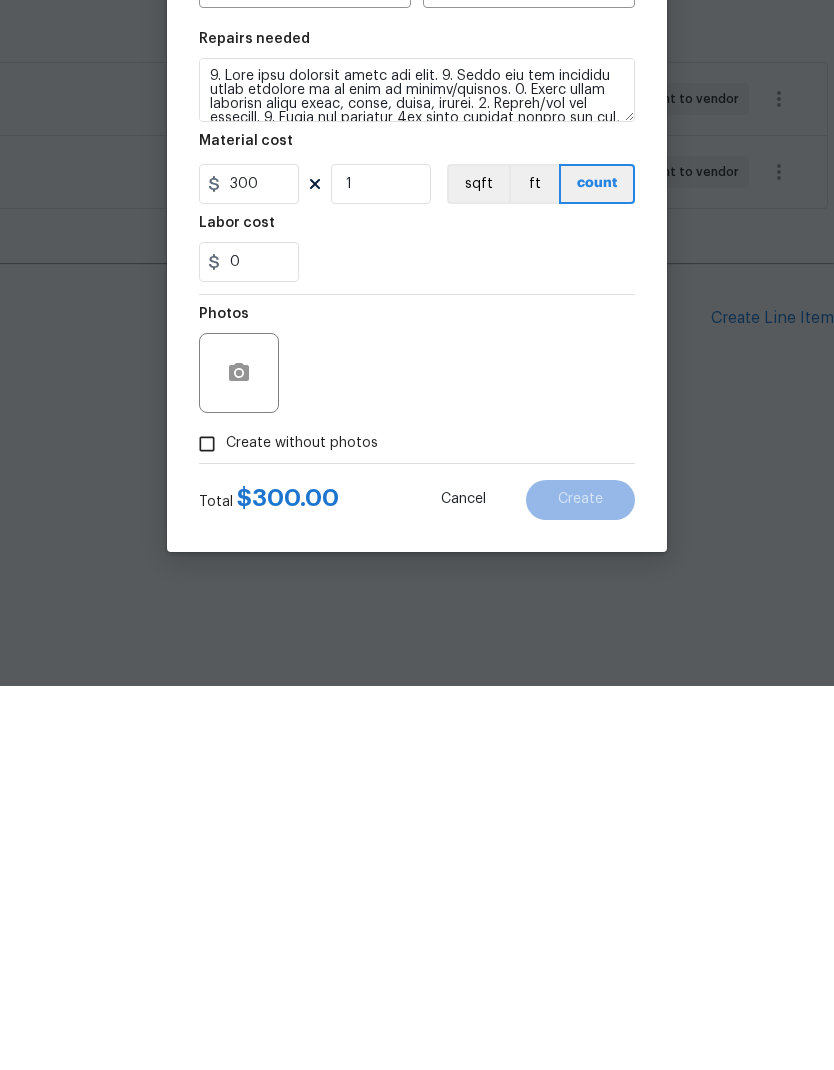 click on "Create without photos" at bounding box center (417, 828) 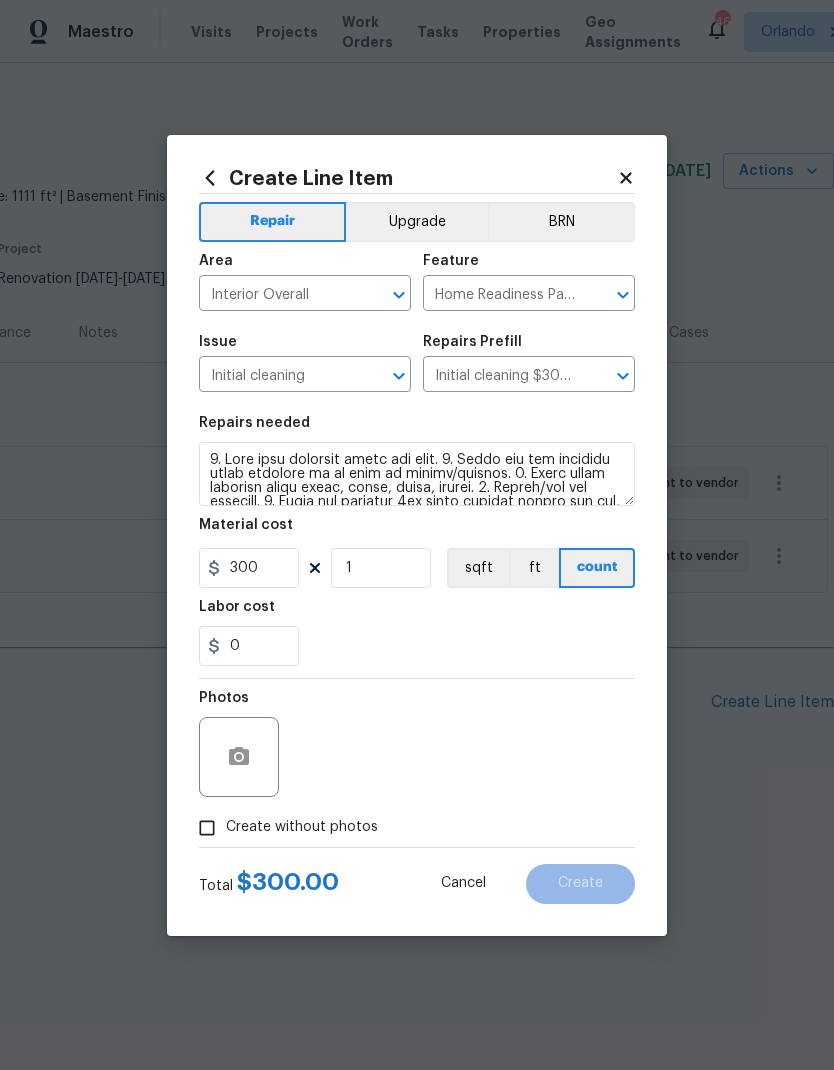 click at bounding box center [417, 474] 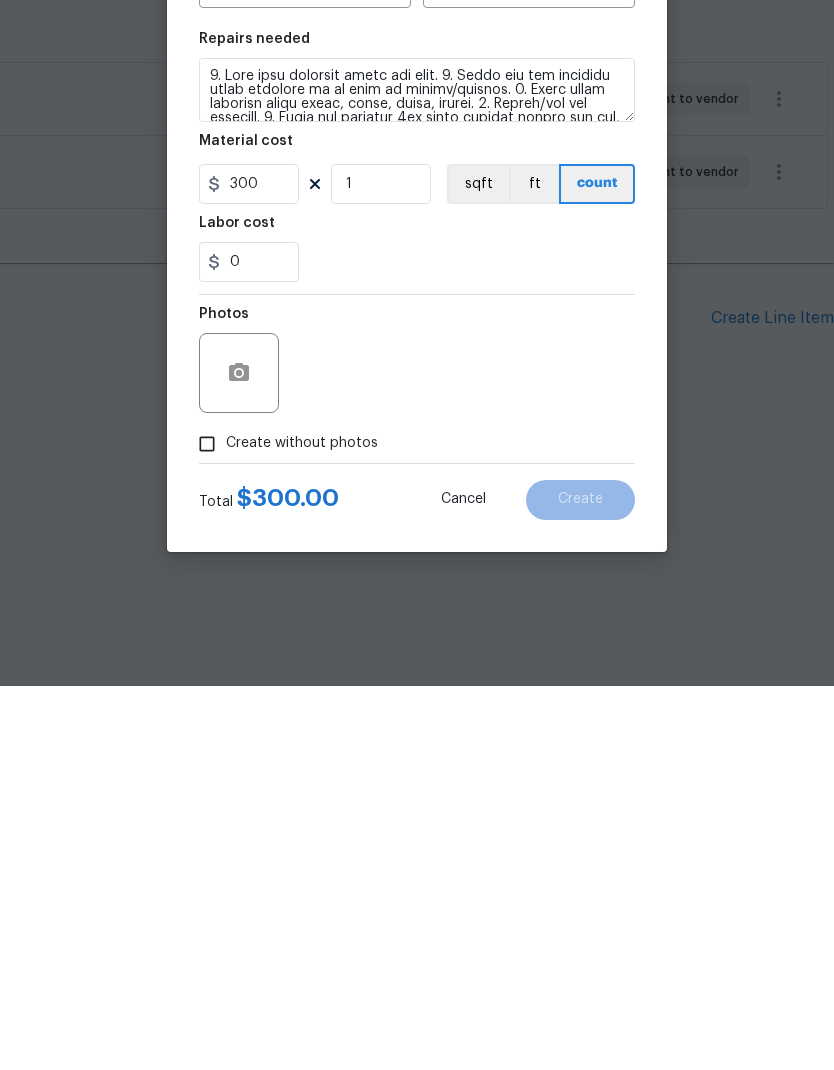 click on "Total   $ 300.00 Cancel Create" at bounding box center [417, 876] 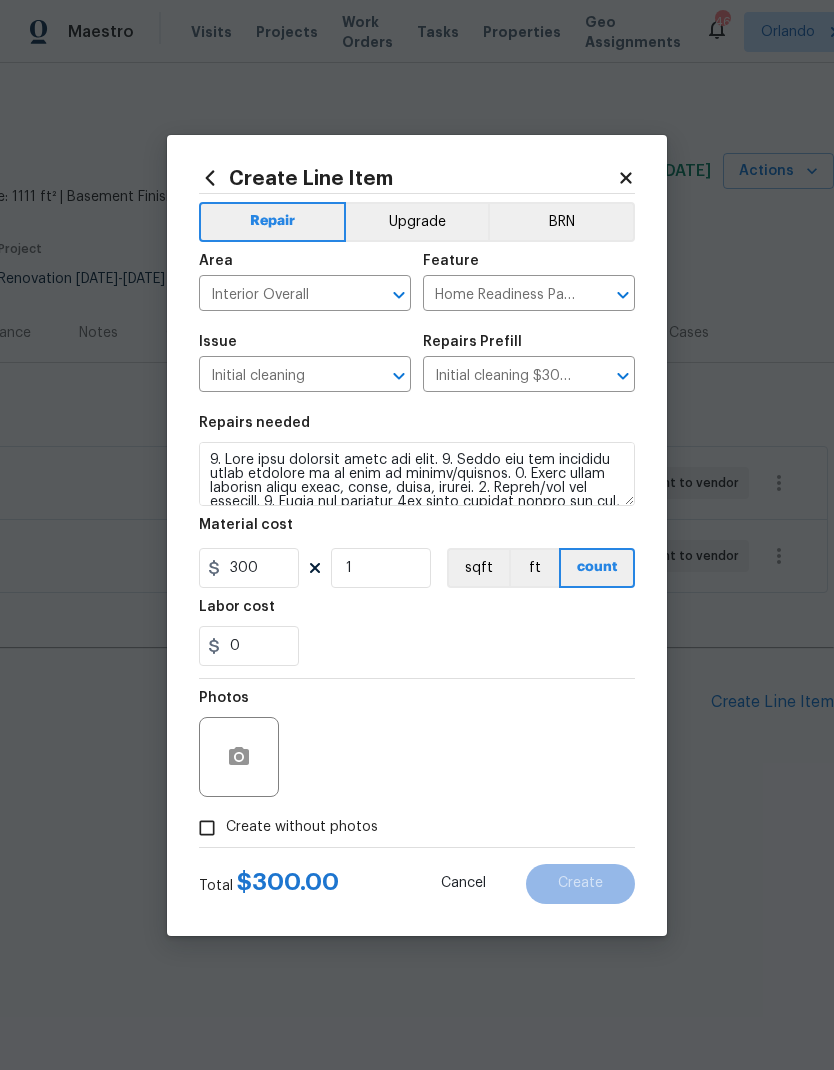 click at bounding box center [417, 474] 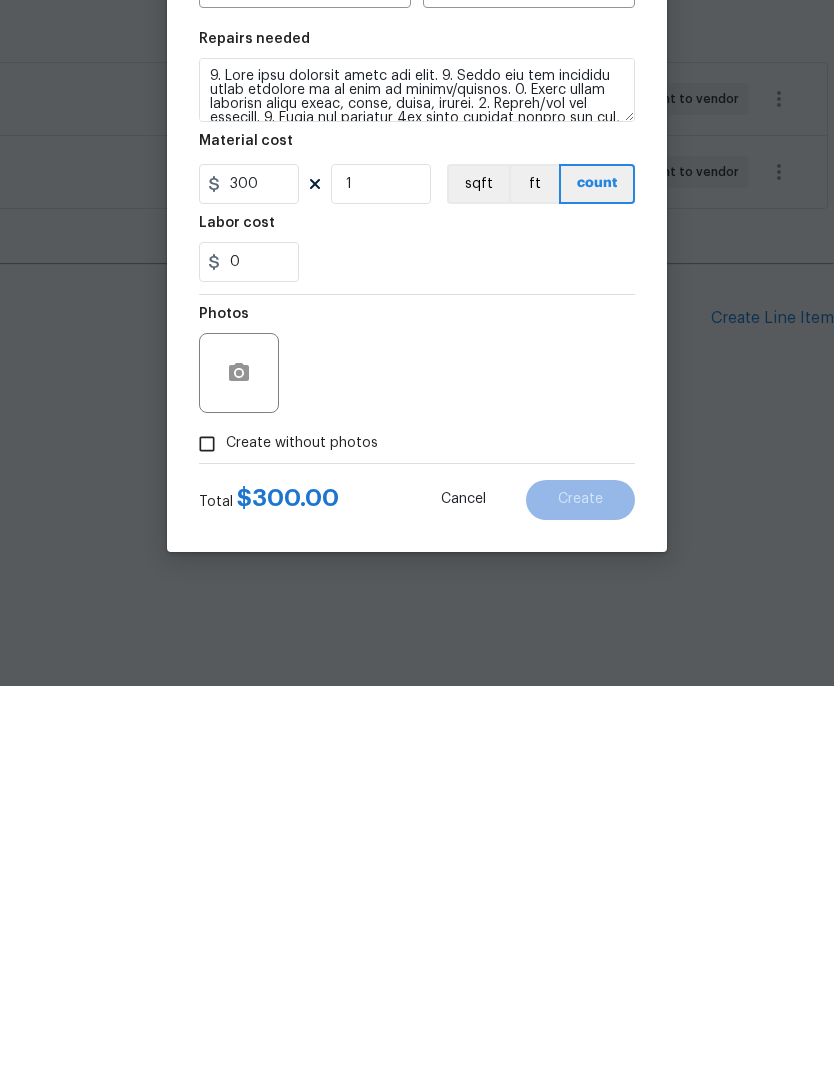 click on "Create without photos" at bounding box center [207, 828] 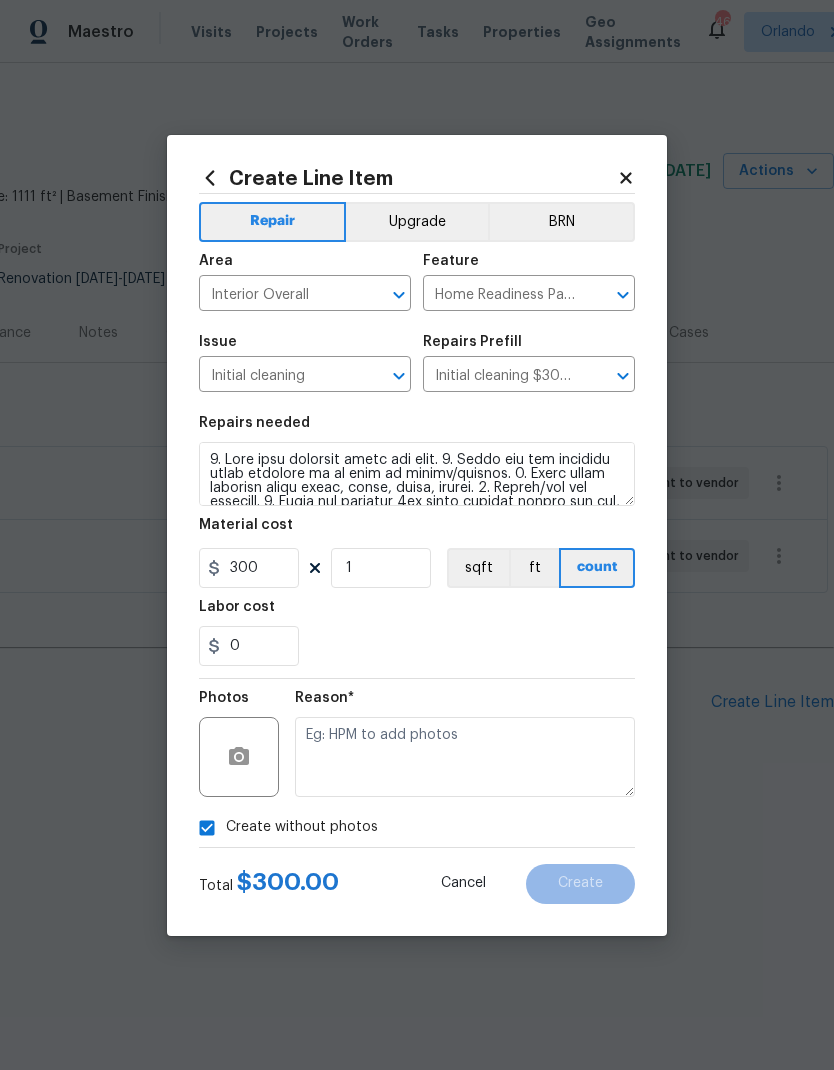 click at bounding box center [465, 757] 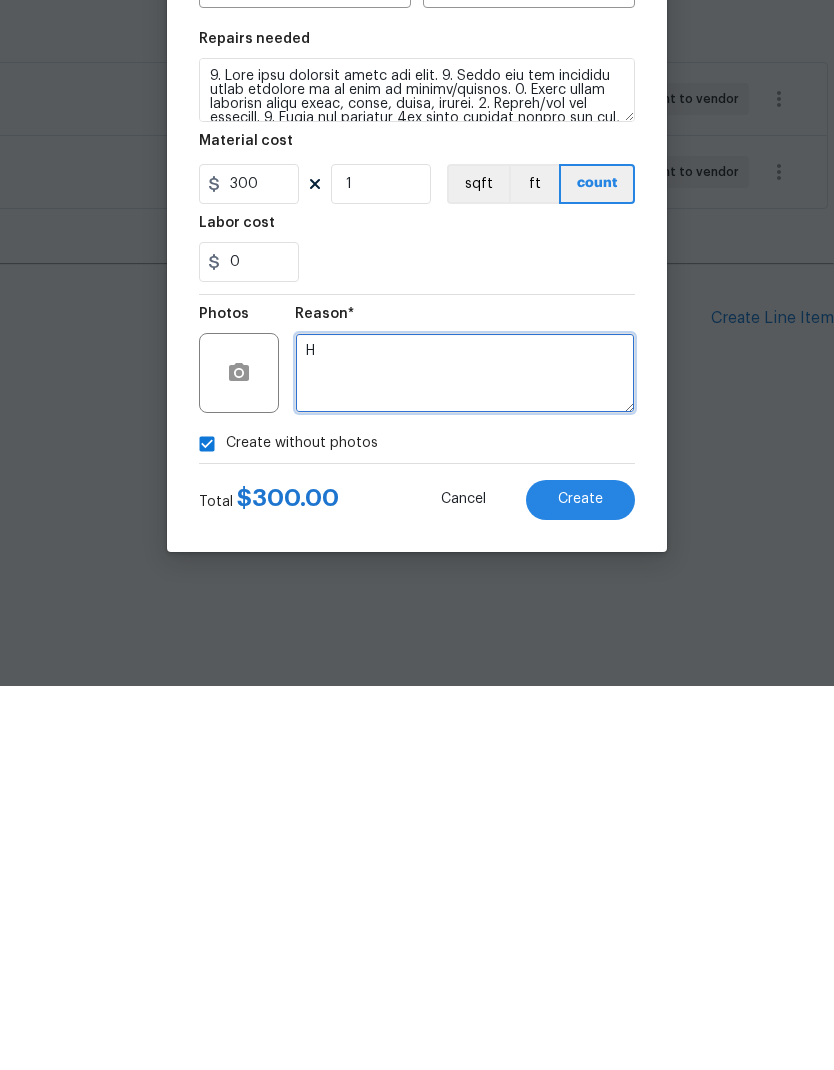 type on "H" 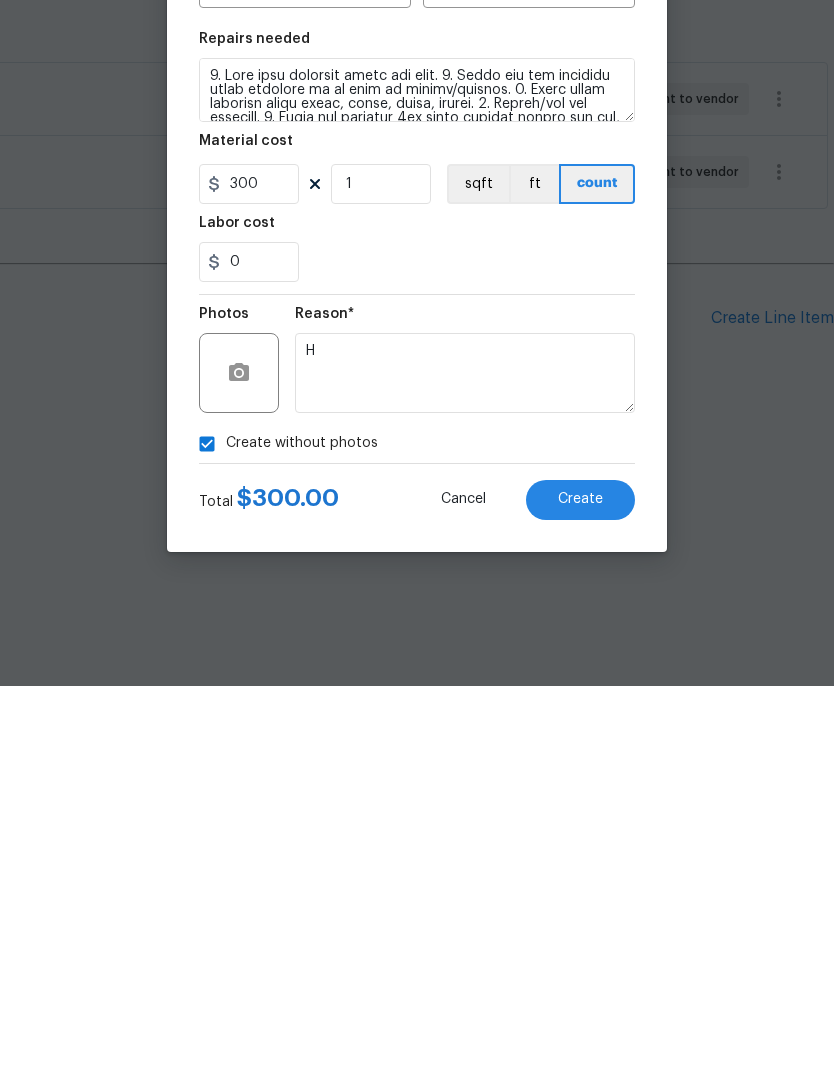 click on "Create" at bounding box center [580, 884] 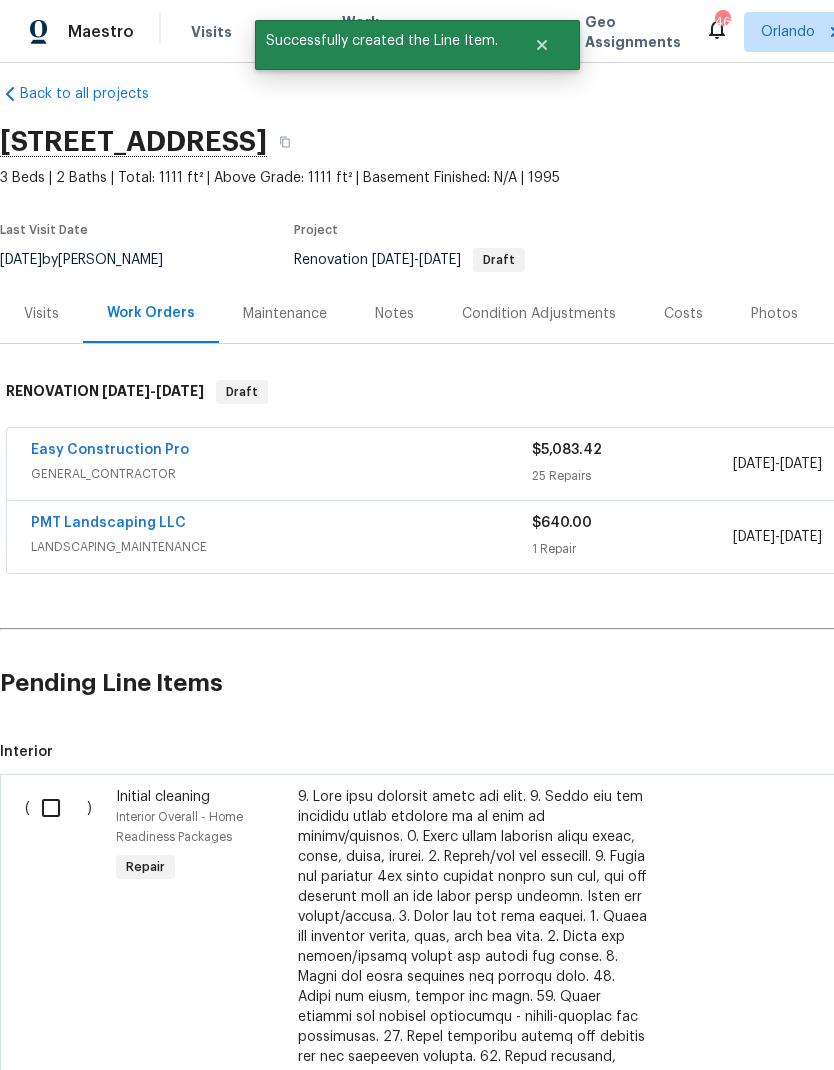 scroll, scrollTop: 17, scrollLeft: -1, axis: both 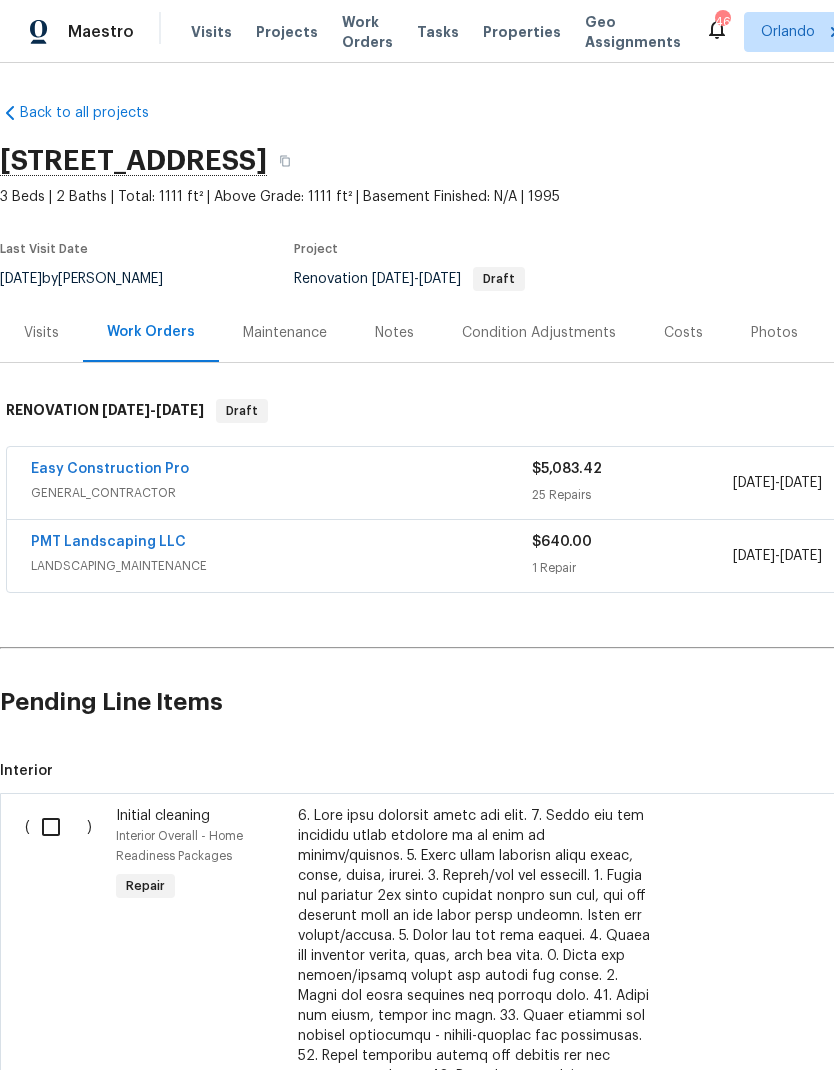 click at bounding box center (58, 827) 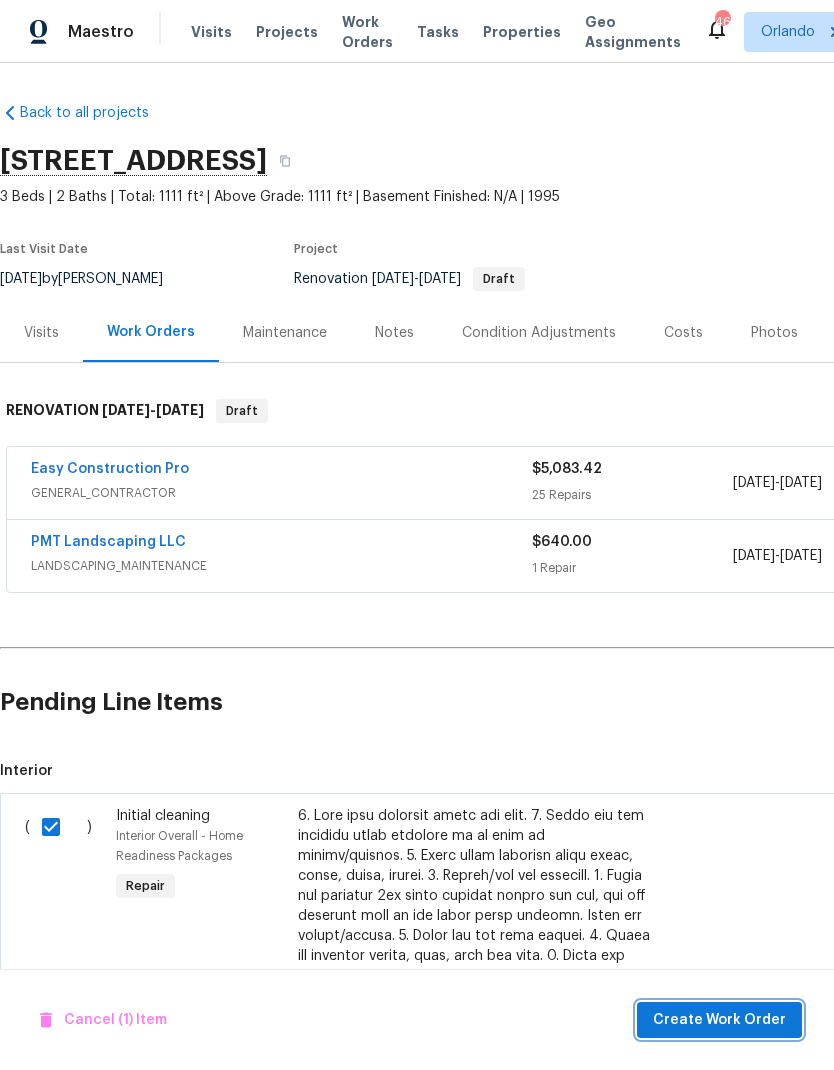 click on "Create Work Order" at bounding box center (719, 1020) 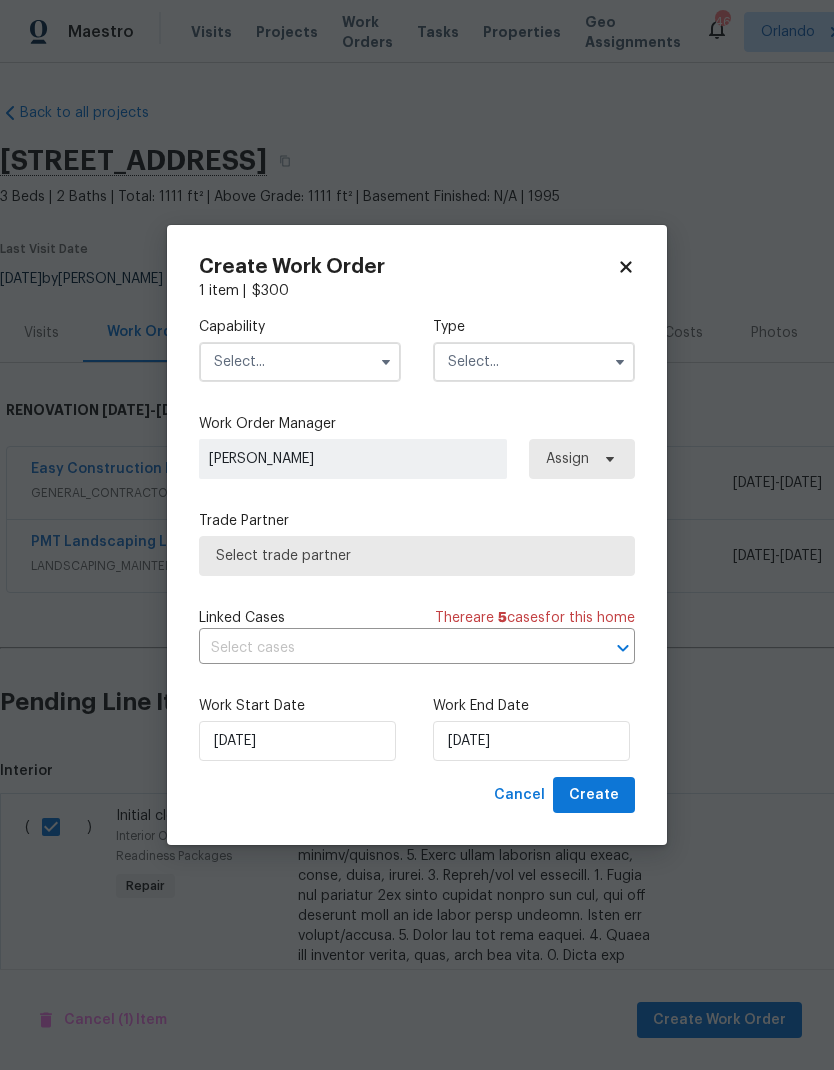 click 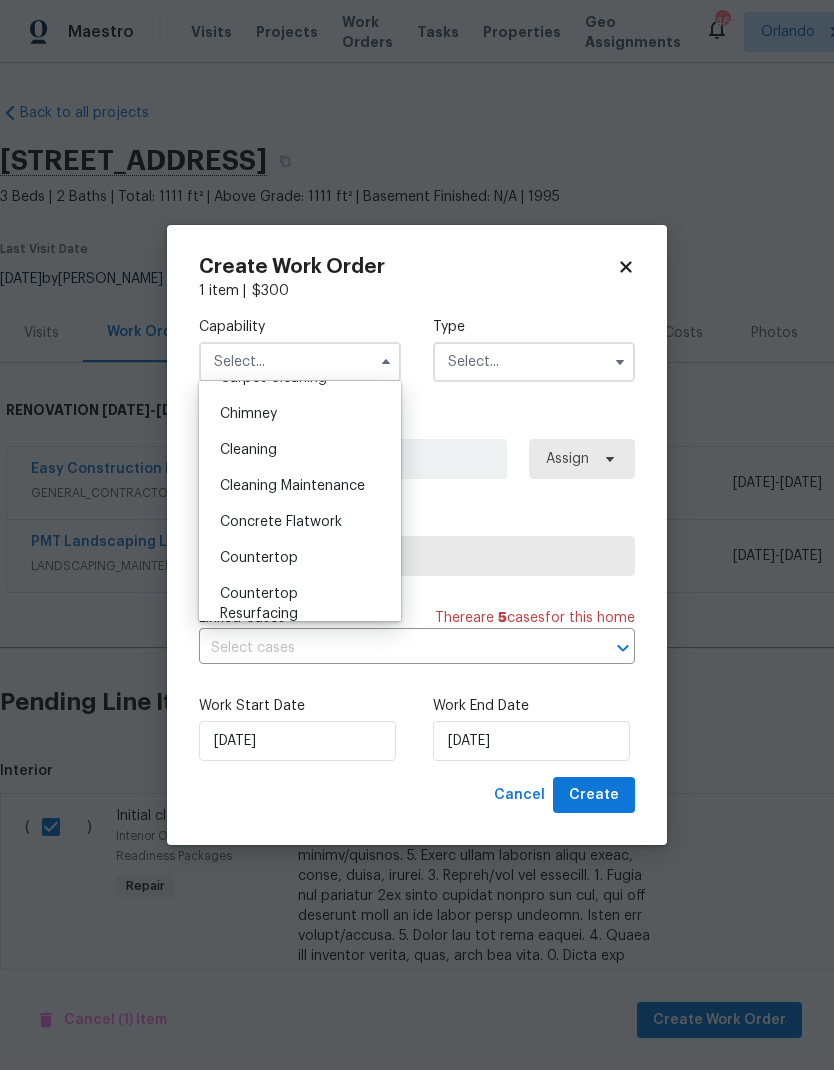 scroll, scrollTop: 222, scrollLeft: 0, axis: vertical 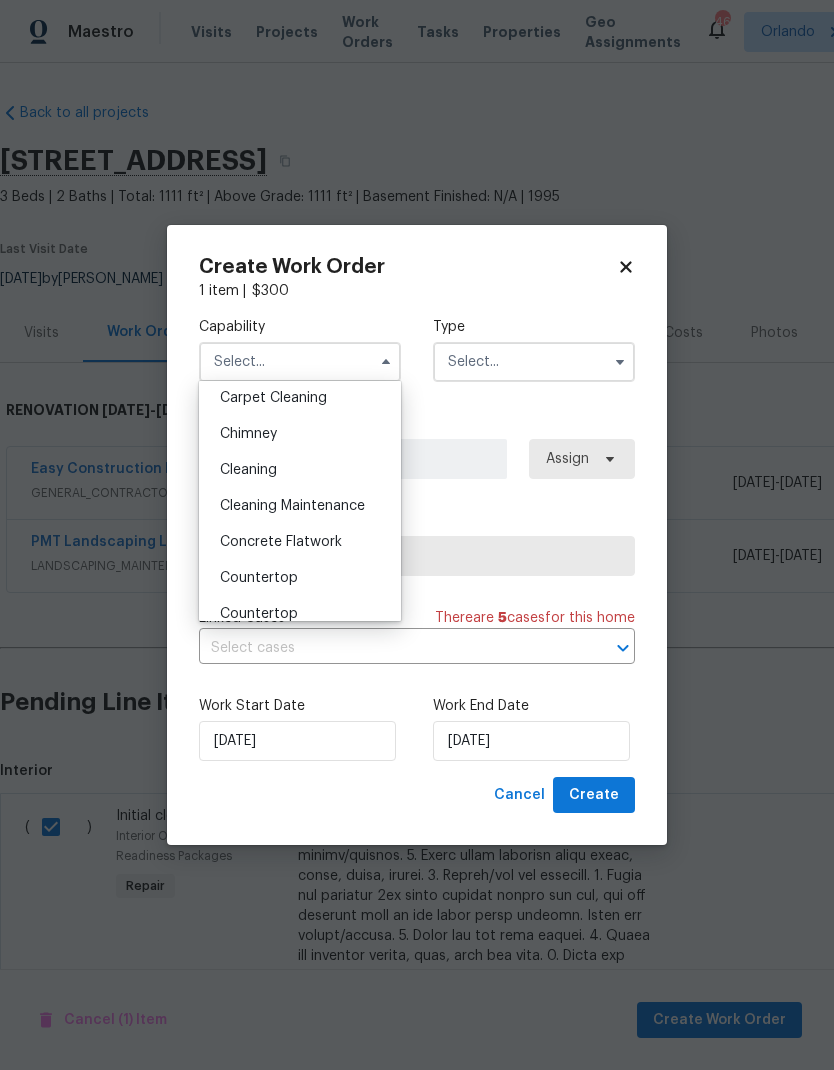 click on "Cleaning" at bounding box center [300, 470] 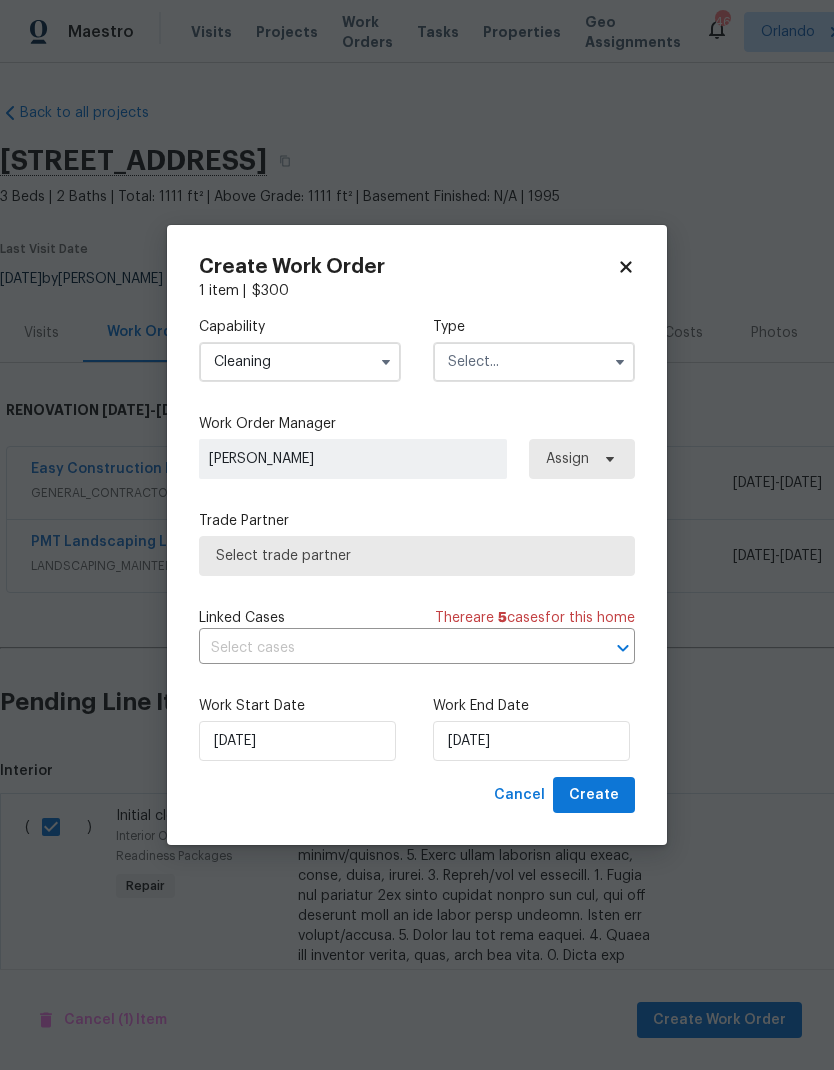 click at bounding box center [534, 362] 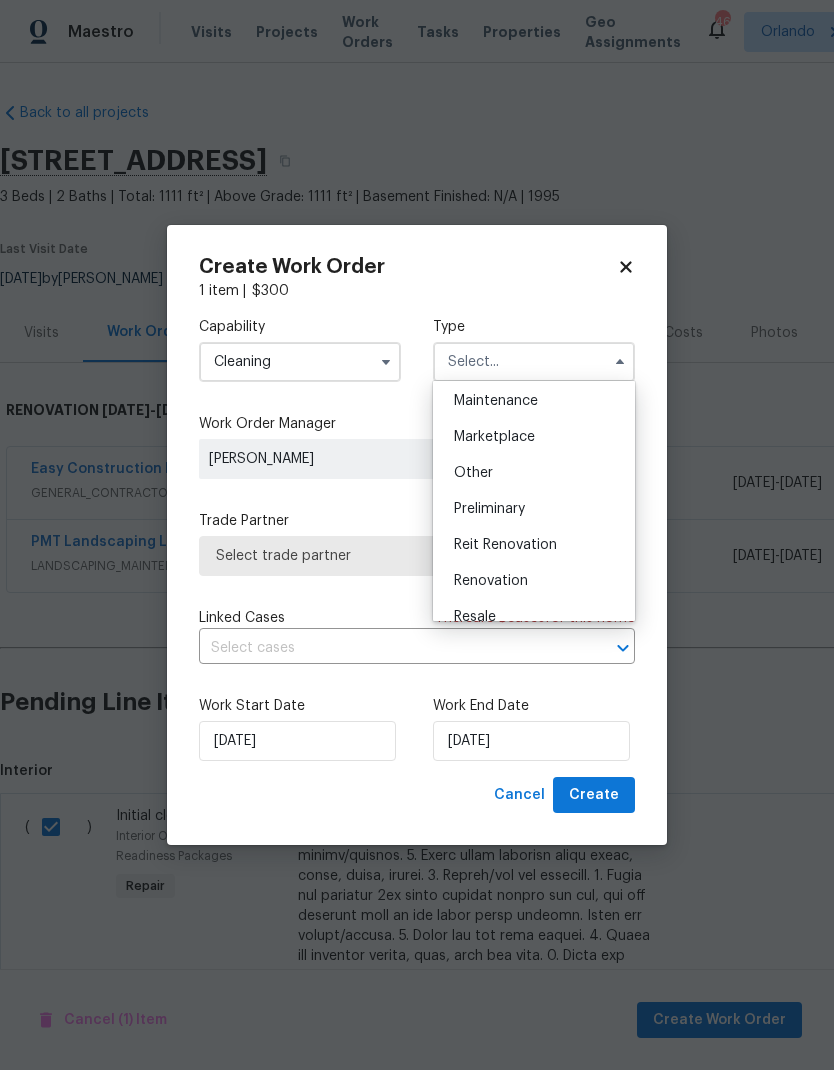 scroll, scrollTop: 394, scrollLeft: 0, axis: vertical 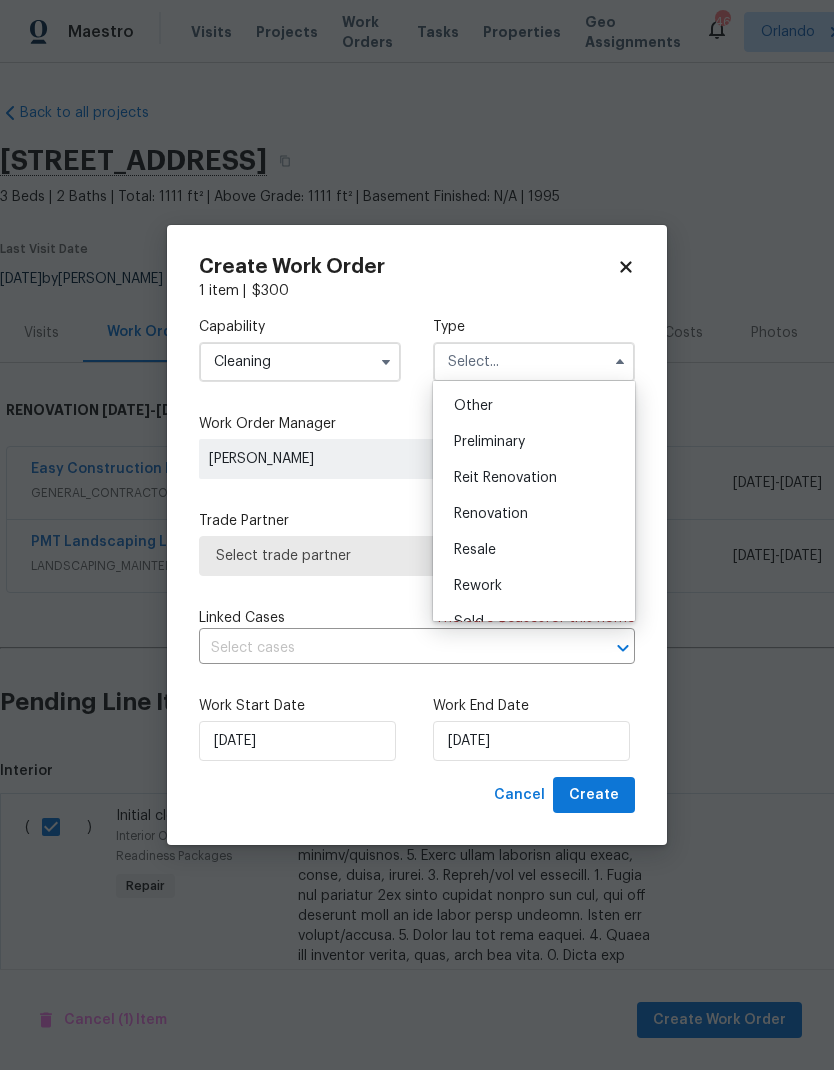 click on "Renovation" at bounding box center [534, 514] 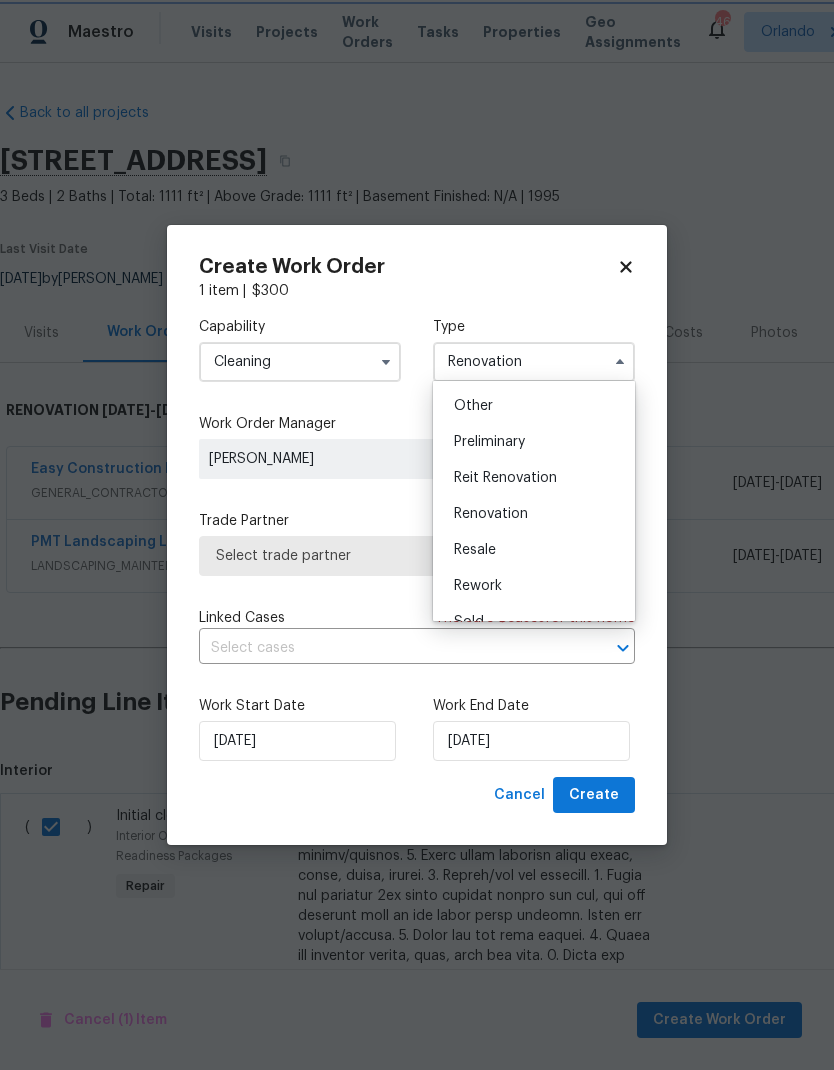 scroll, scrollTop: 0, scrollLeft: 0, axis: both 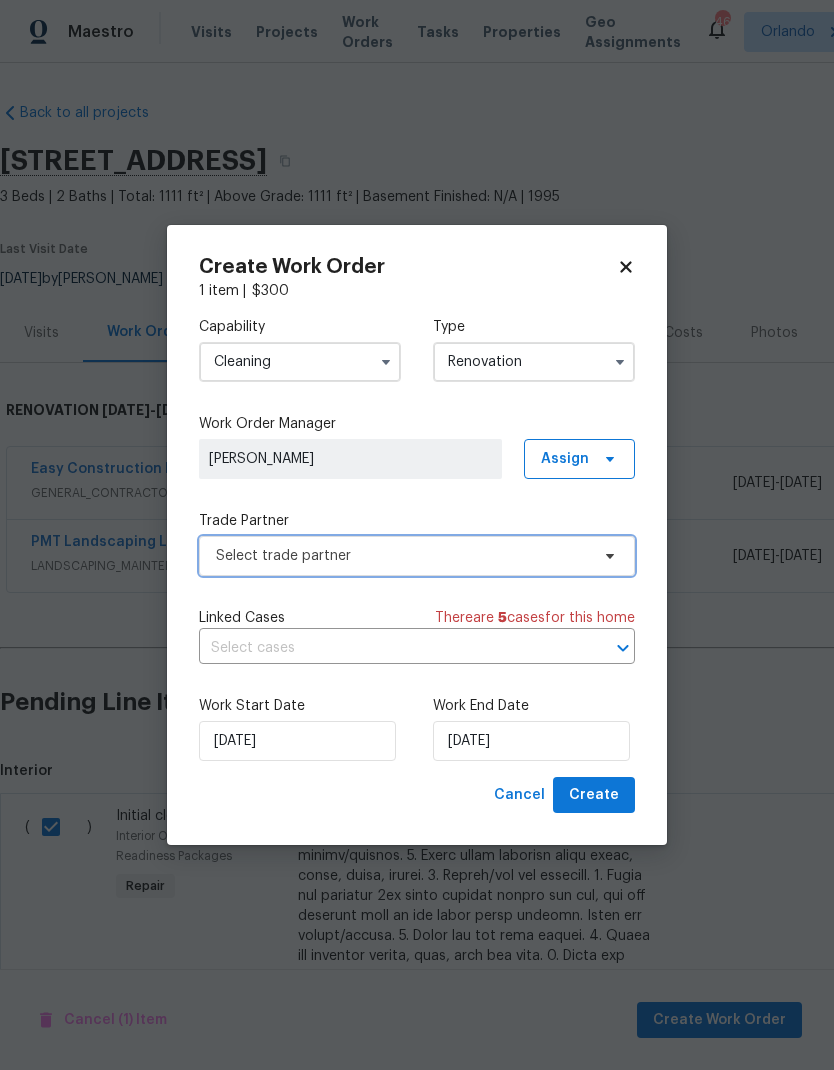 click on "Select trade partner" at bounding box center (417, 556) 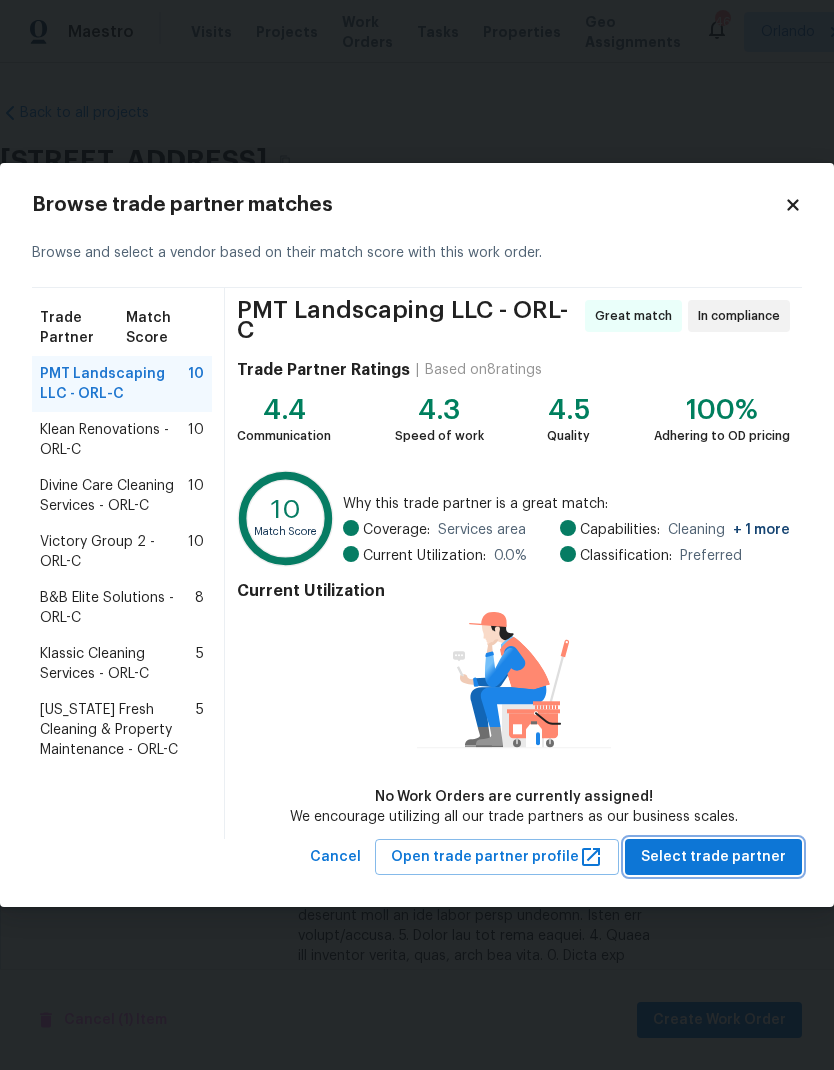 click on "Select trade partner" at bounding box center (713, 857) 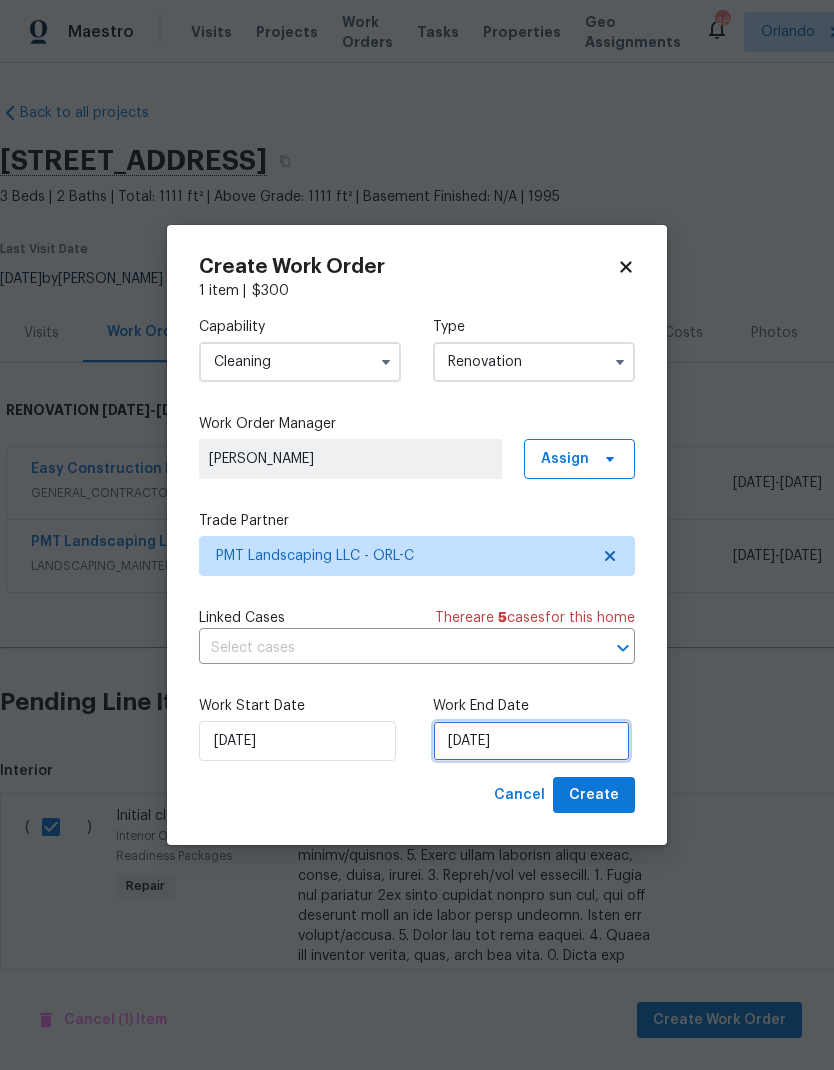 click on "7/15/2025" at bounding box center (531, 741) 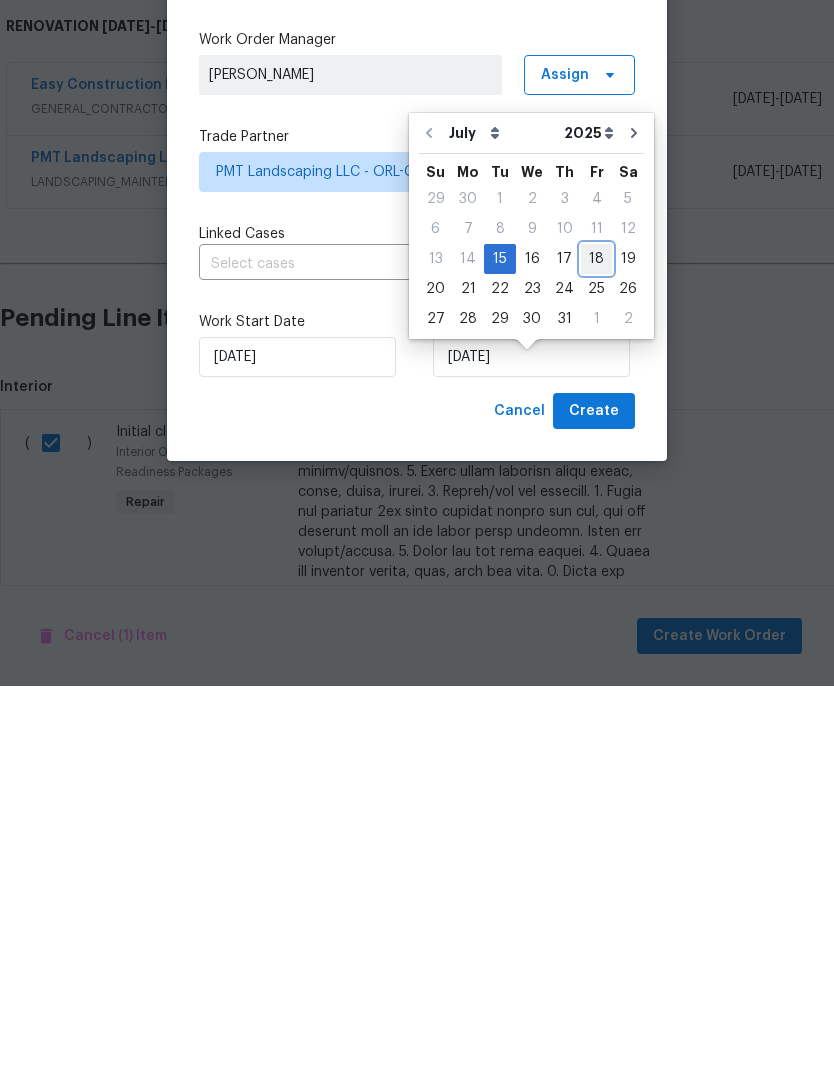 click on "18" at bounding box center (596, 643) 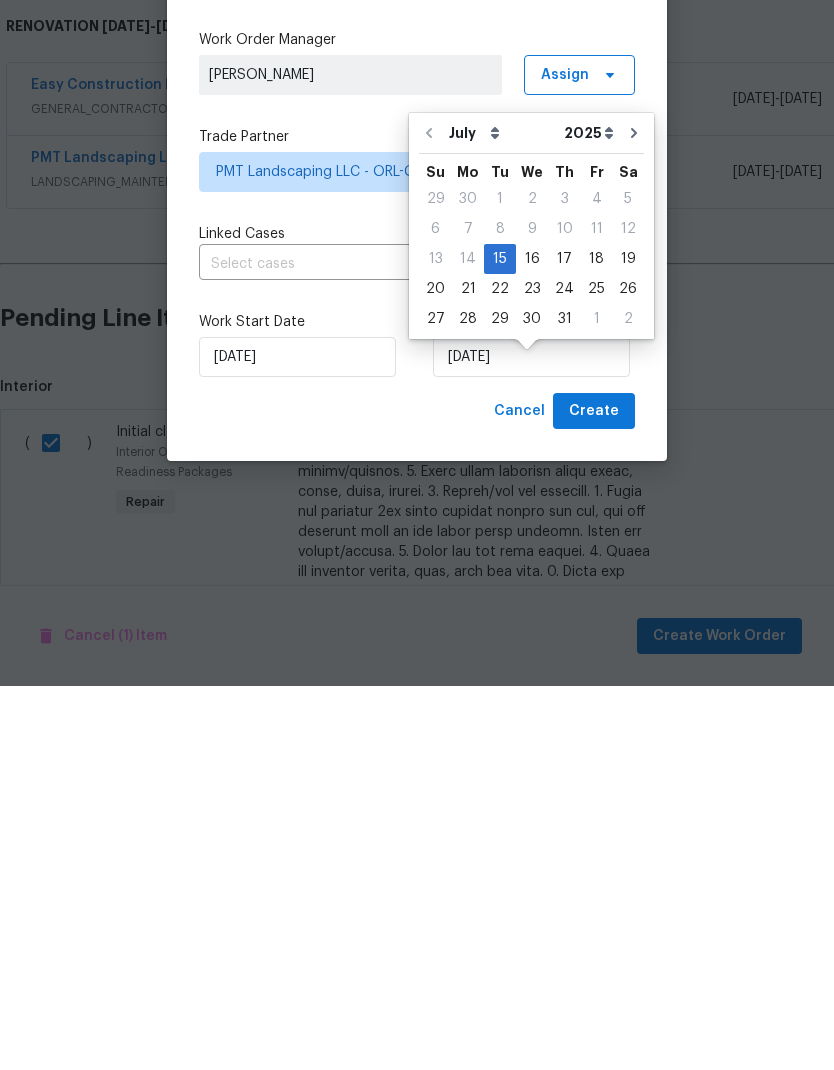 scroll, scrollTop: 80, scrollLeft: 0, axis: vertical 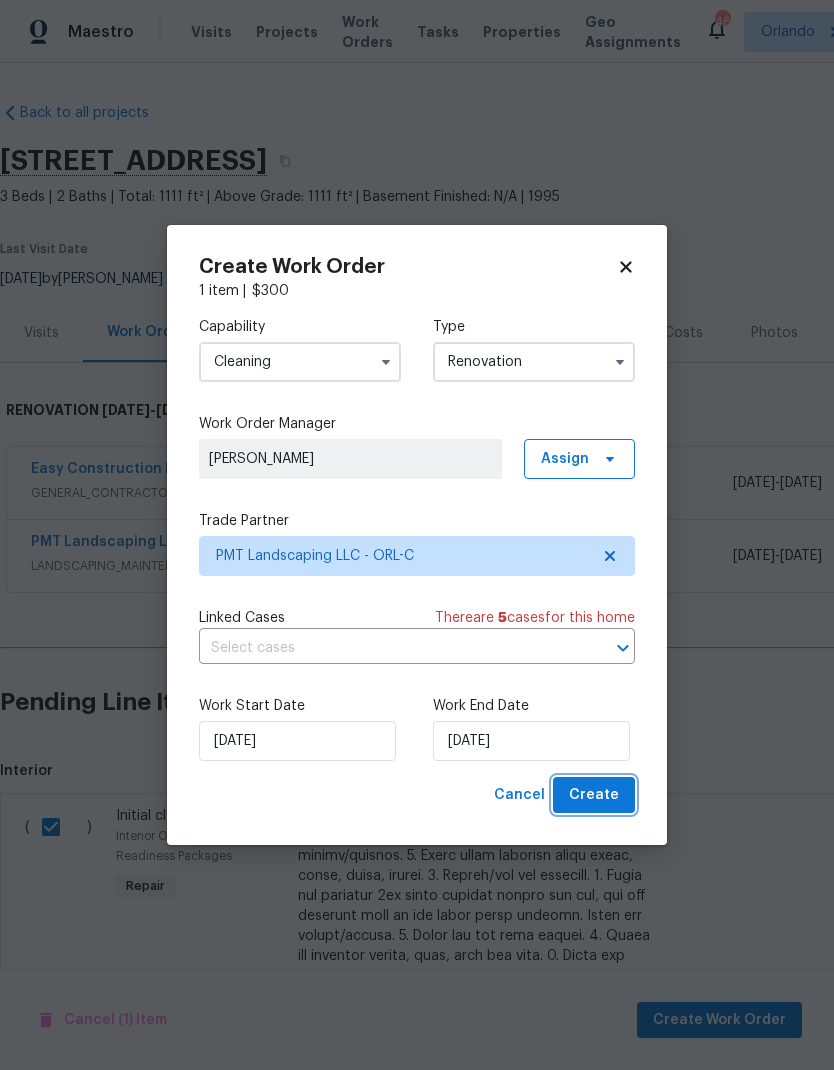 click on "Create" at bounding box center (594, 795) 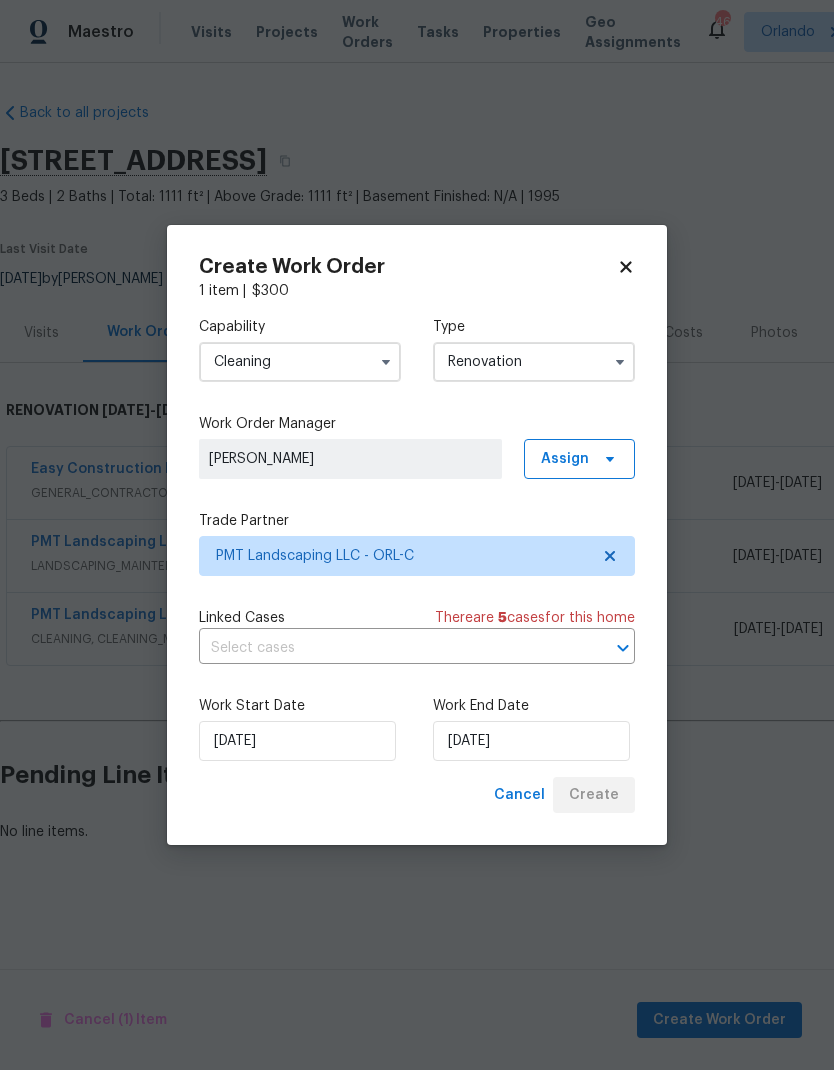 scroll, scrollTop: 0, scrollLeft: 0, axis: both 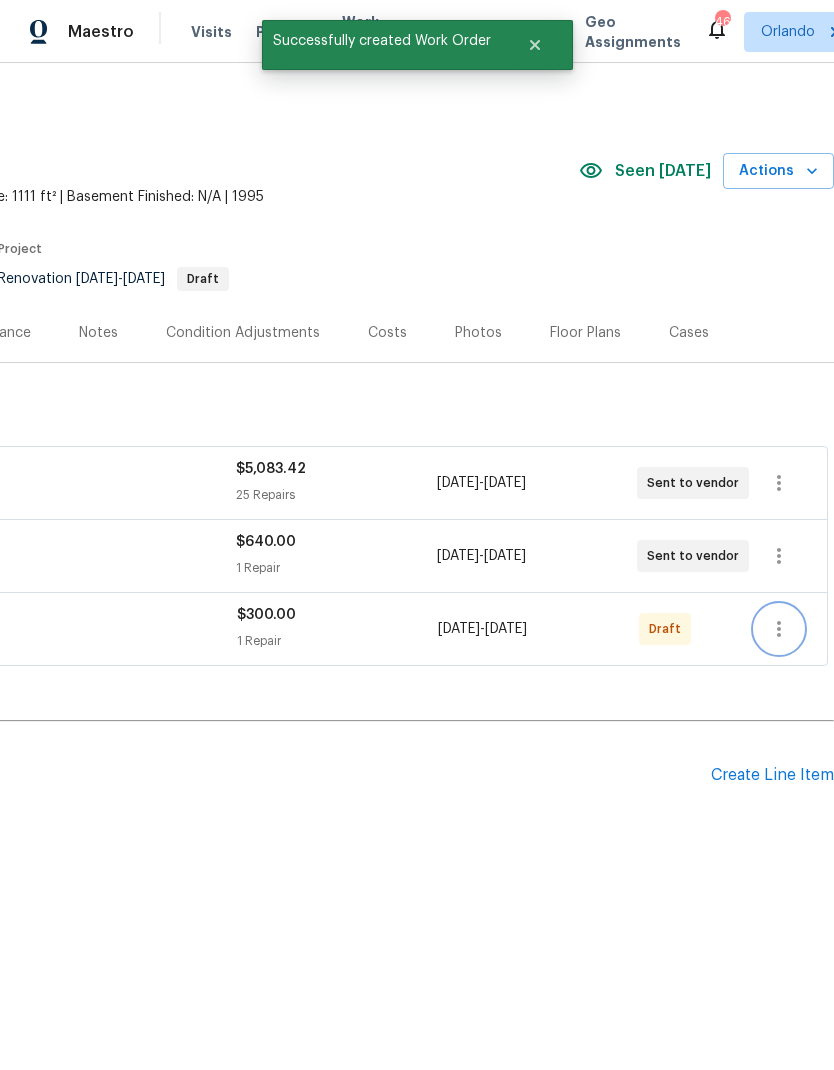 click at bounding box center [779, 629] 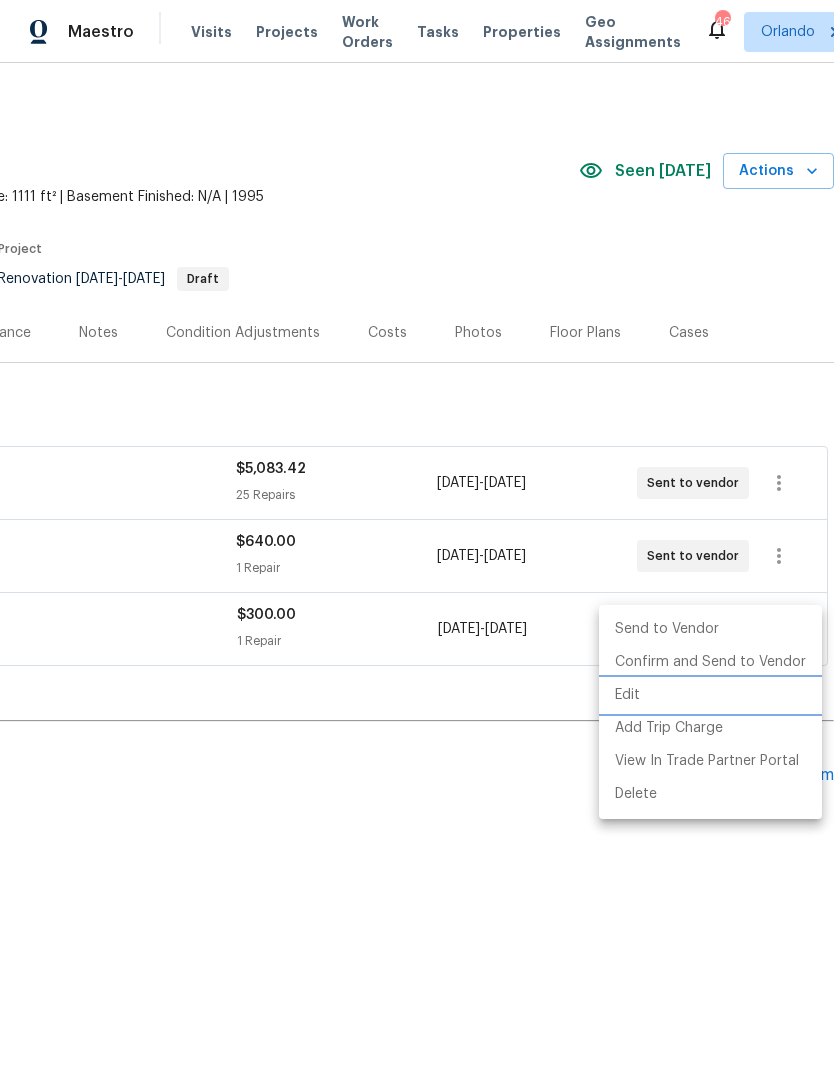 click on "Edit" at bounding box center [710, 695] 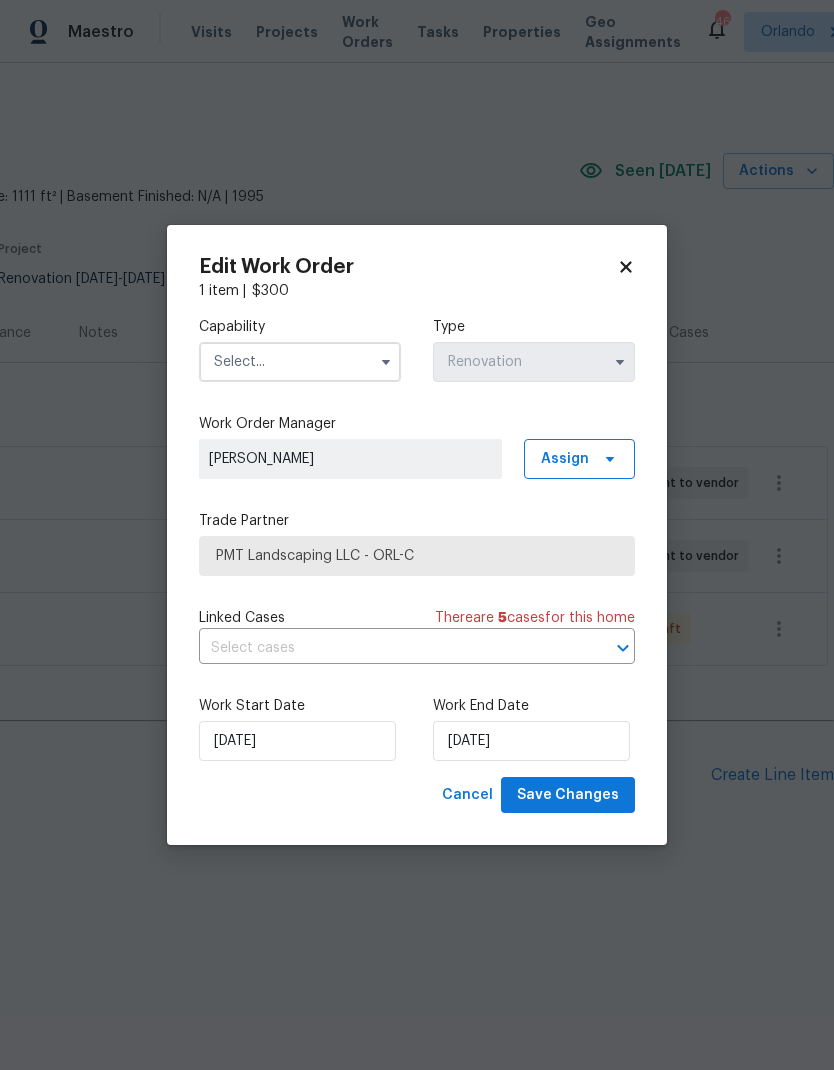 click at bounding box center [300, 362] 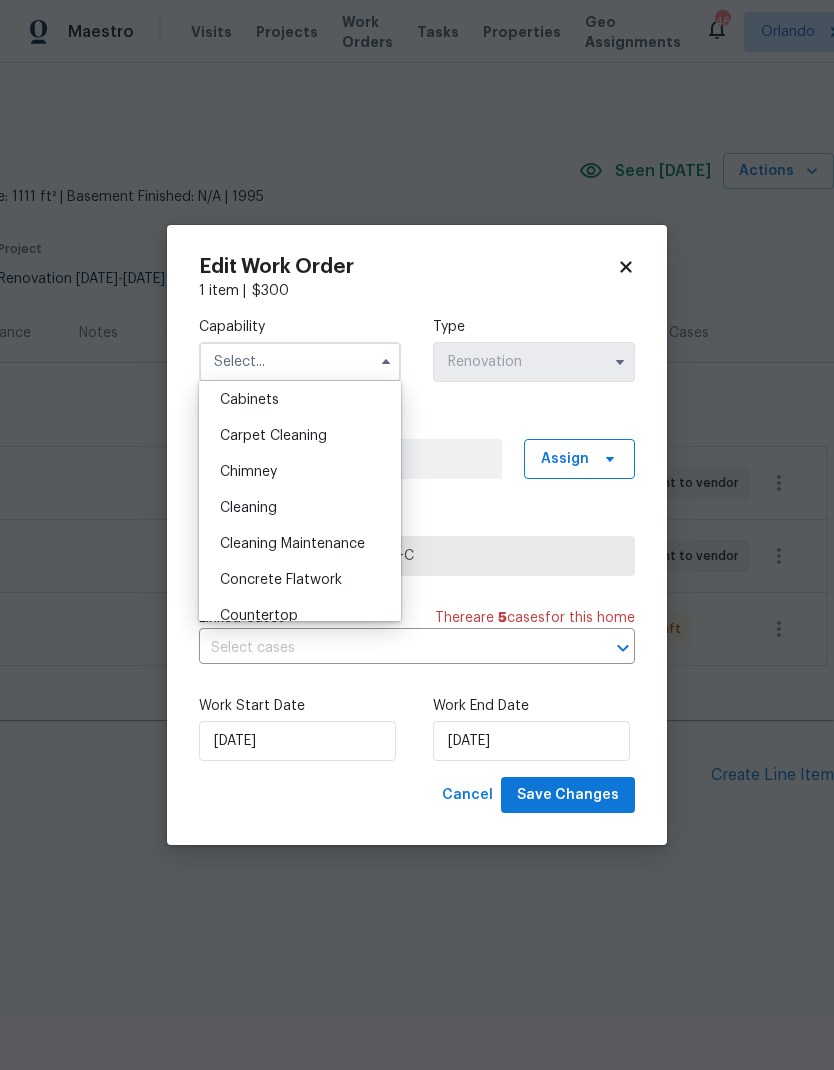 scroll, scrollTop: 190, scrollLeft: 0, axis: vertical 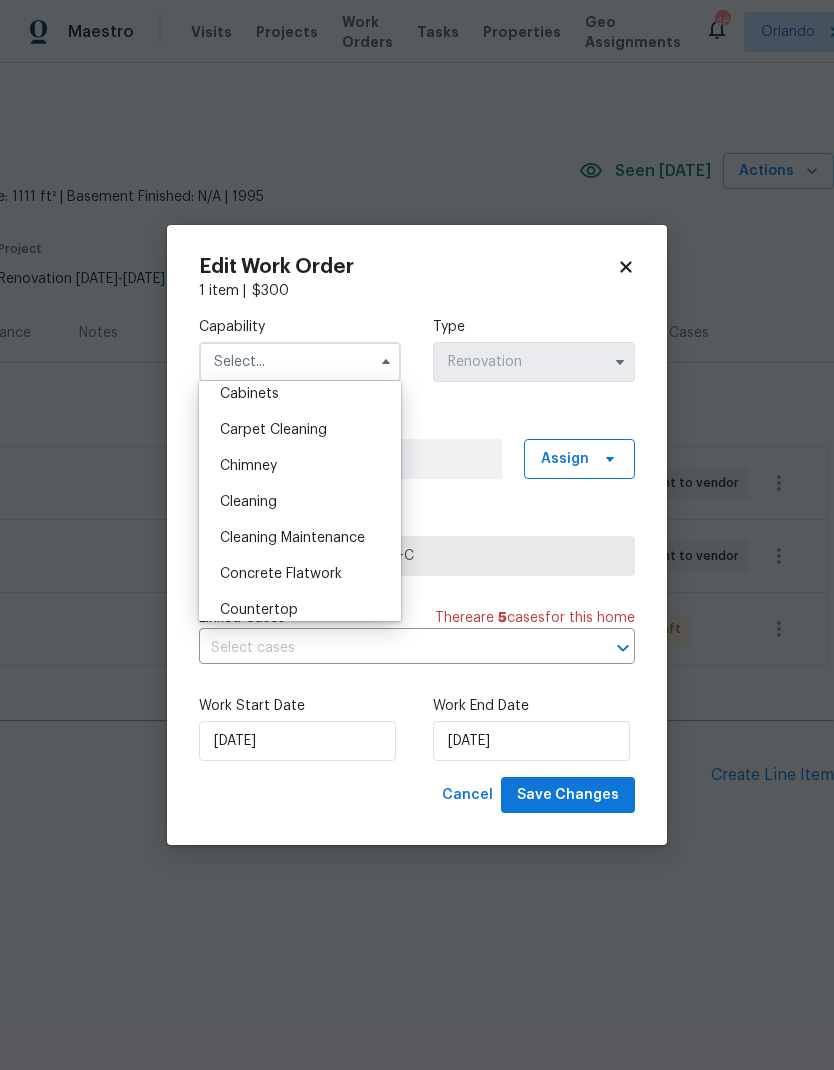 click on "Cleaning" at bounding box center [300, 502] 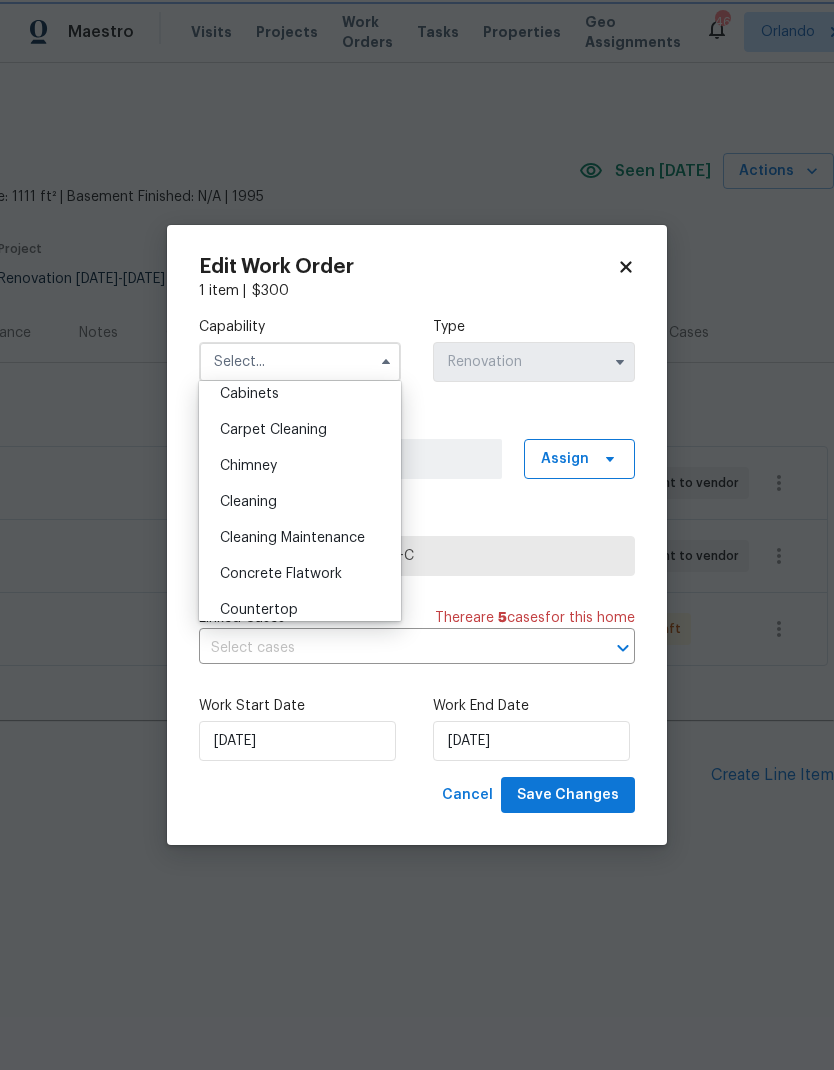 type on "Cleaning" 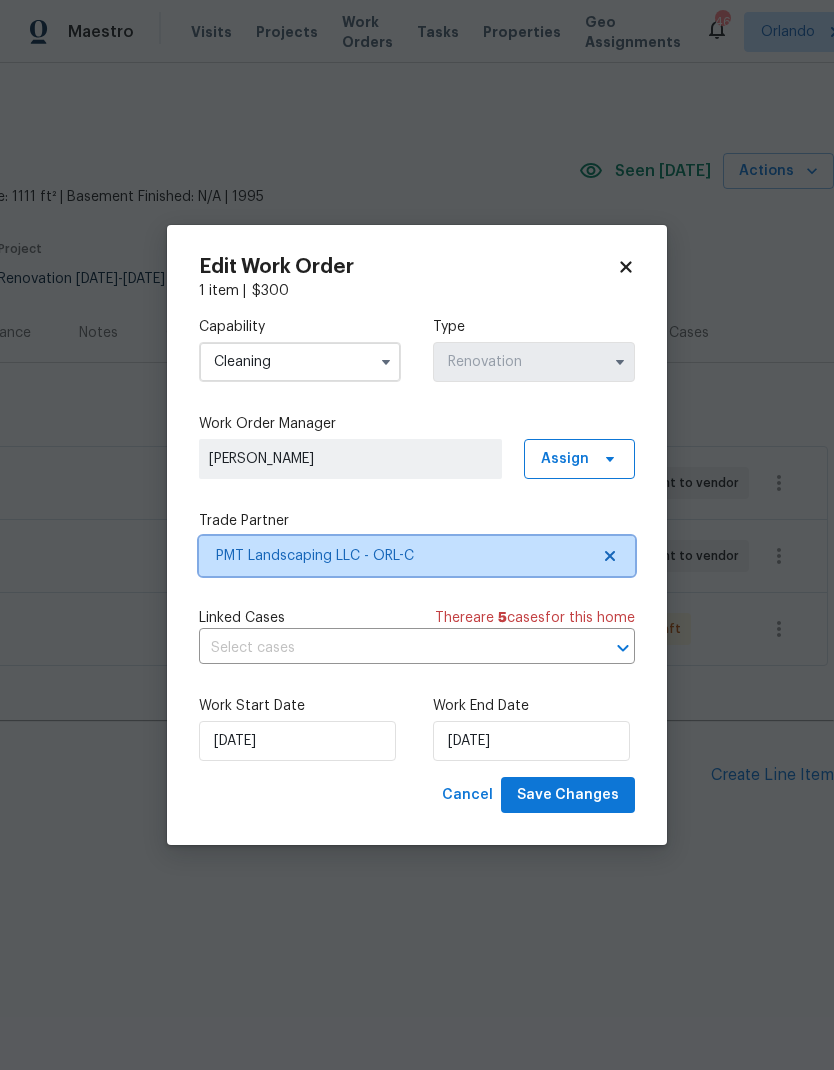 click 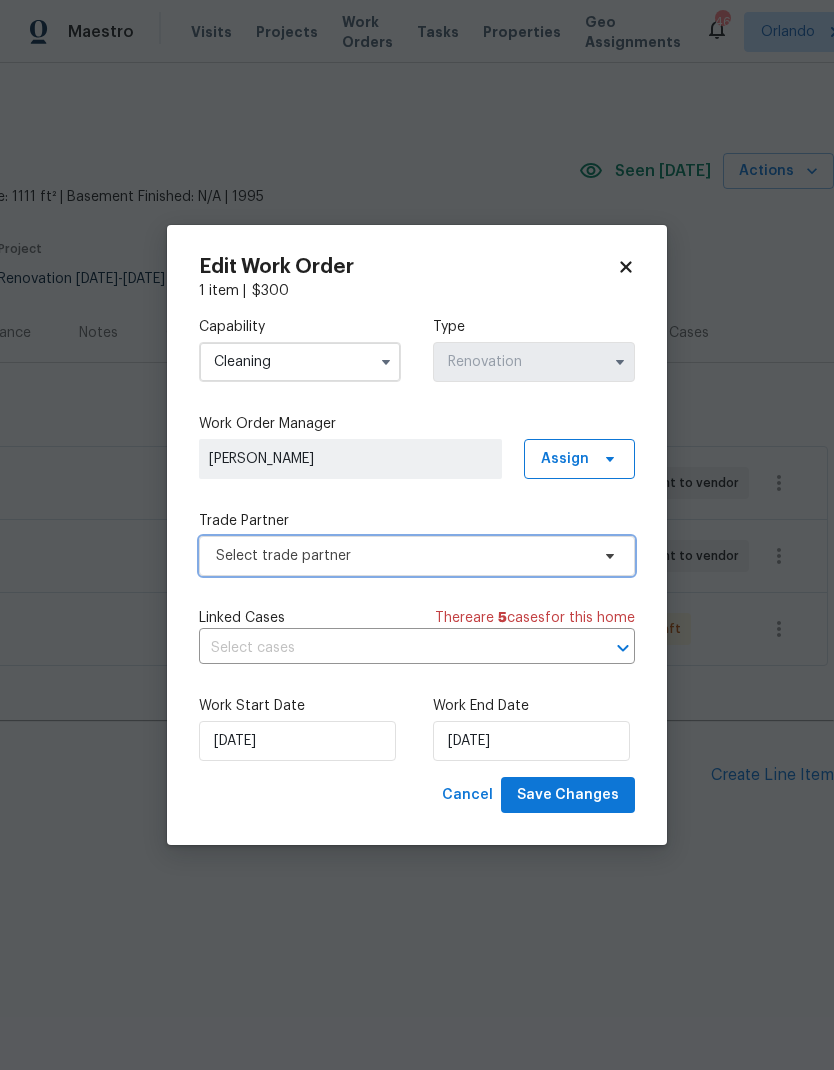 click 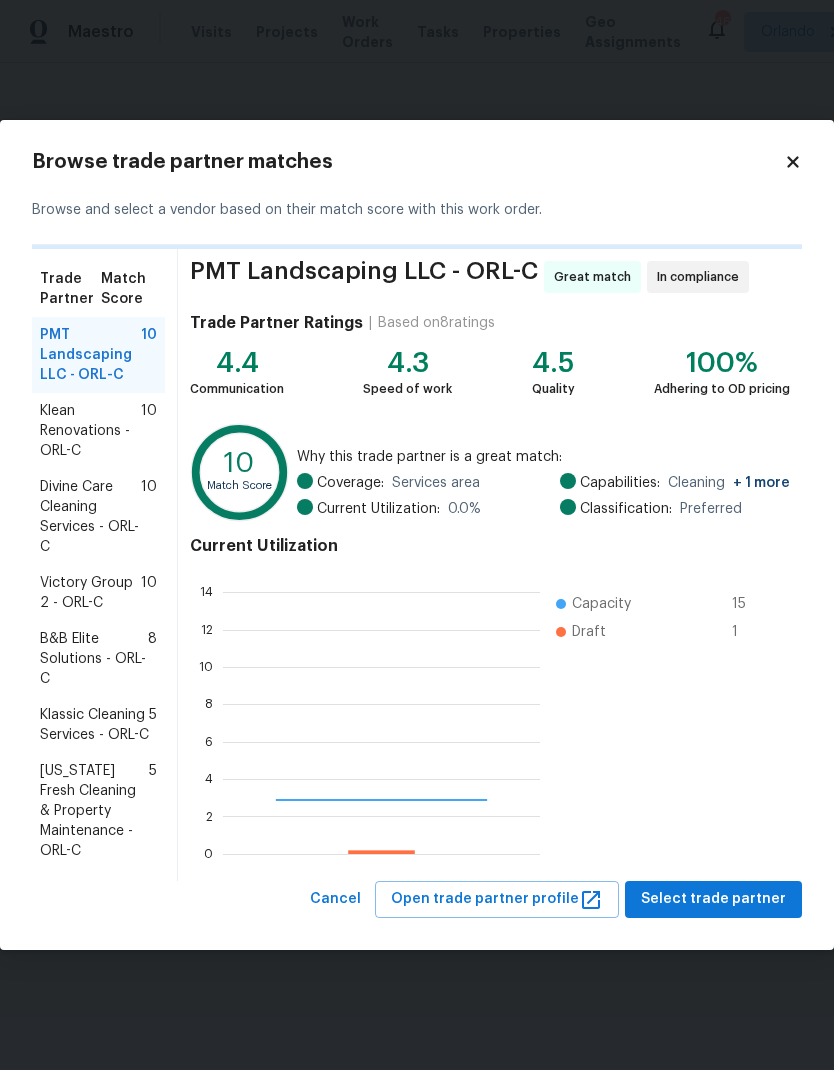 scroll, scrollTop: 2, scrollLeft: 2, axis: both 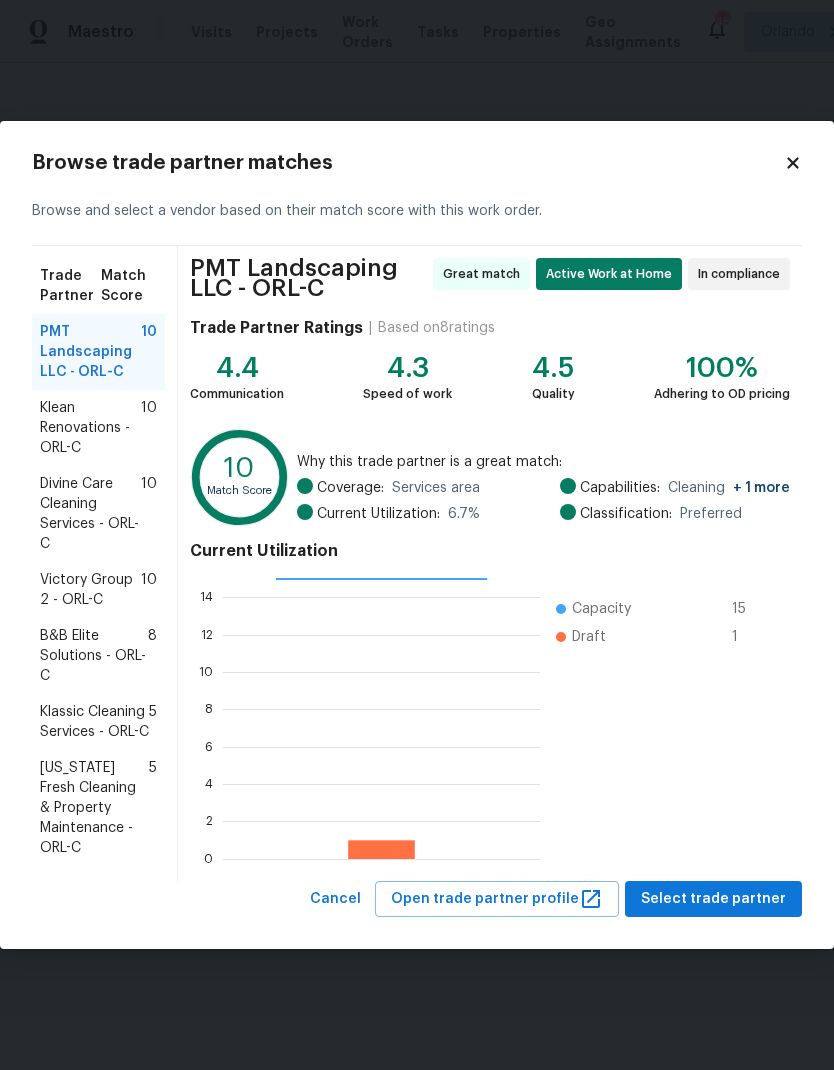 click on "Klean Renovations - ORL-C" at bounding box center (90, 428) 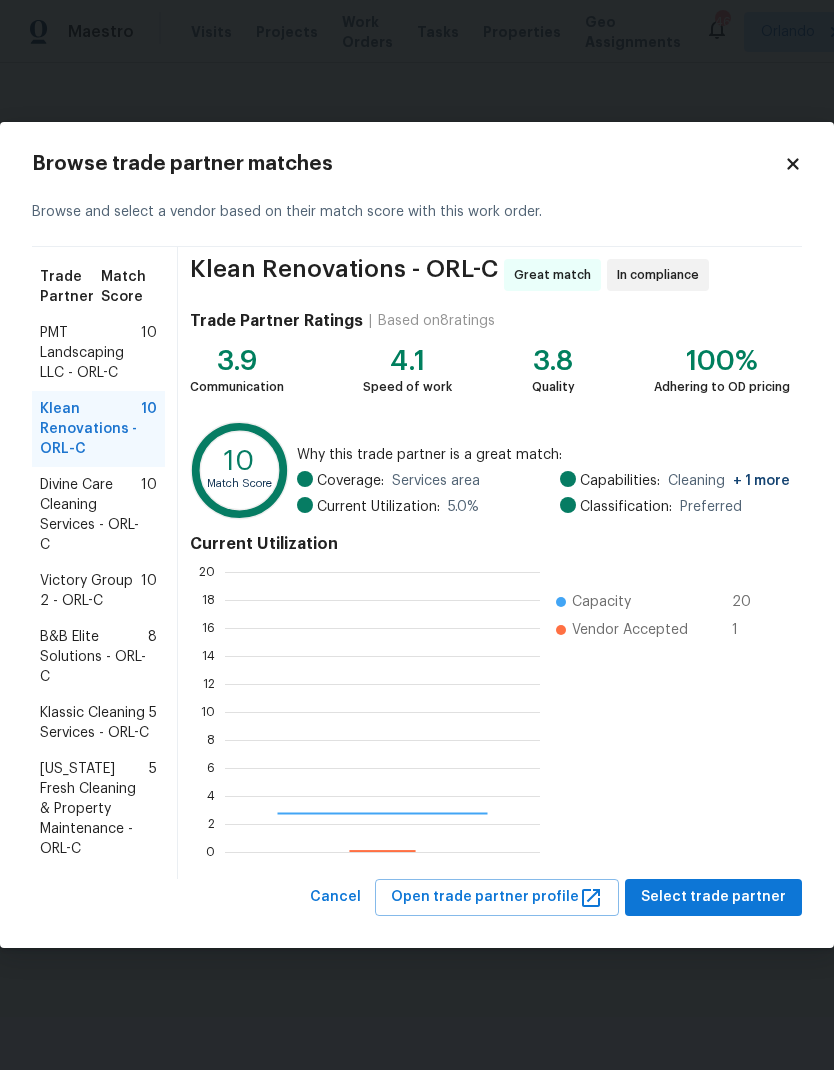 scroll, scrollTop: 2, scrollLeft: 2, axis: both 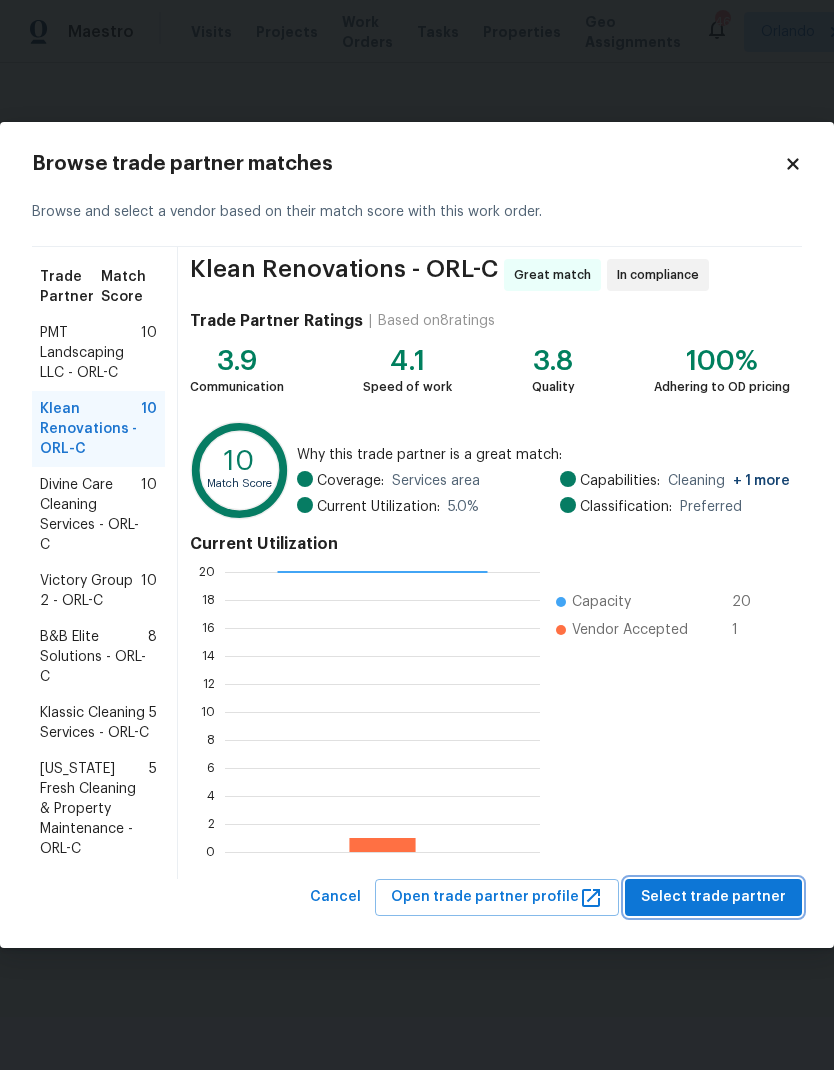 click on "Select trade partner" at bounding box center (713, 897) 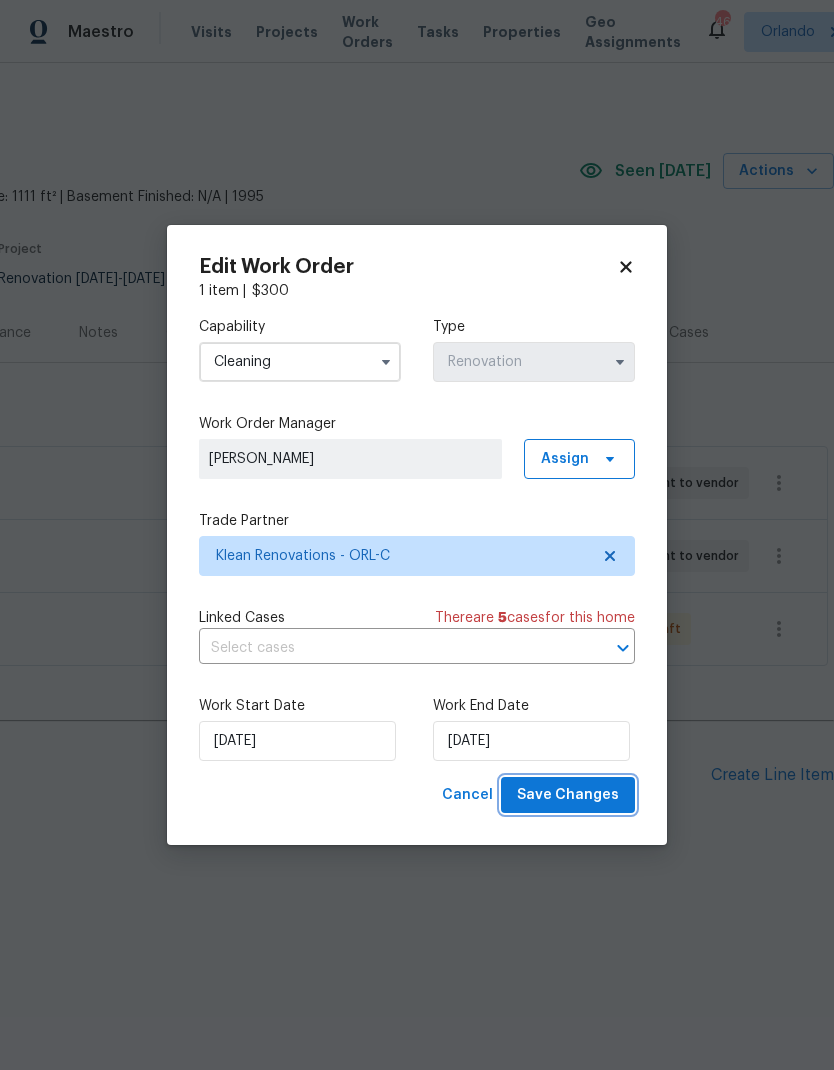 click on "Save Changes" at bounding box center [568, 795] 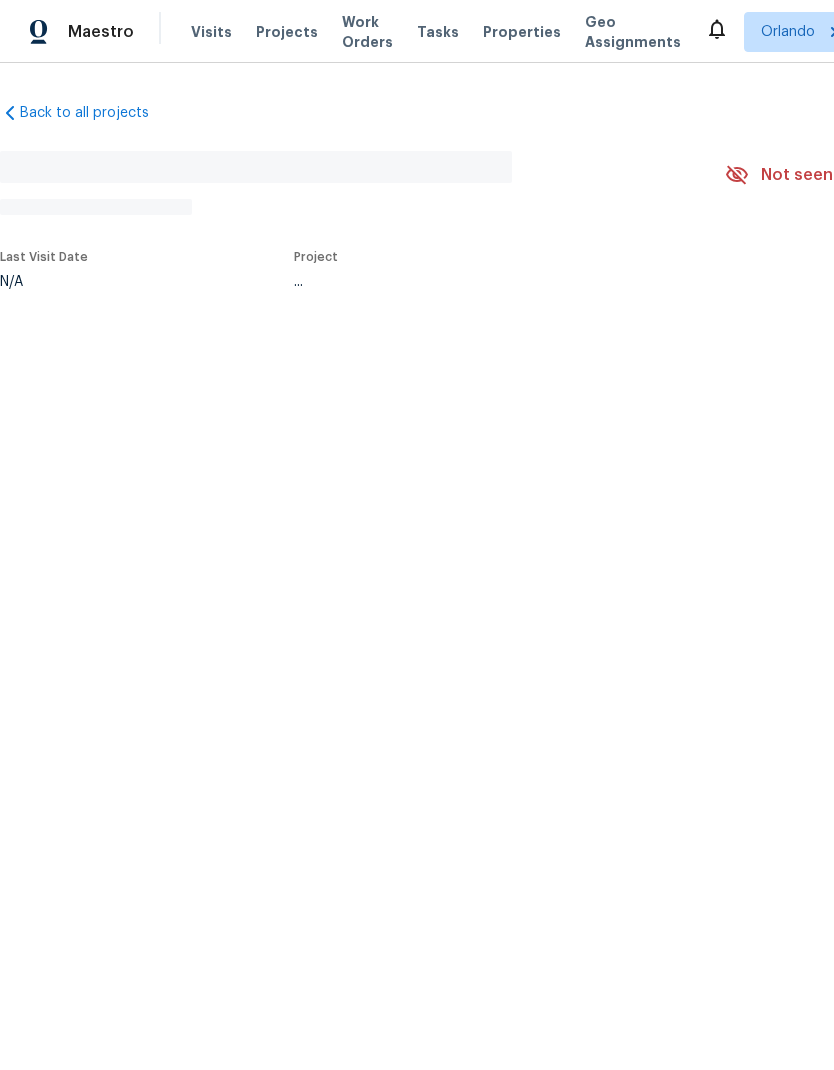scroll, scrollTop: 0, scrollLeft: 0, axis: both 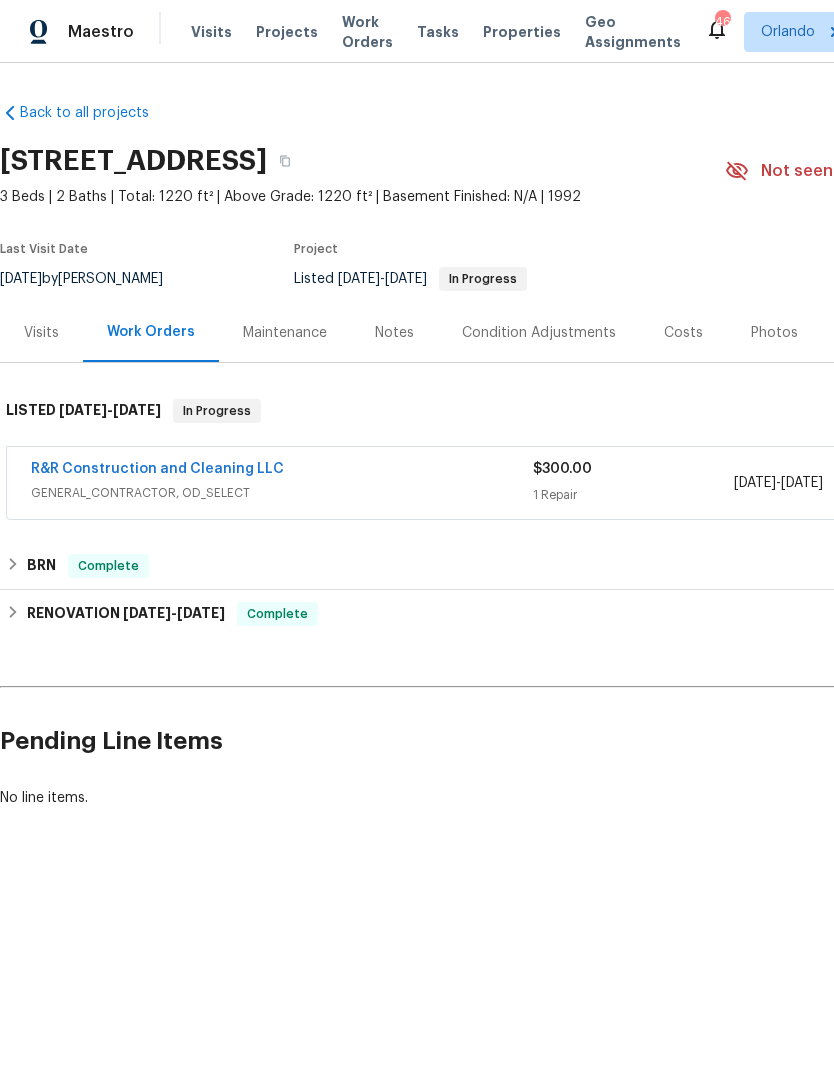 click on "Photos" at bounding box center (774, 332) 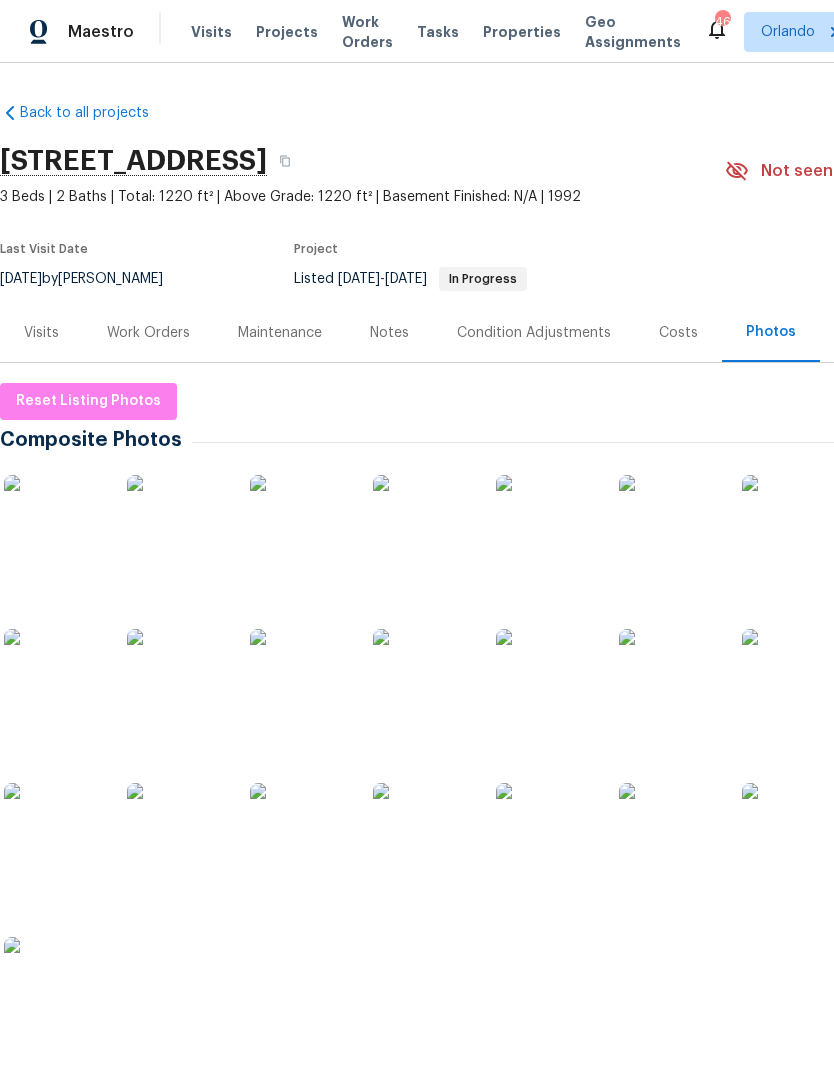 click on "Work Orders" at bounding box center [148, 332] 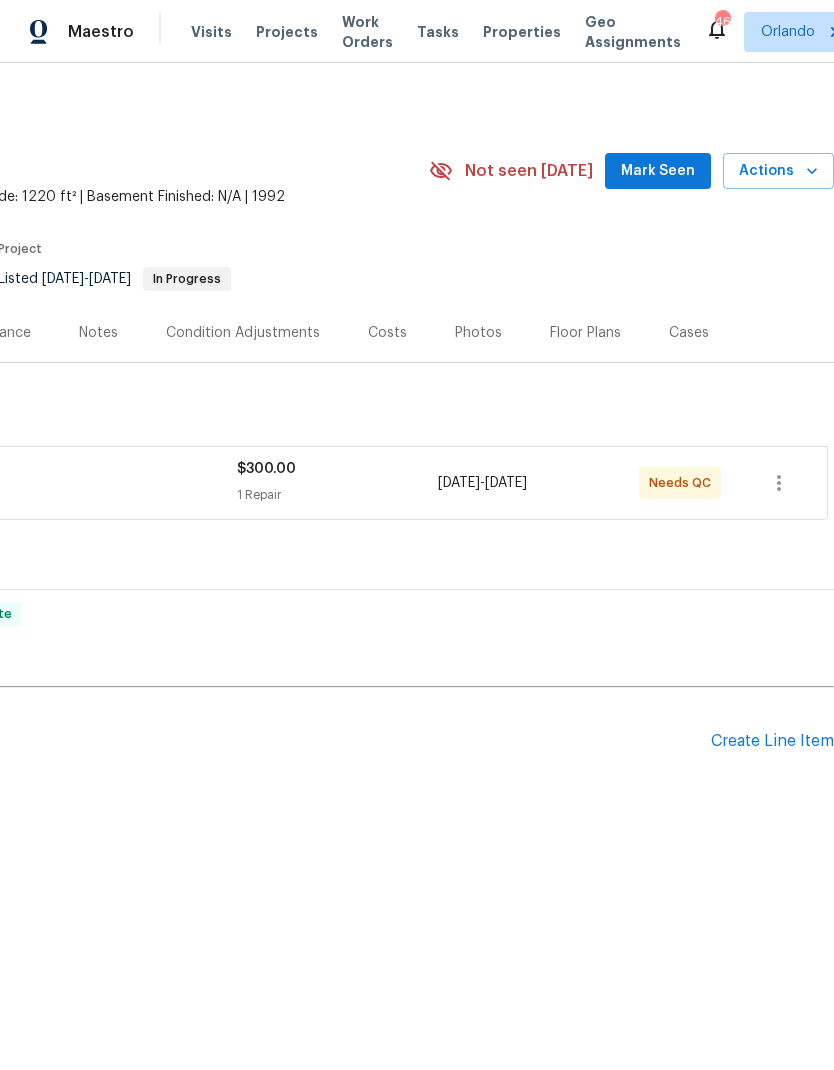 scroll, scrollTop: 0, scrollLeft: 296, axis: horizontal 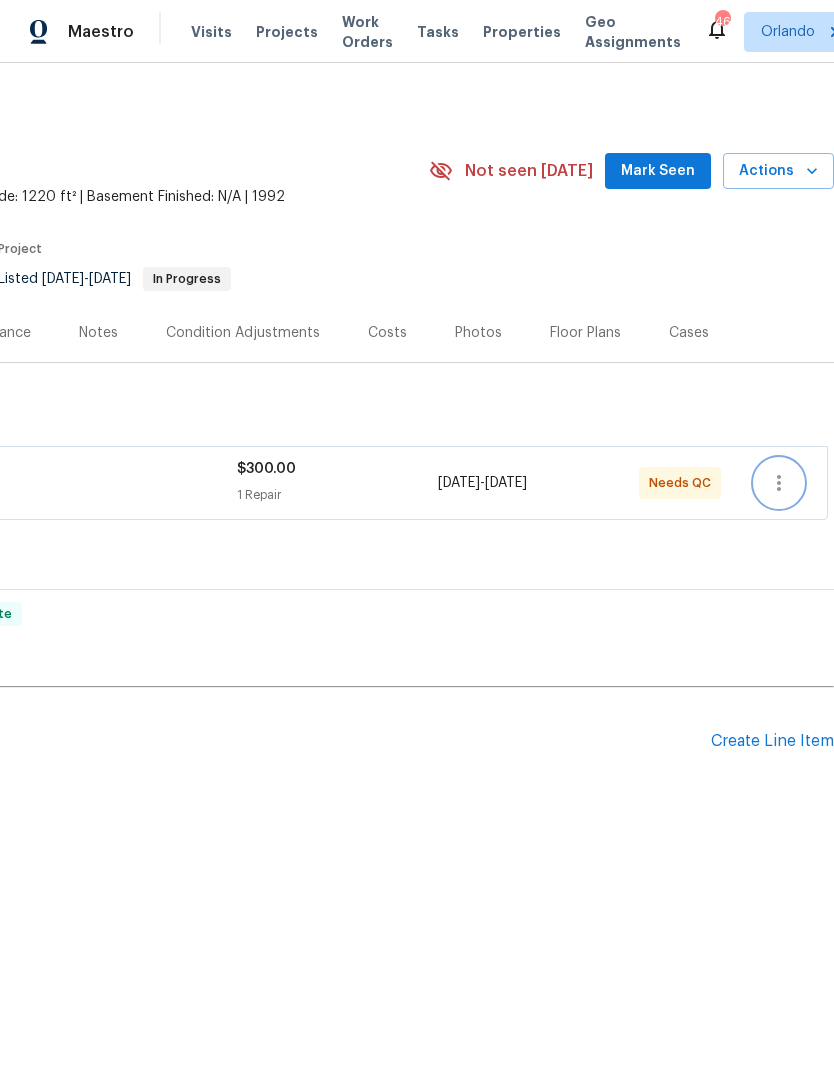 click 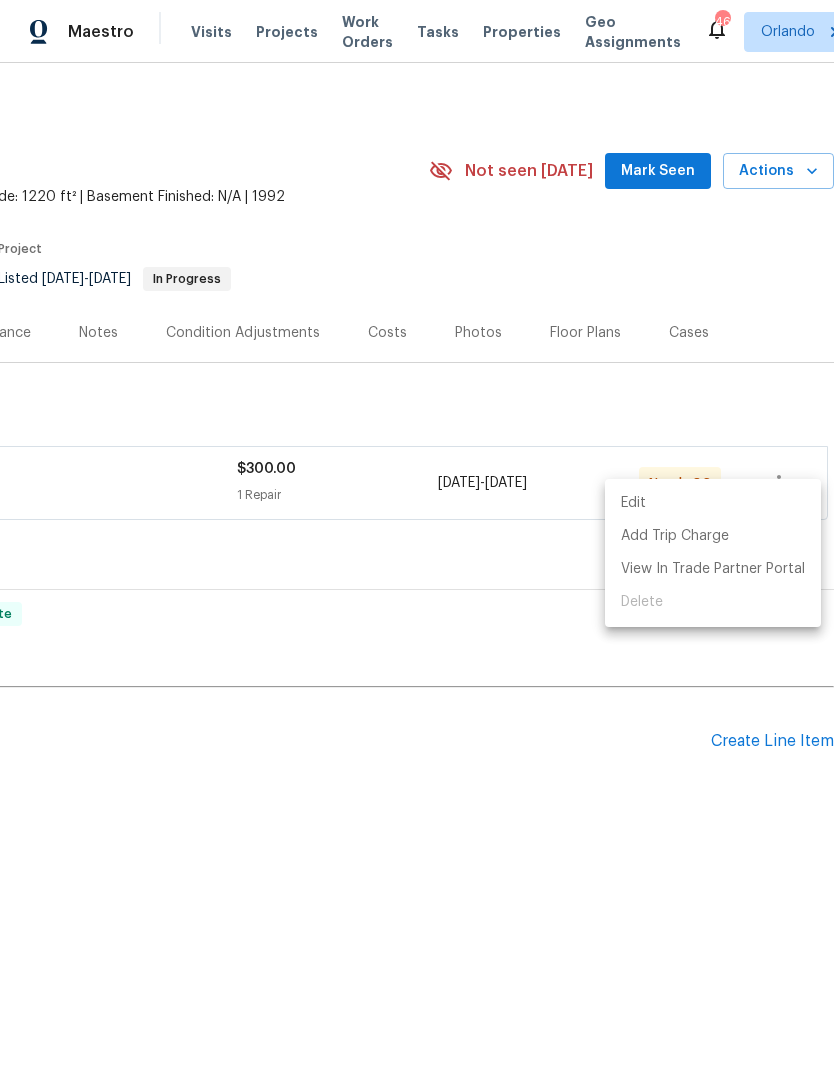 click at bounding box center [417, 535] 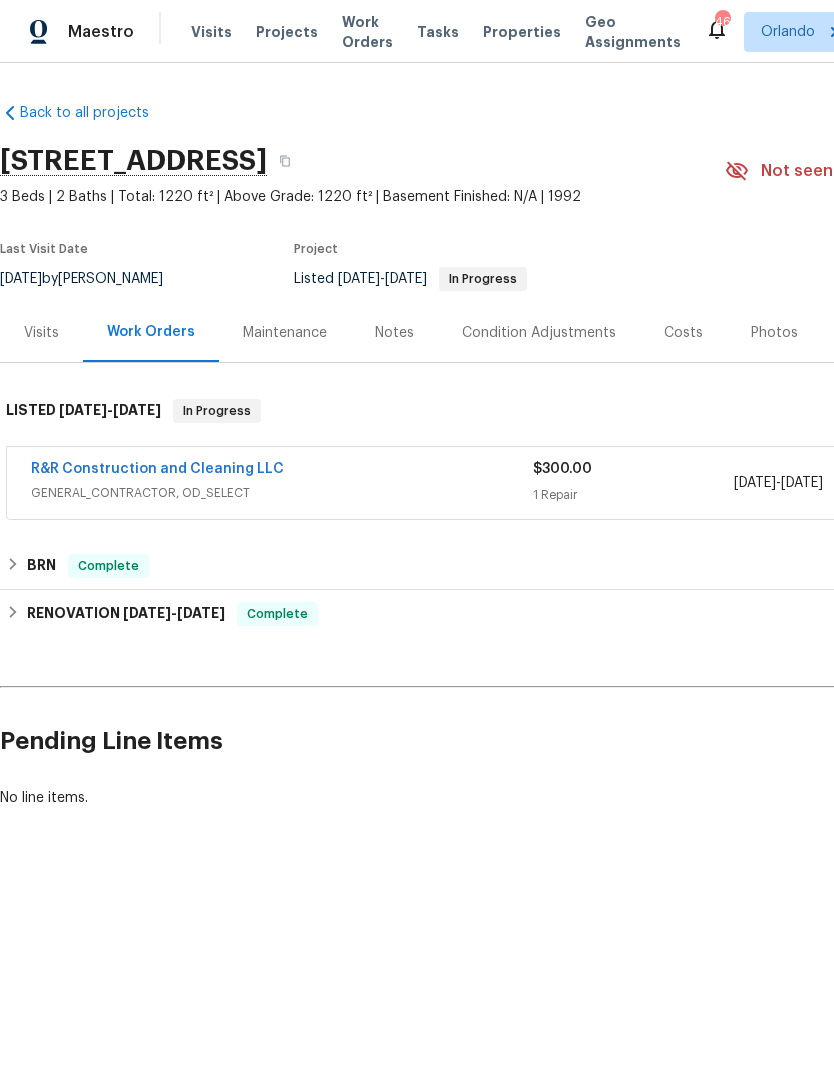 scroll, scrollTop: 0, scrollLeft: 0, axis: both 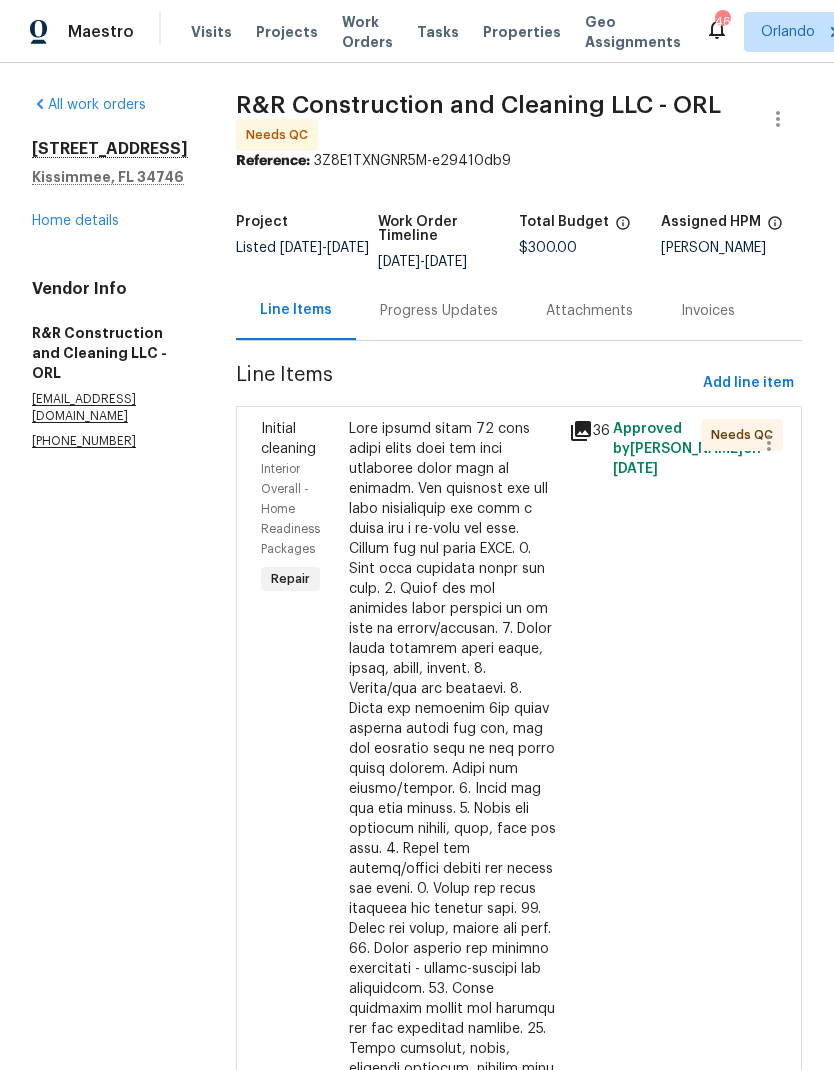 click at bounding box center [453, 959] 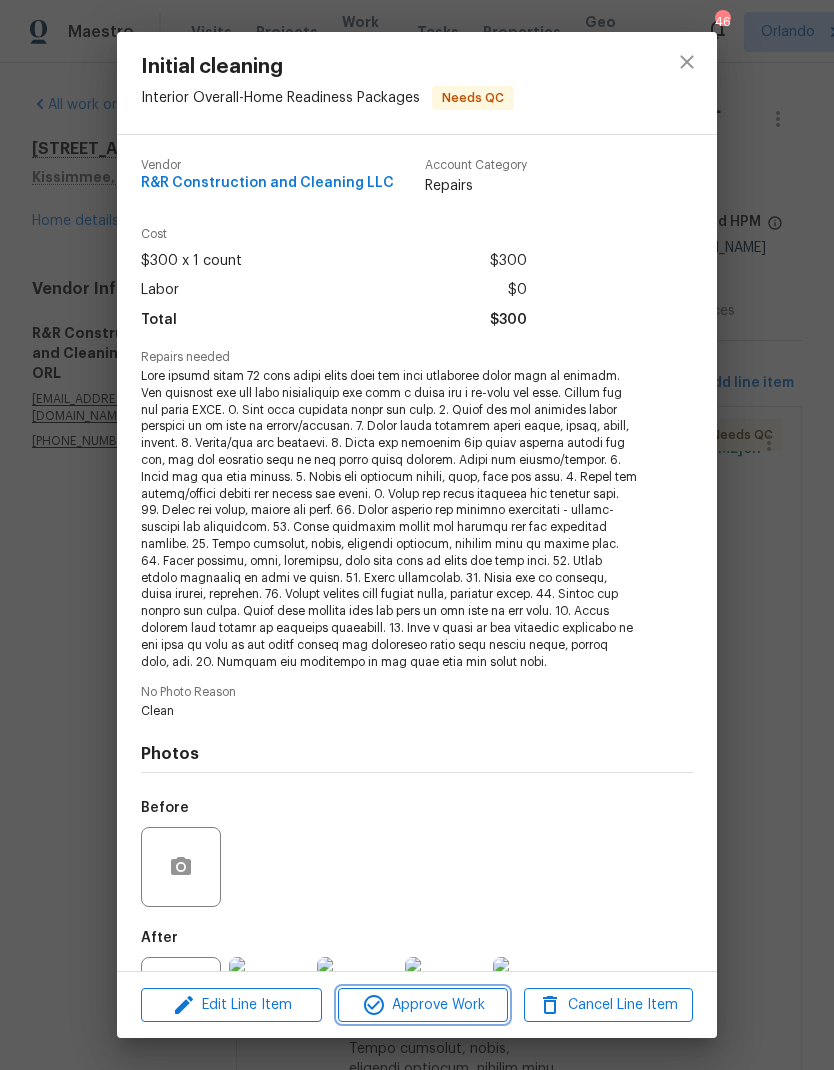 click on "Approve Work" at bounding box center [422, 1005] 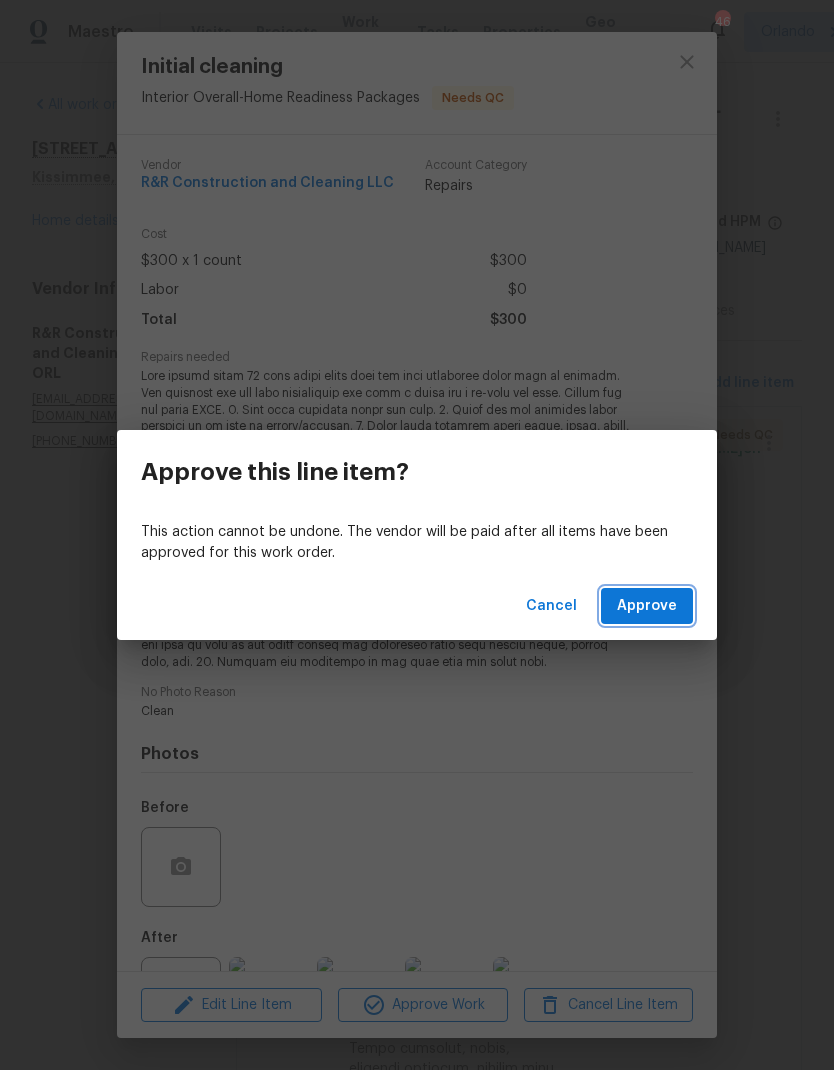 click on "Approve" at bounding box center [647, 606] 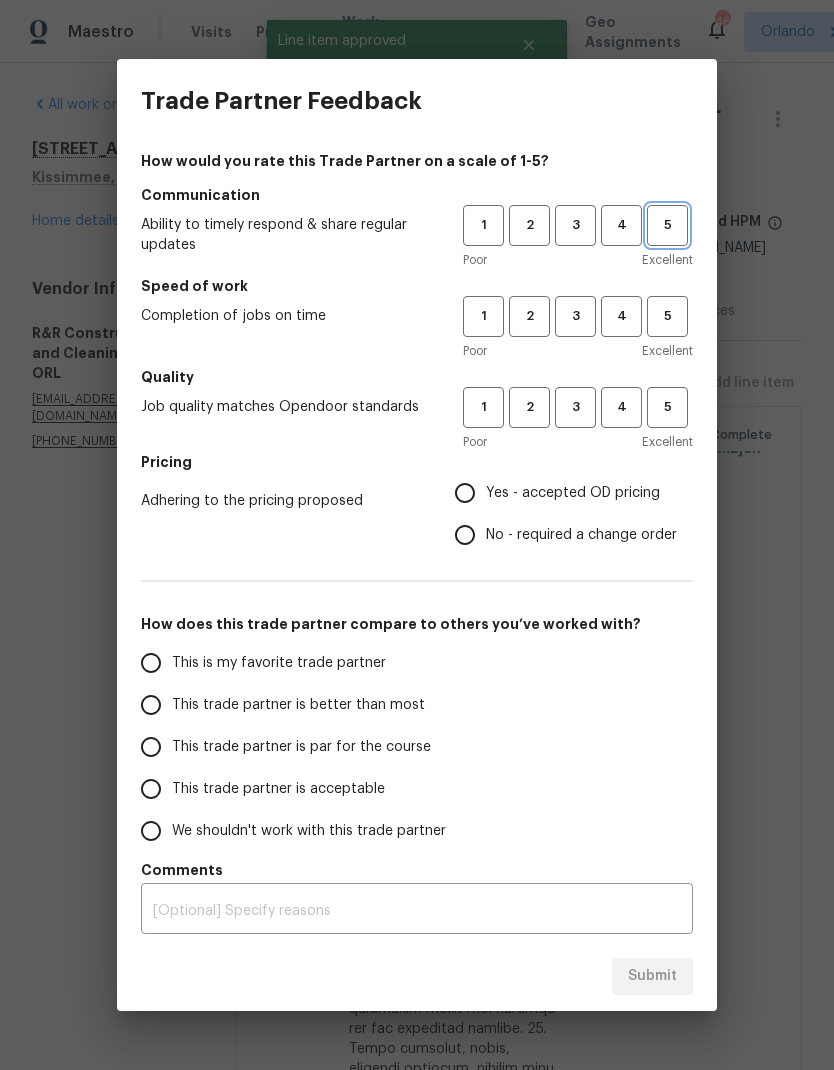 click on "5" at bounding box center (667, 225) 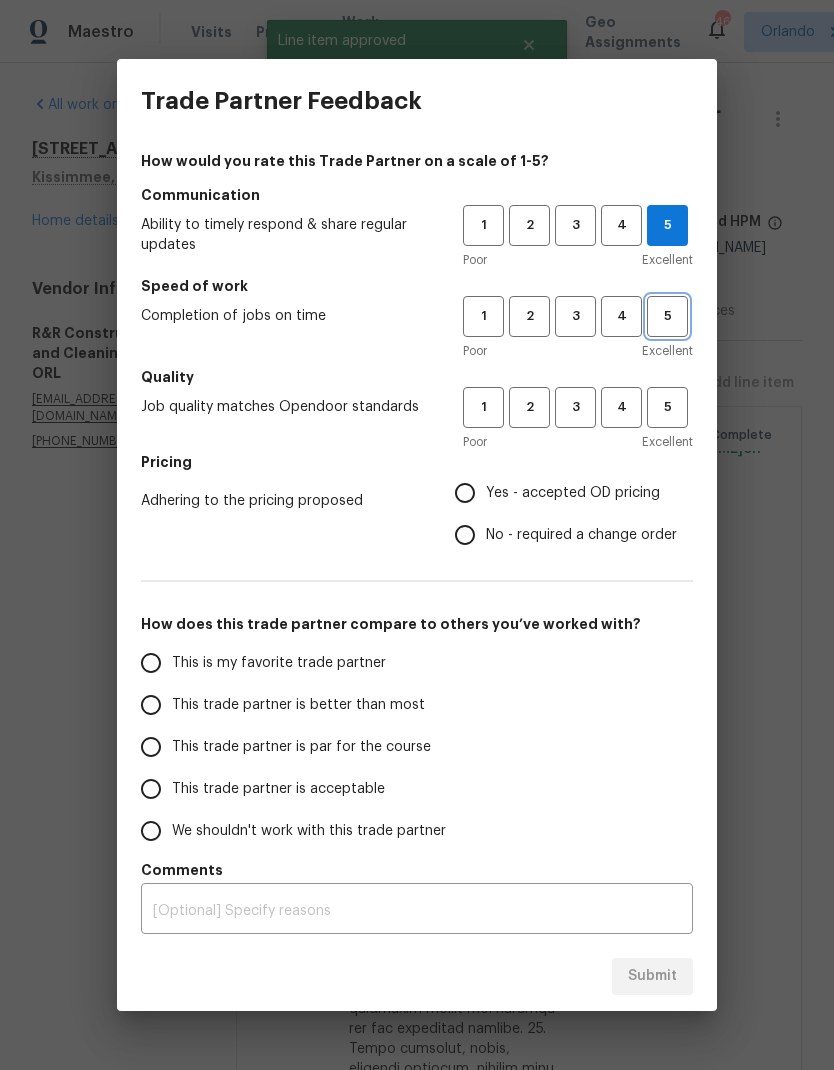 click on "5" at bounding box center (667, 316) 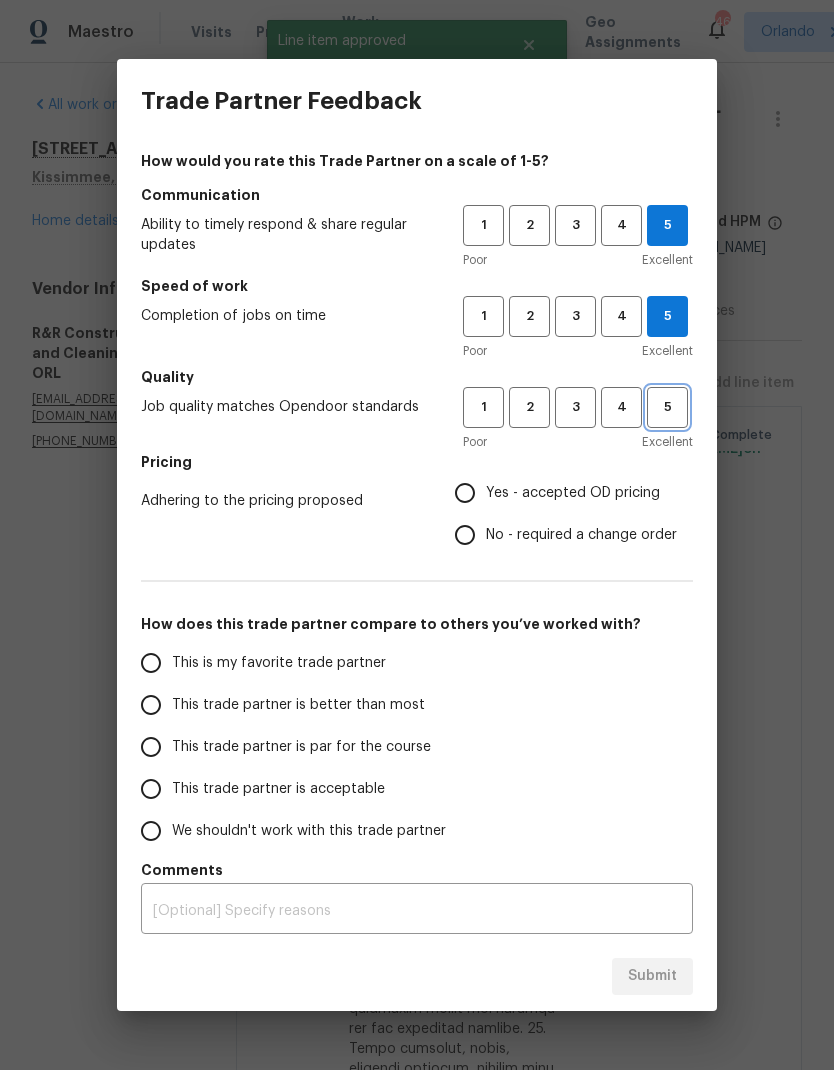 click on "5" at bounding box center (667, 407) 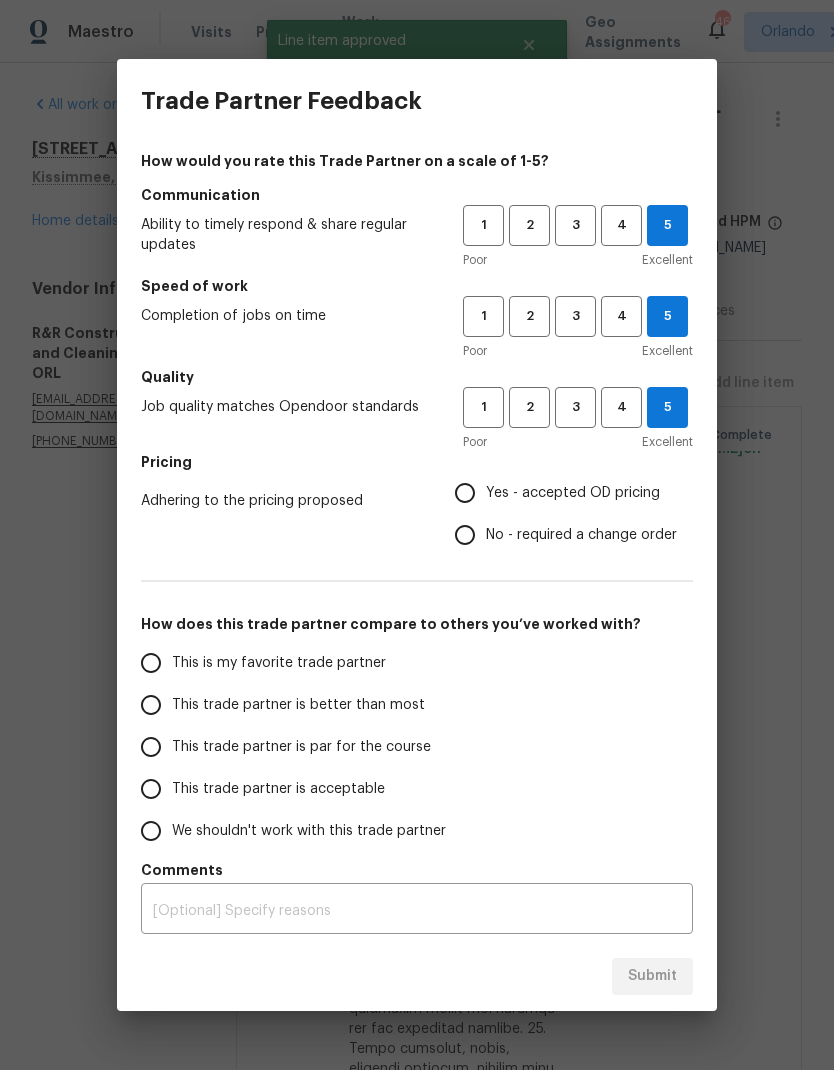 click on "Yes - accepted OD pricing" at bounding box center (573, 493) 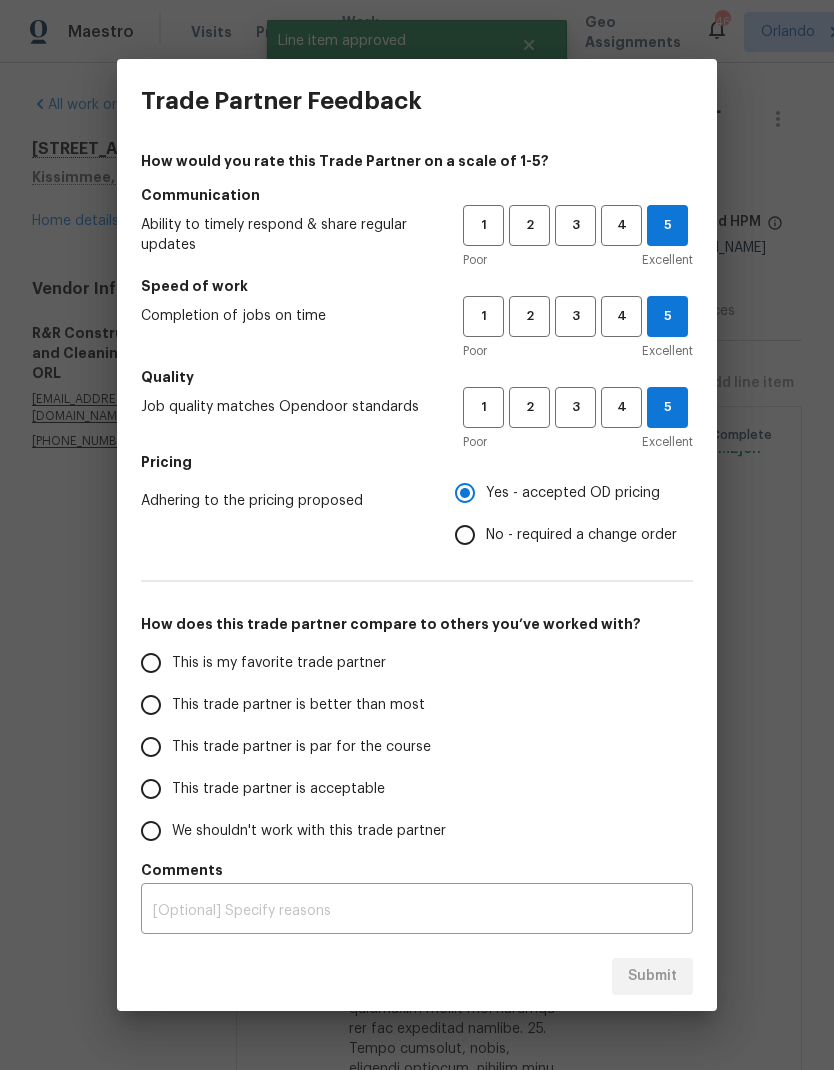 click on "This is my favorite trade partner" at bounding box center [288, 663] 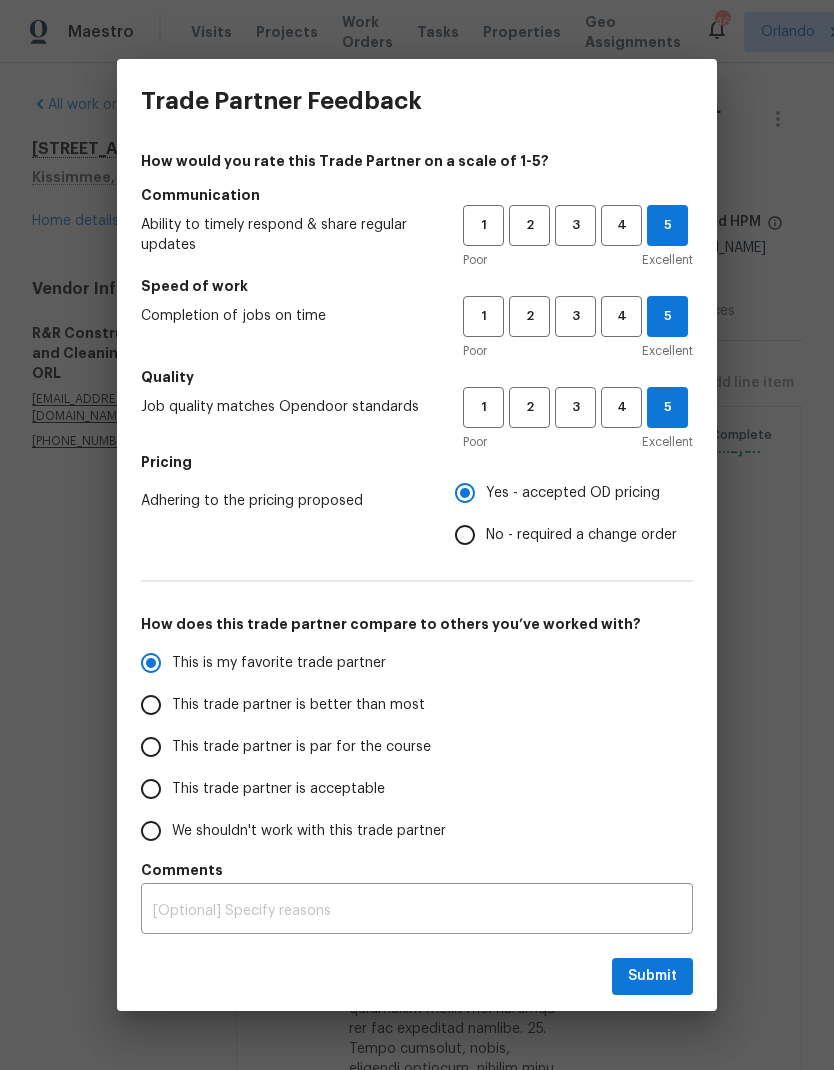 click on "Submit" at bounding box center [417, 976] 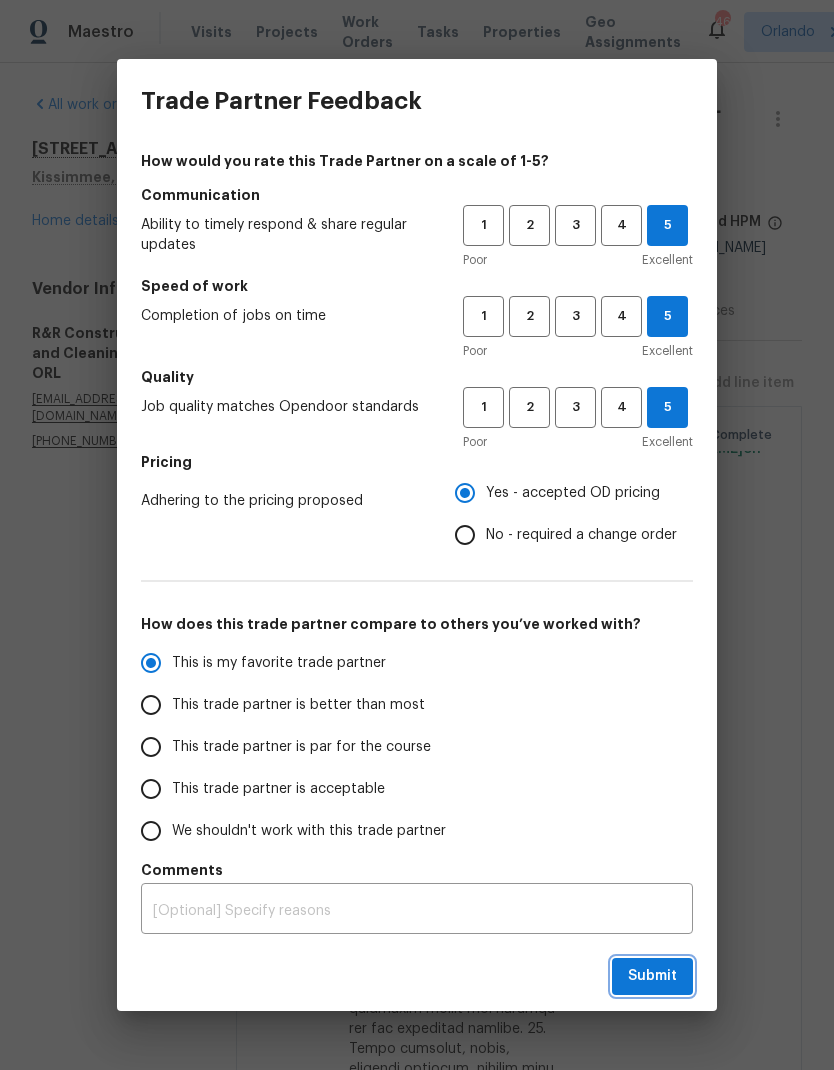 click on "Submit" at bounding box center [652, 976] 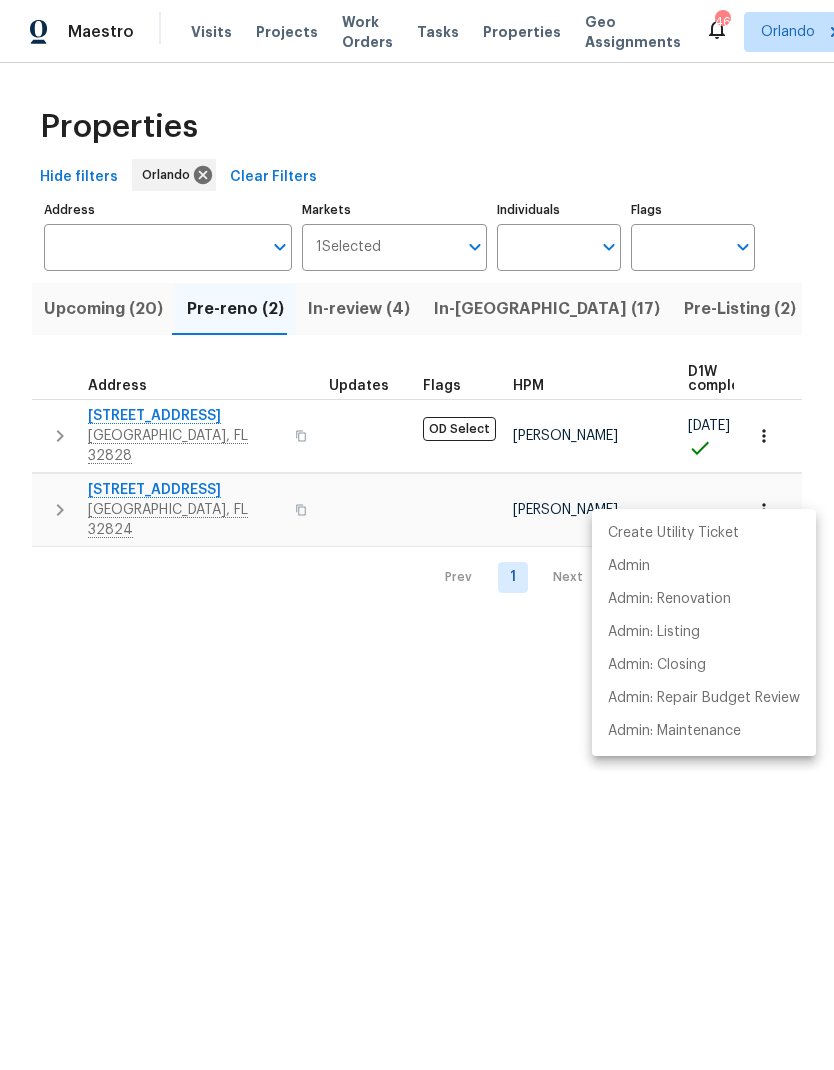 click on "Admin: Repair Budget Review" at bounding box center (704, 698) 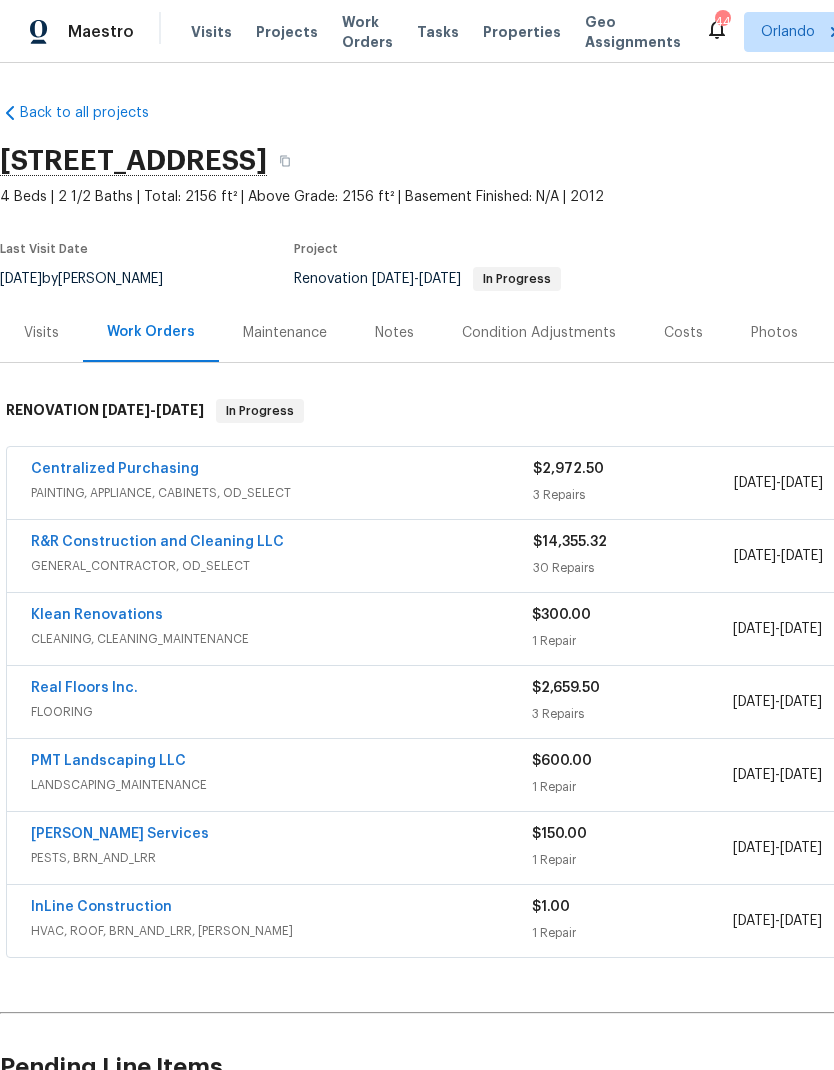 scroll, scrollTop: 0, scrollLeft: 0, axis: both 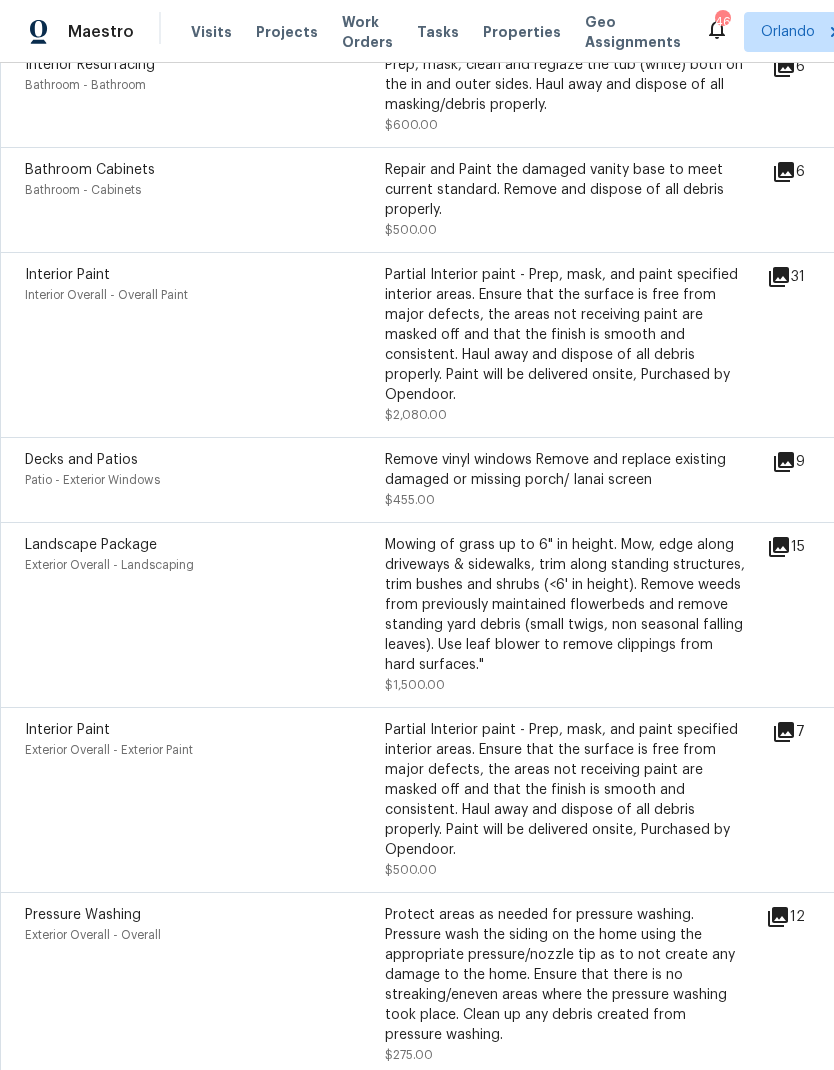 click 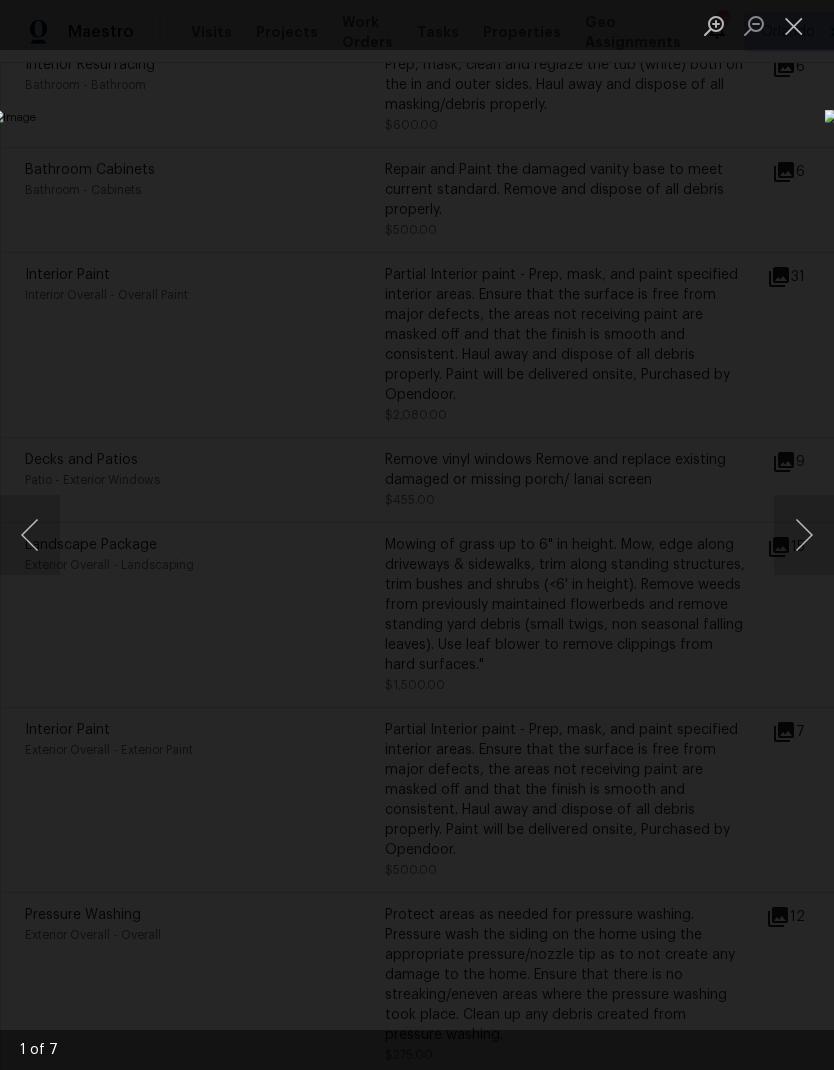 click at bounding box center (804, 535) 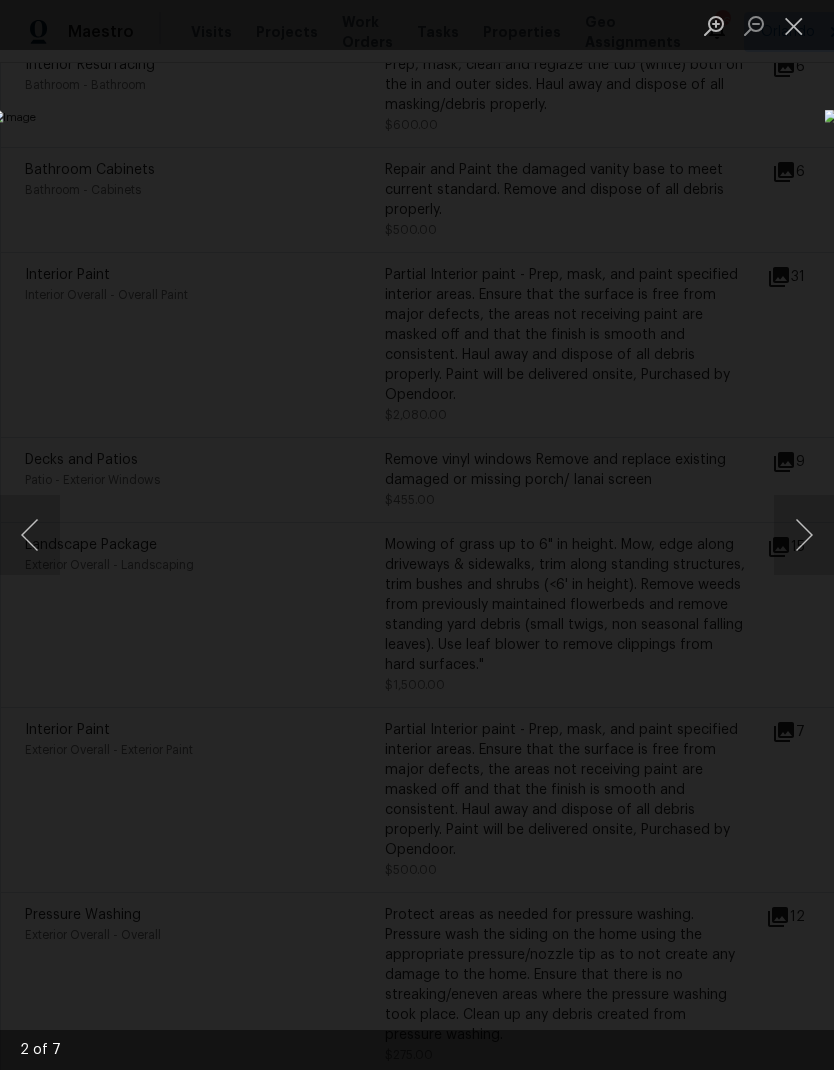 click at bounding box center (804, 535) 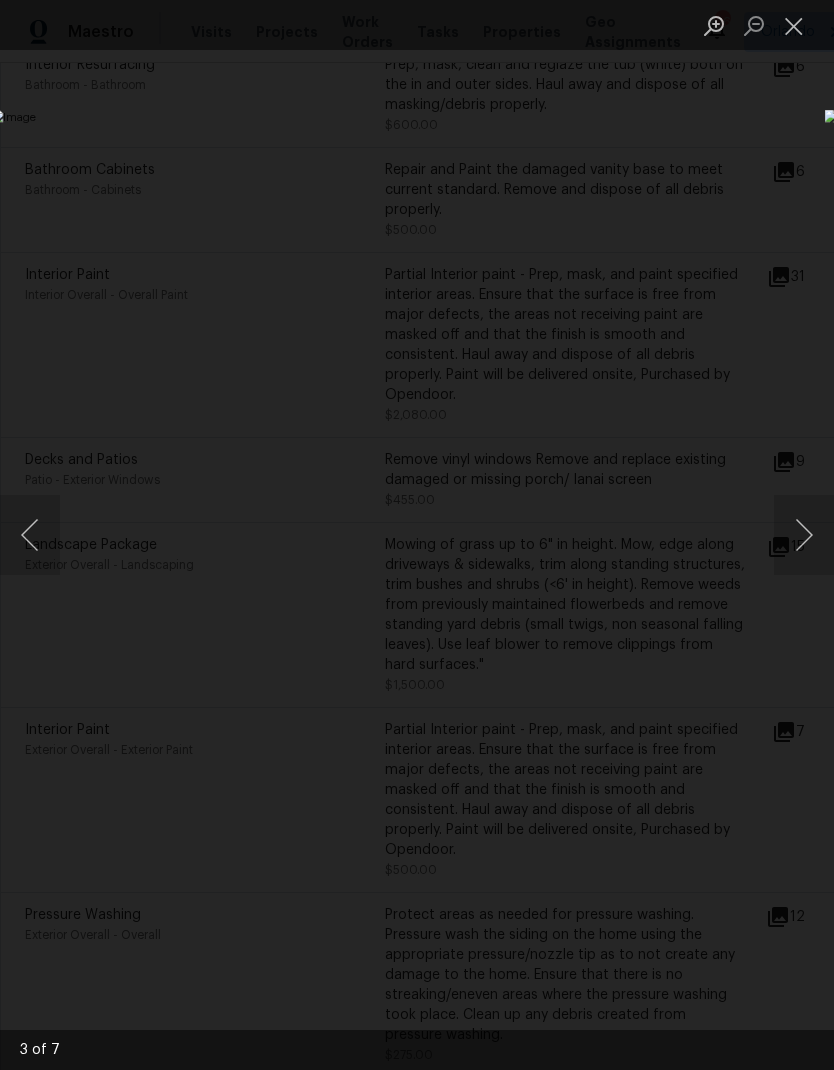 click at bounding box center (804, 535) 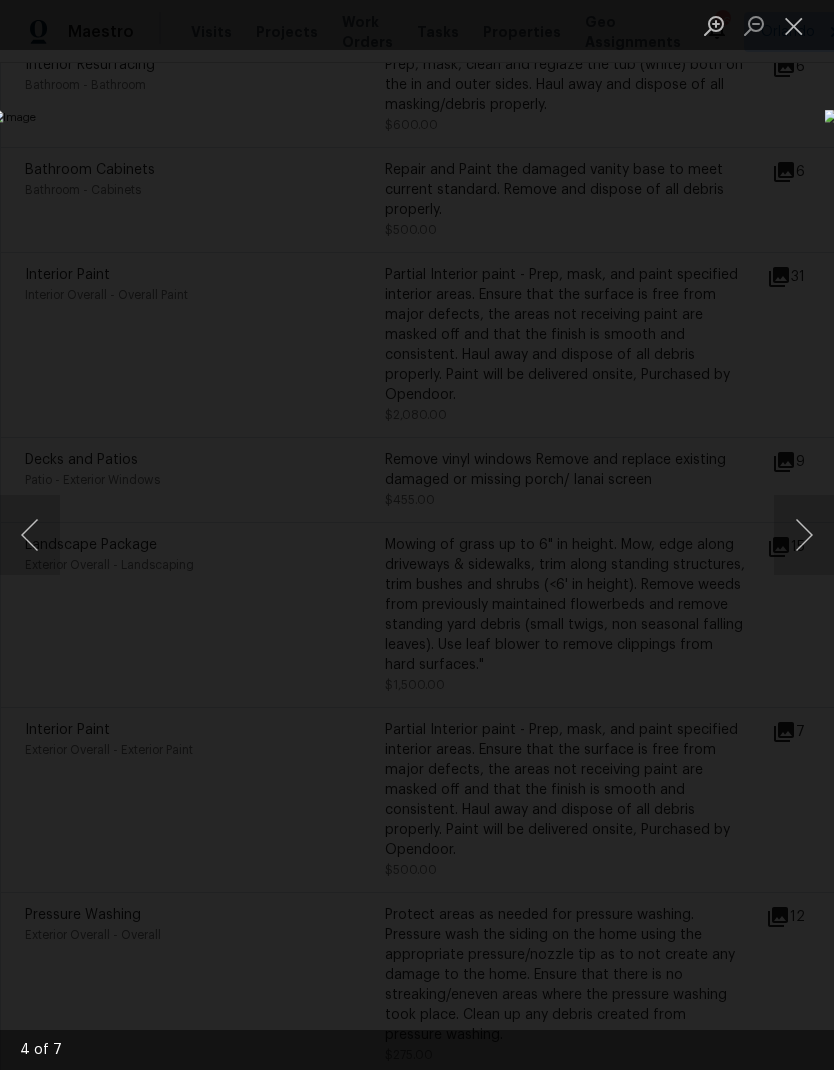 click at bounding box center [804, 535] 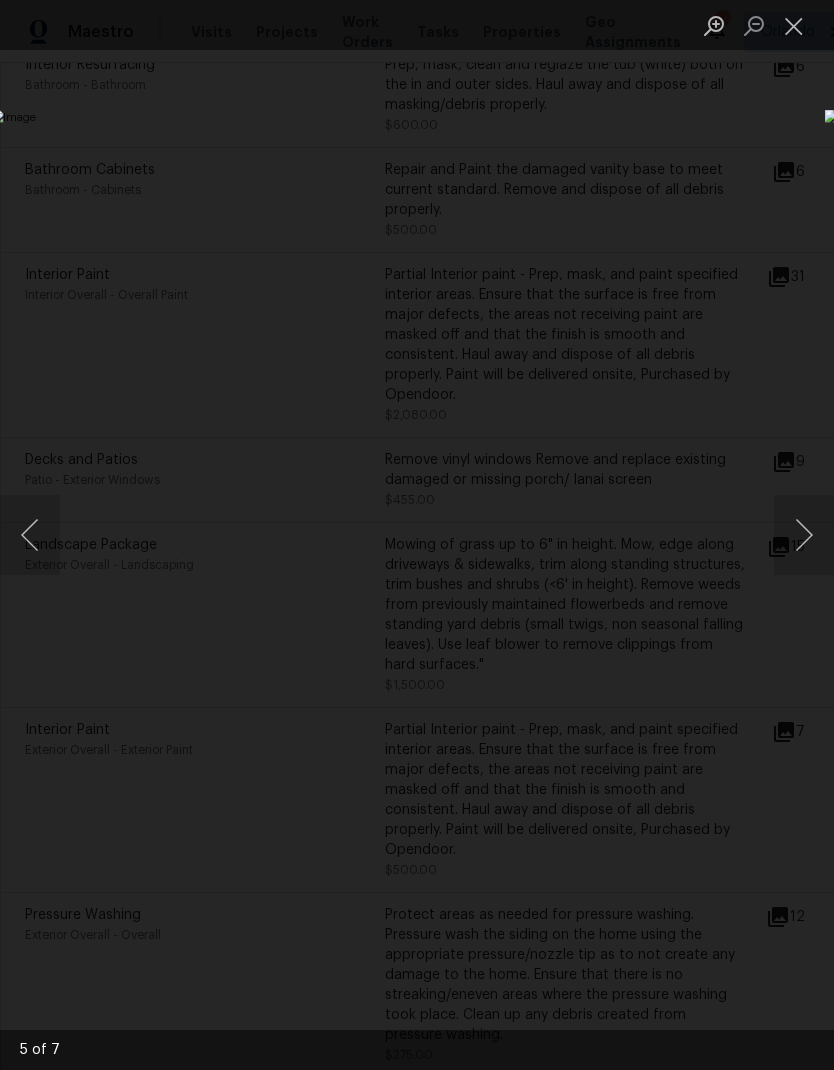 click at bounding box center [804, 535] 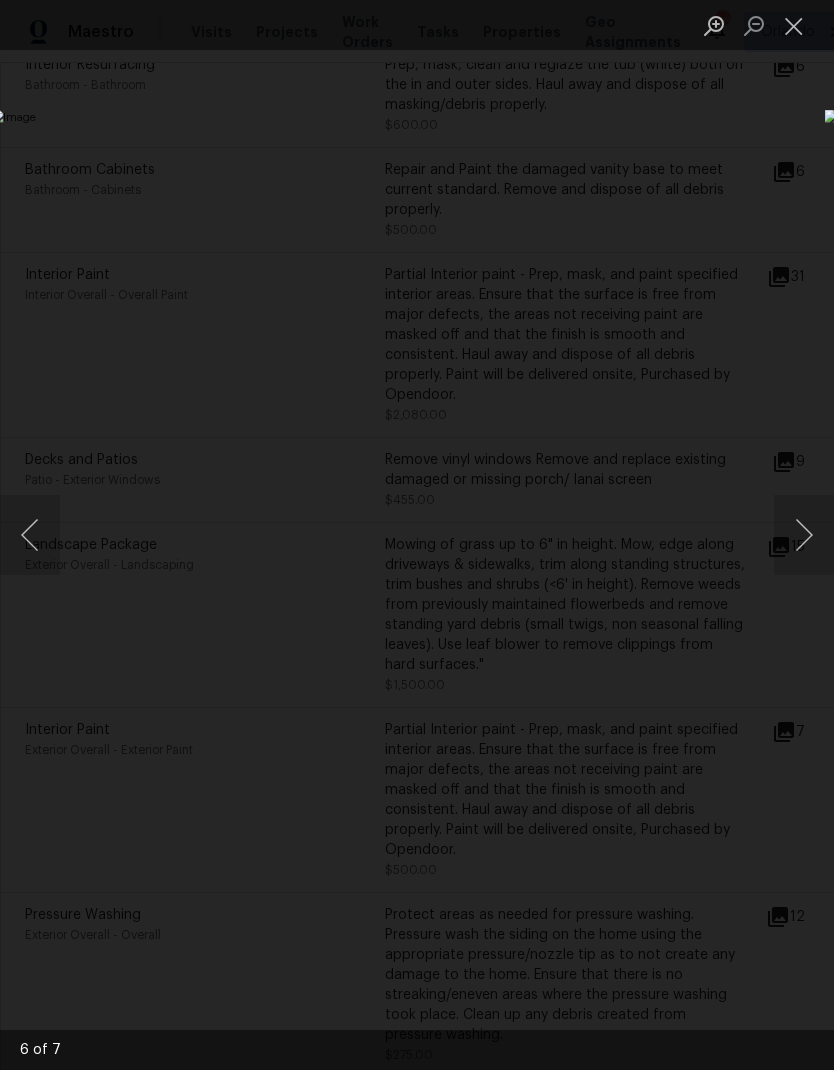 click at bounding box center [804, 535] 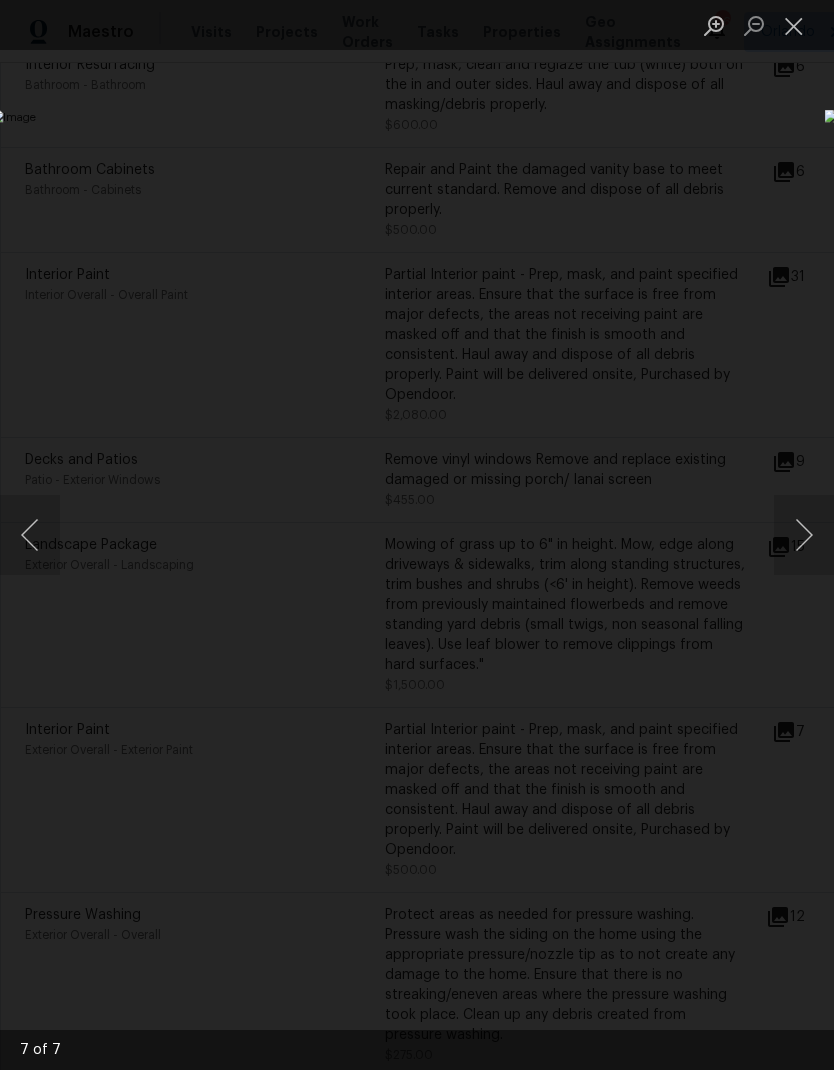 click at bounding box center (804, 535) 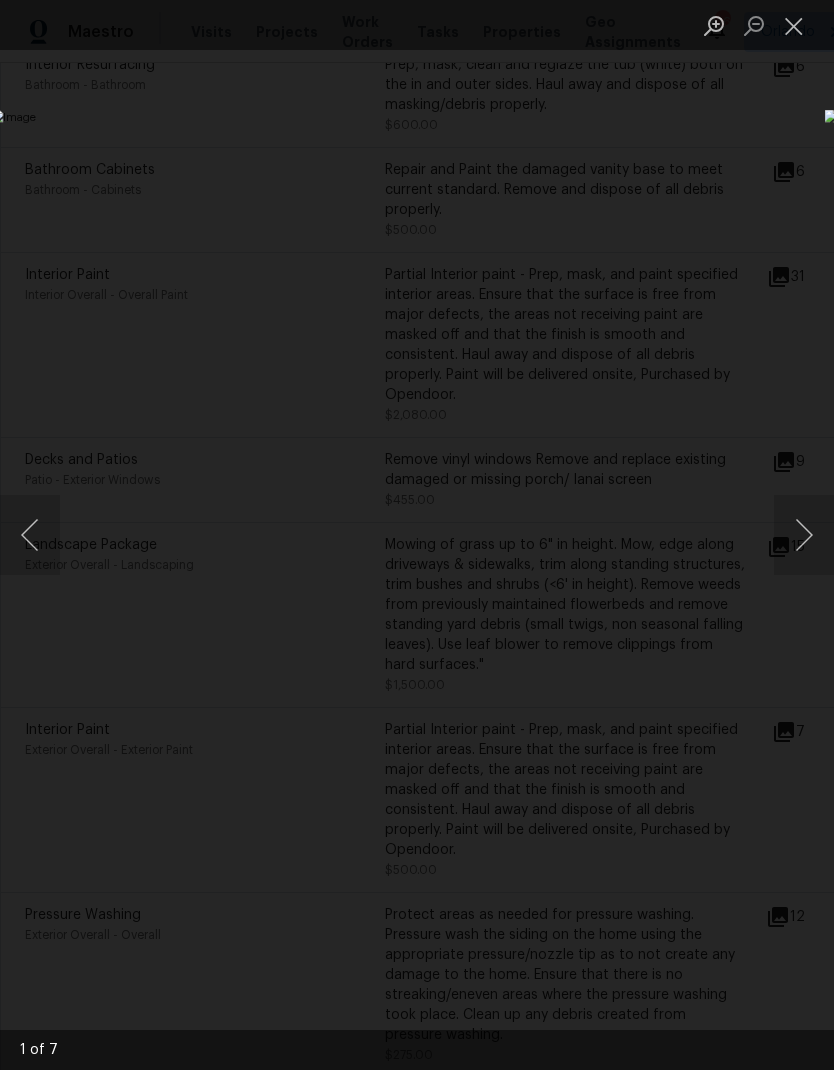 click at bounding box center (794, 25) 